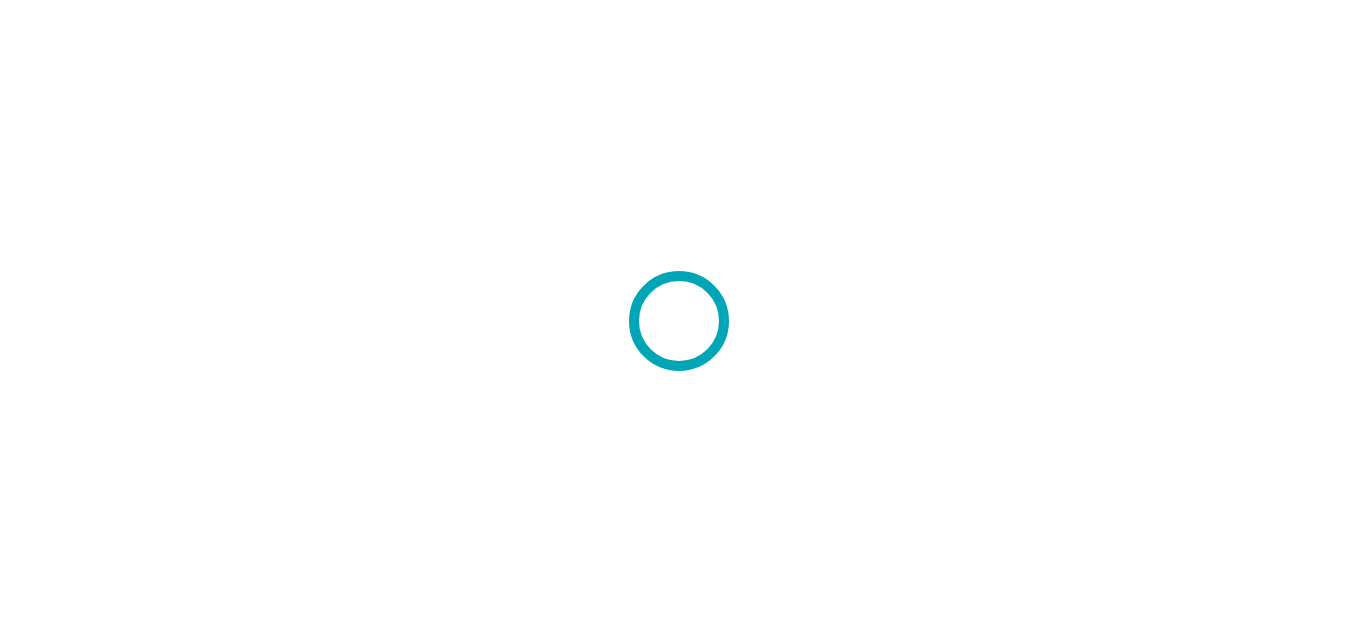 scroll, scrollTop: 0, scrollLeft: 0, axis: both 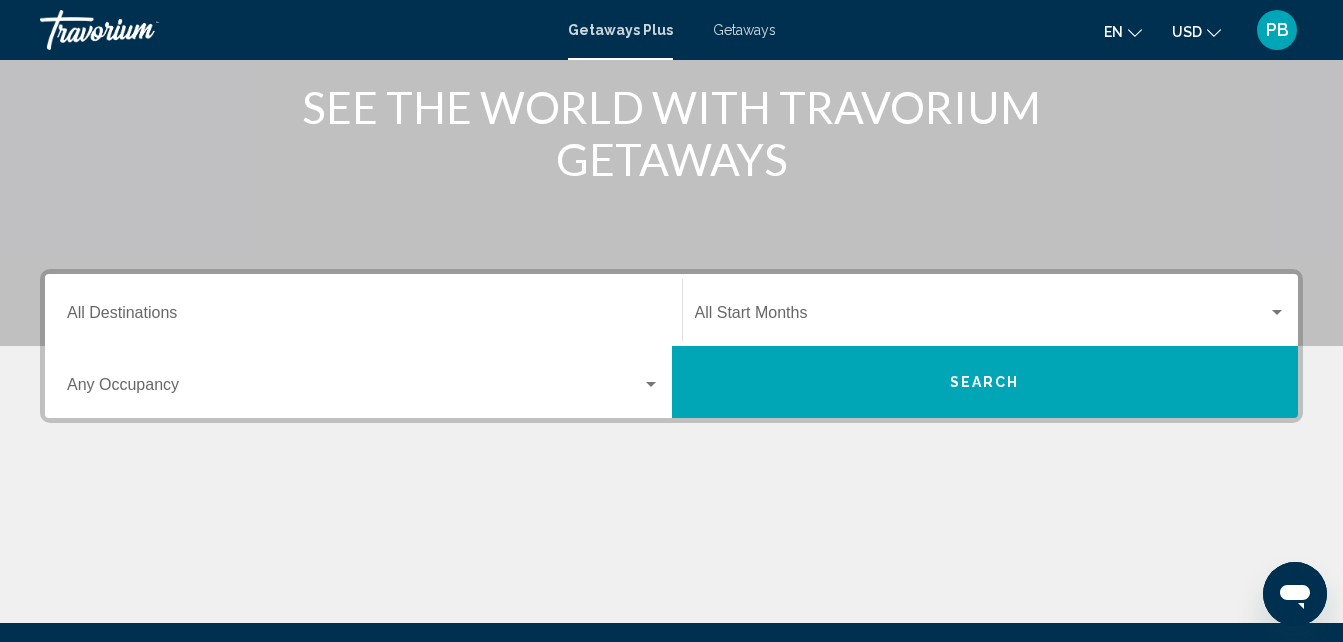 click on "Search" at bounding box center [985, 382] 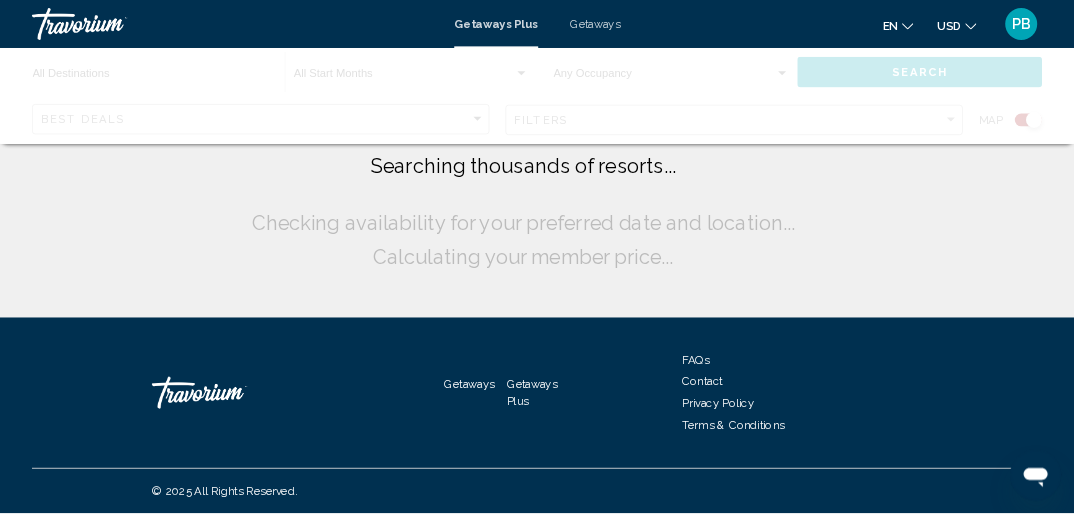 scroll, scrollTop: 0, scrollLeft: 0, axis: both 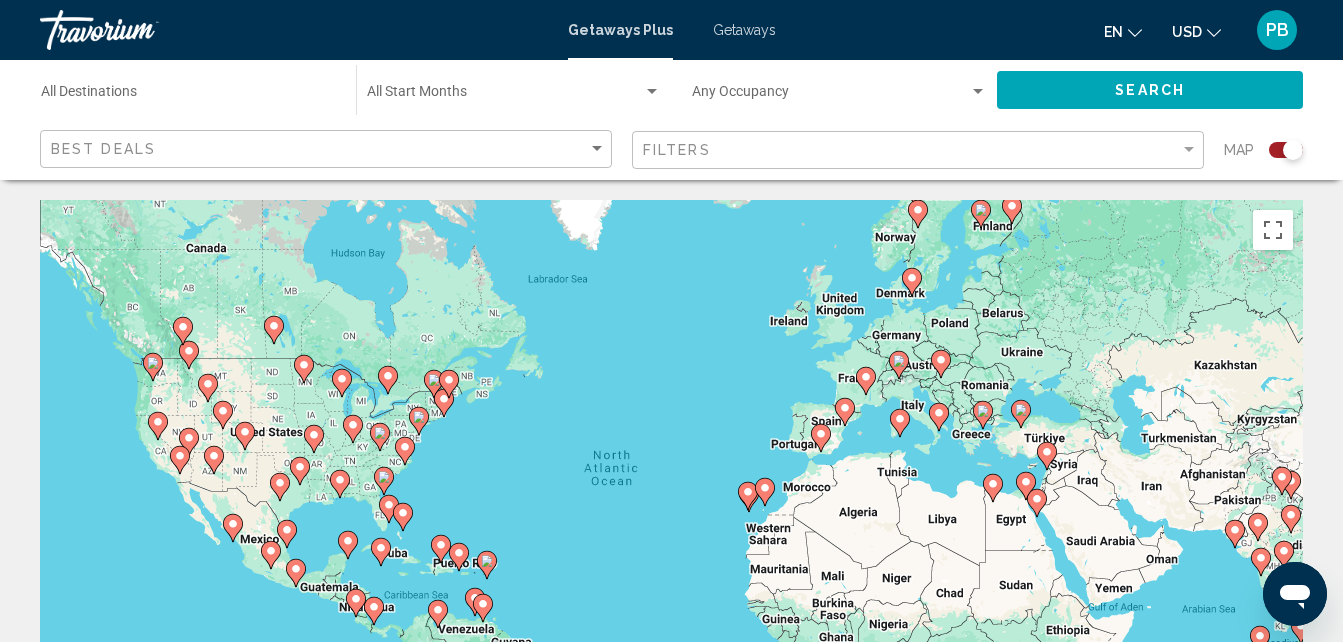 click on "To activate drag with keyboard, press Alt + Enter. Once in keyboard drag state, use the arrow keys to move the marker. To complete the drag, press the Enter key. To cancel, press Escape." at bounding box center [671, 500] 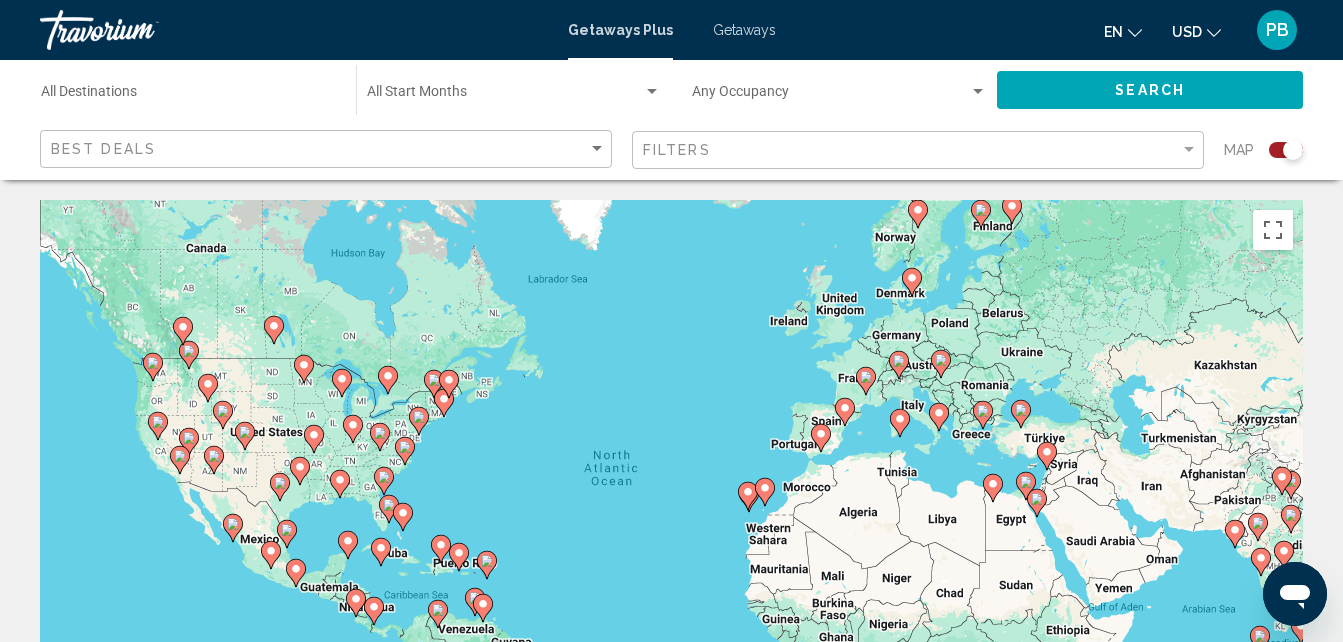 click 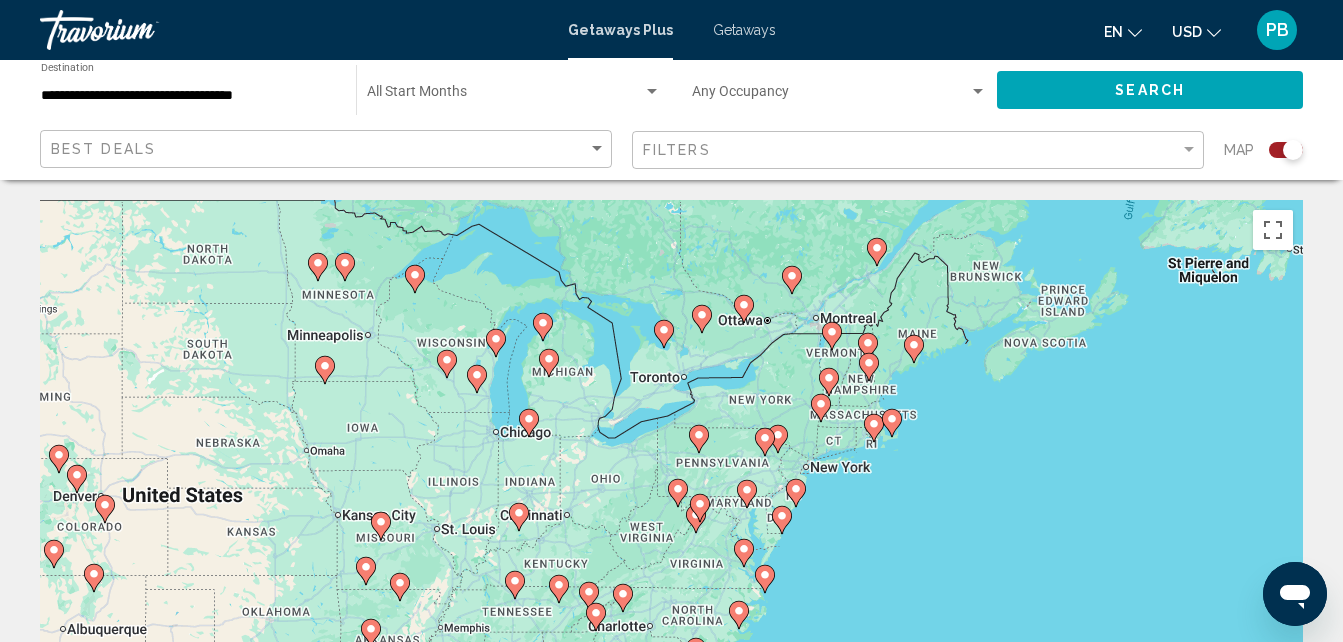 click 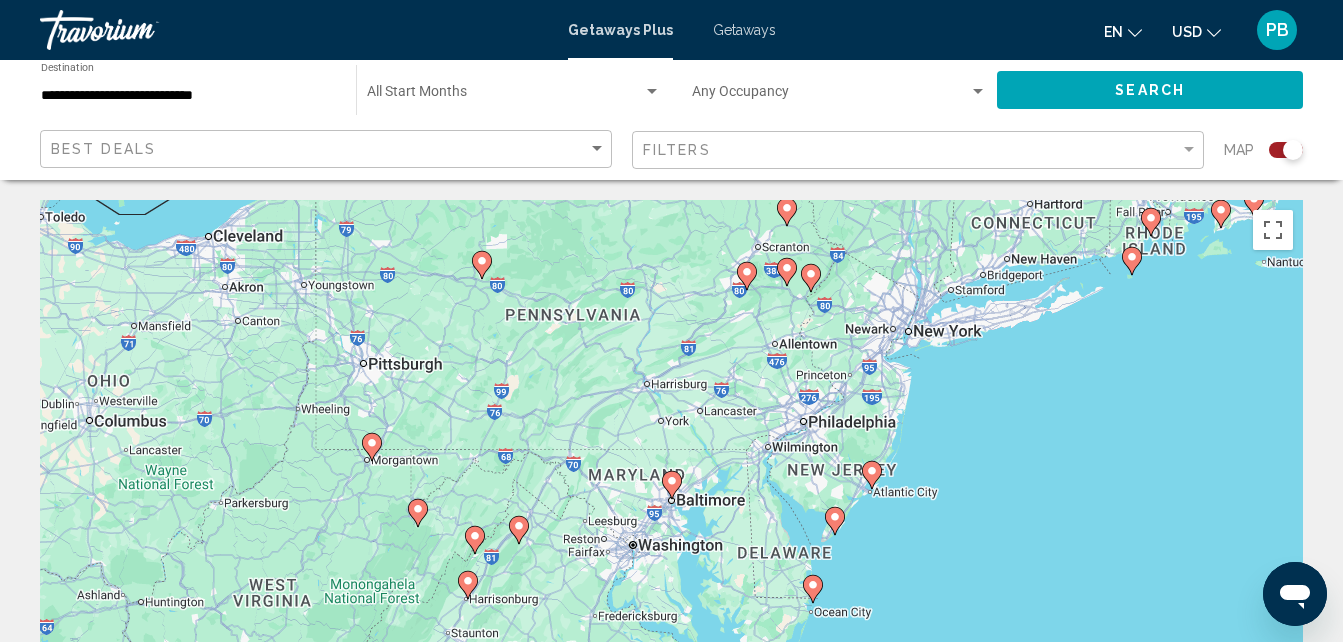 click 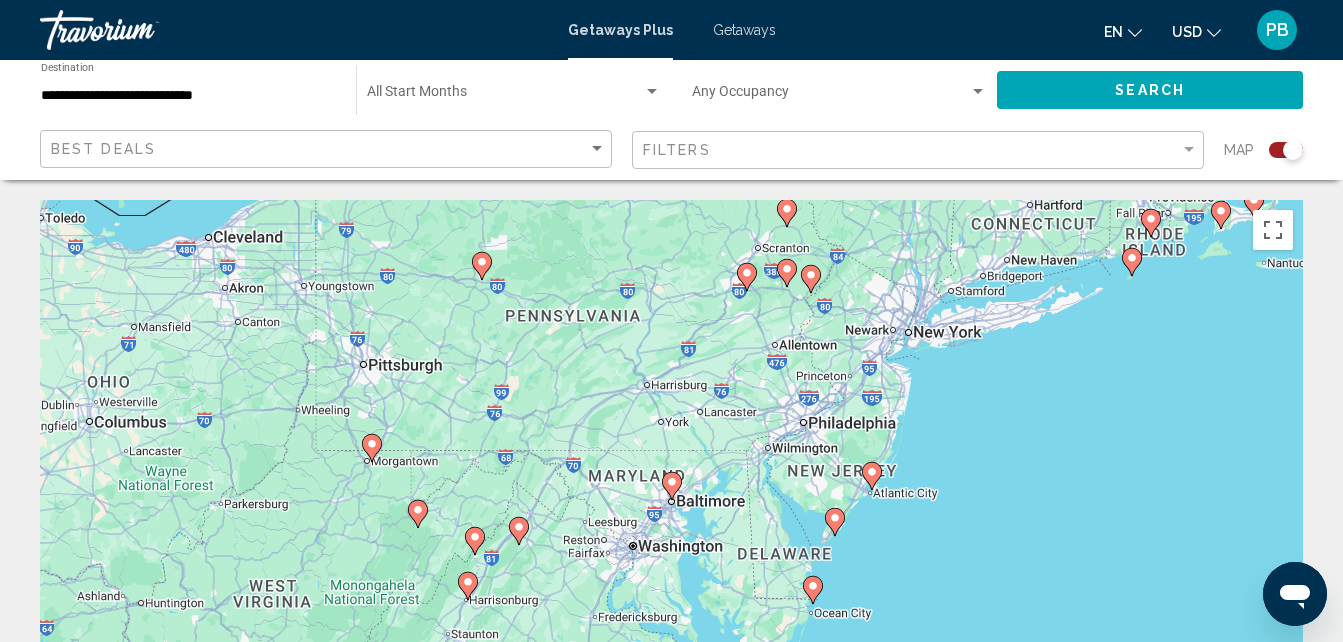 click 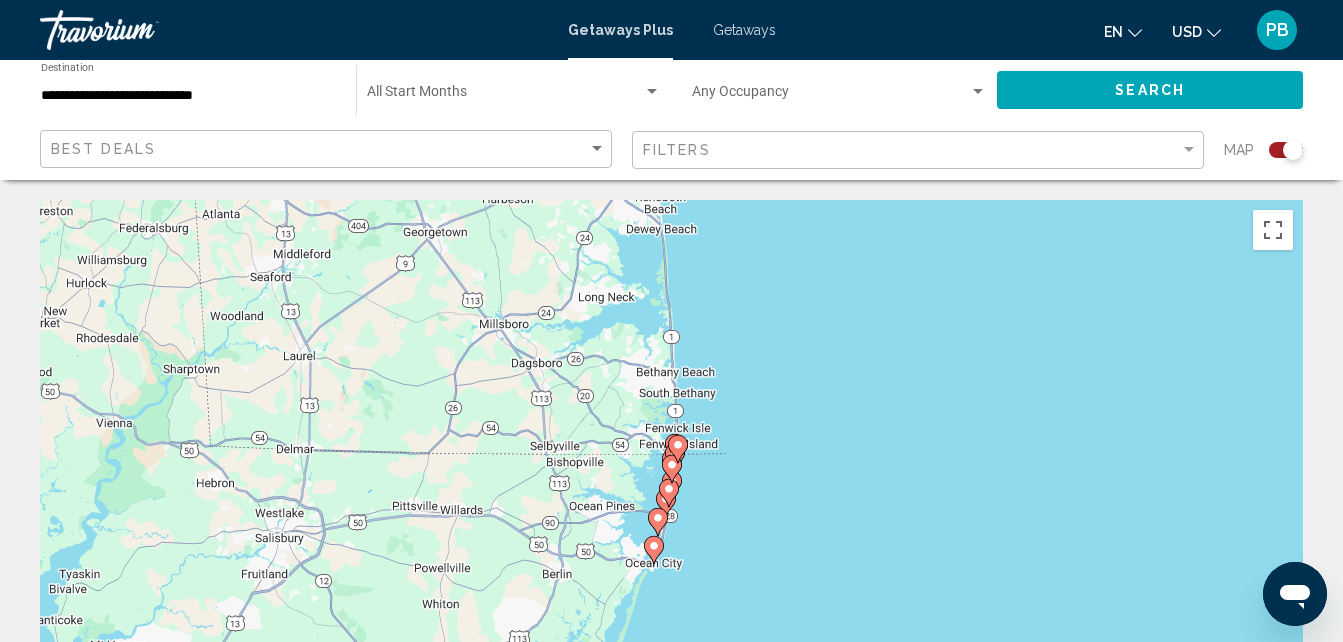 click 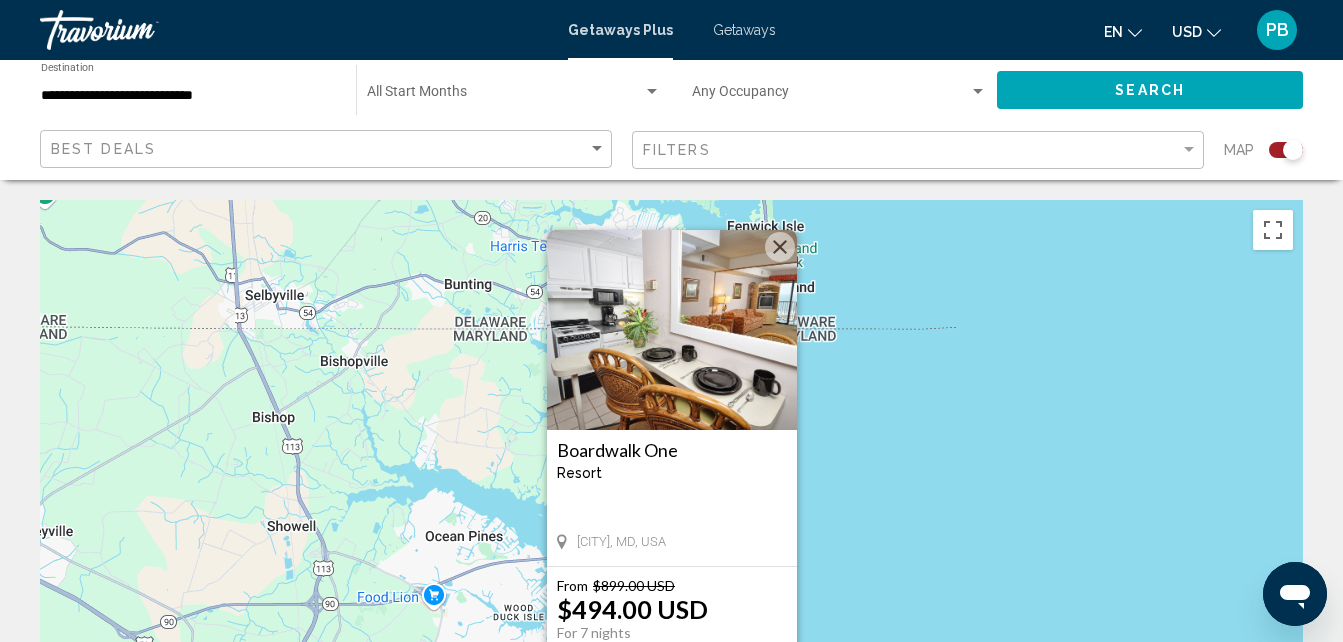 type 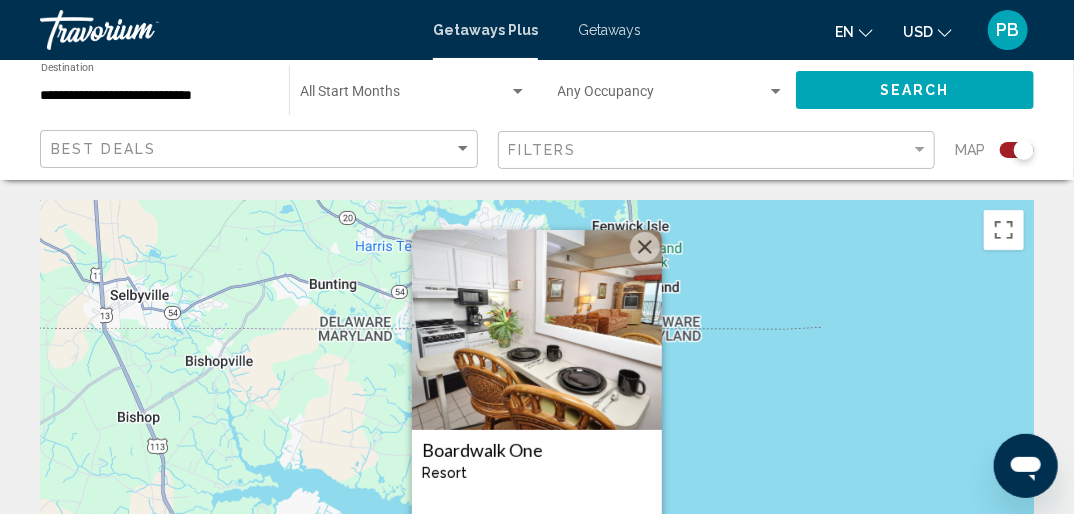 click at bounding box center (645, 247) 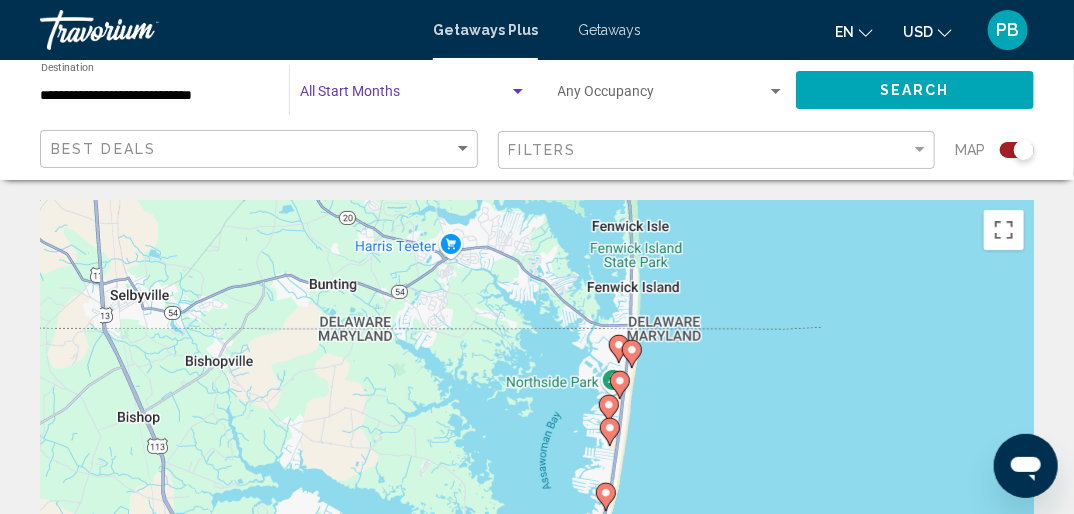 click at bounding box center [518, 91] 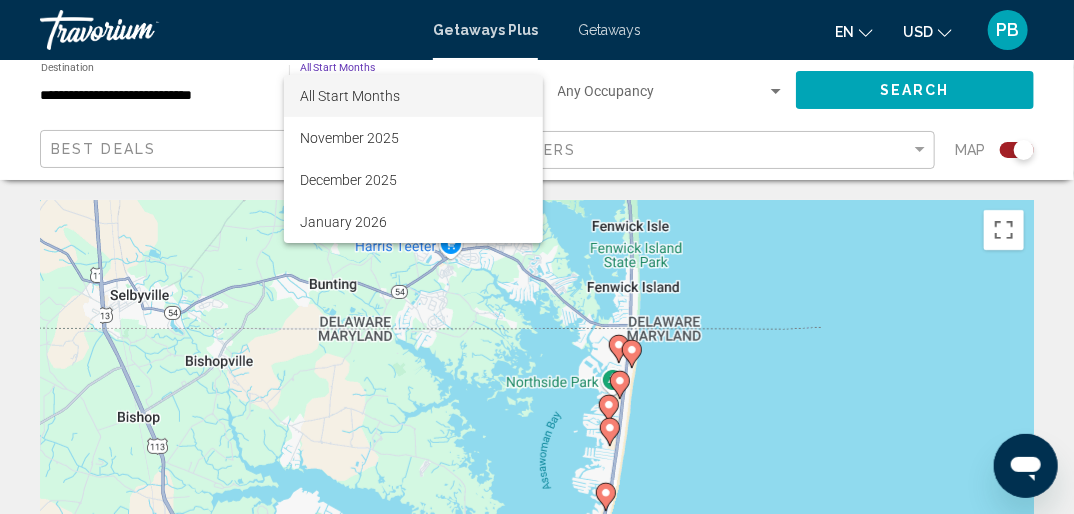 click at bounding box center [537, 257] 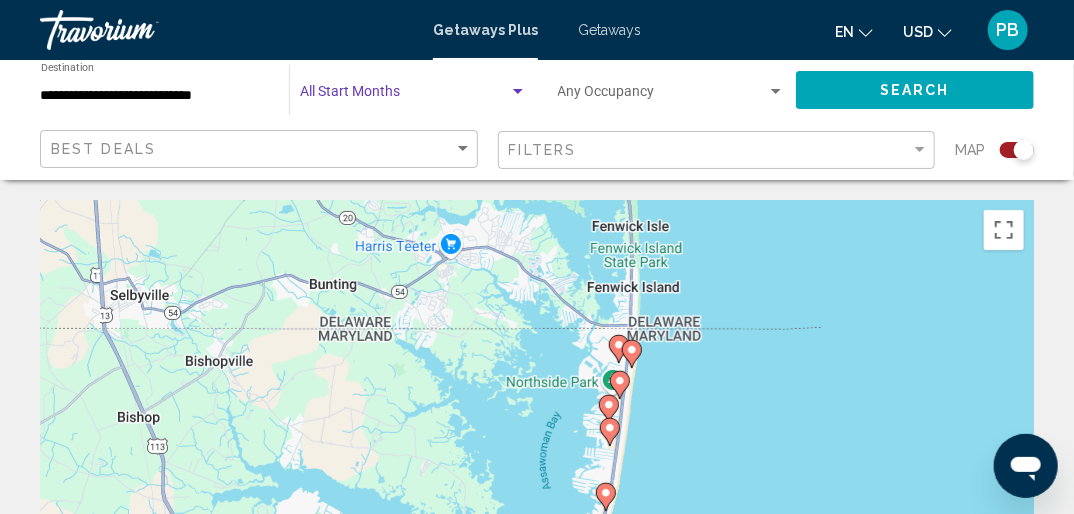 click at bounding box center (518, 92) 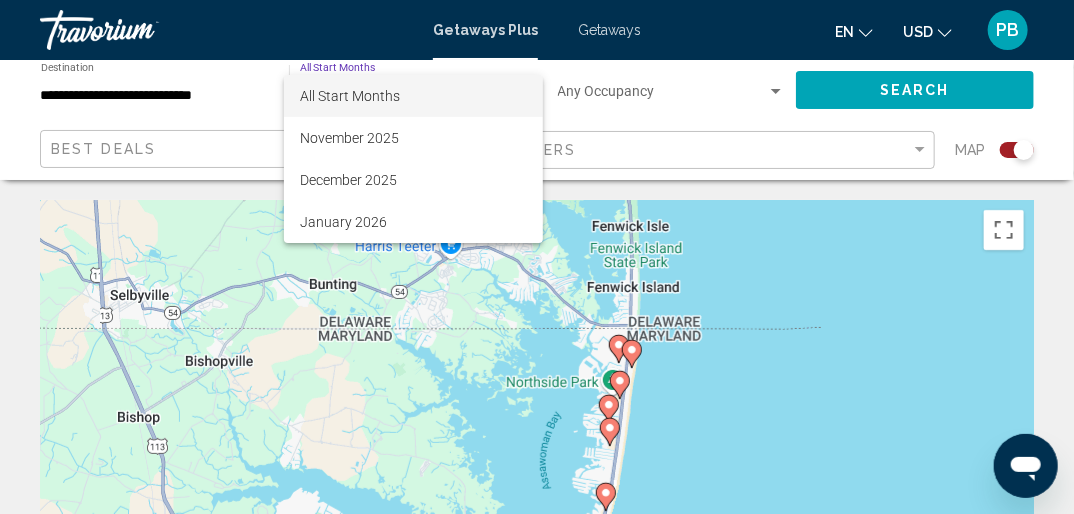 click at bounding box center [537, 257] 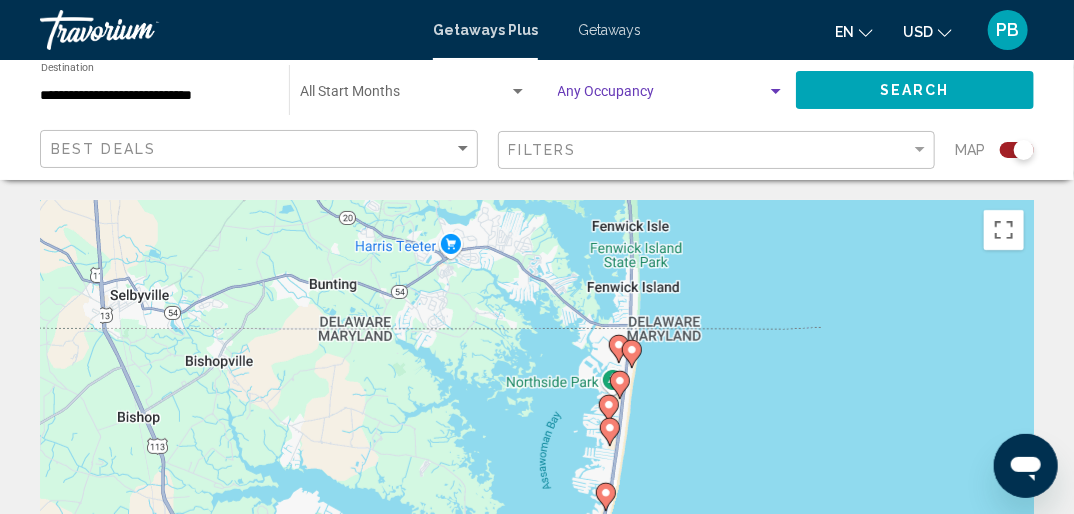 click at bounding box center [776, 92] 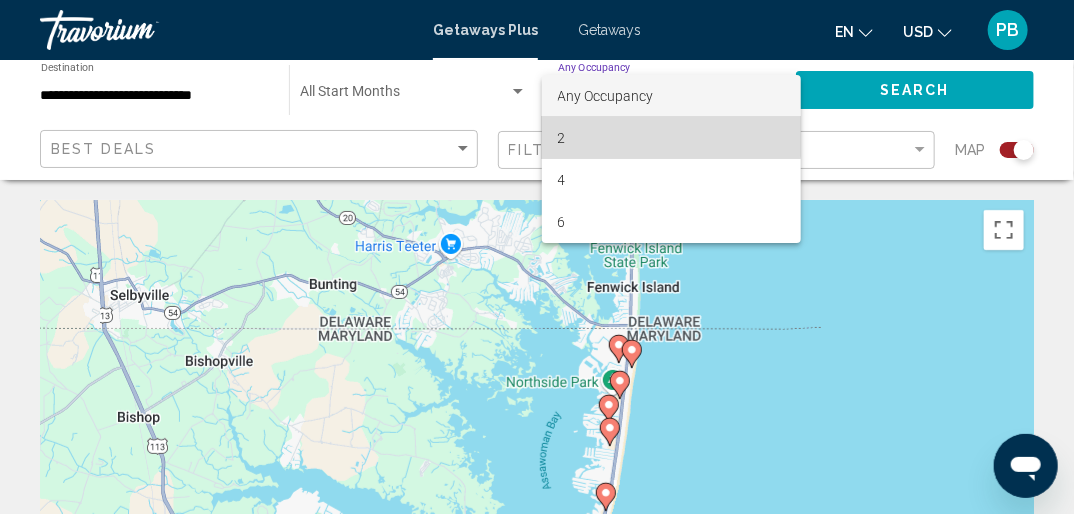 click on "2" at bounding box center [672, 138] 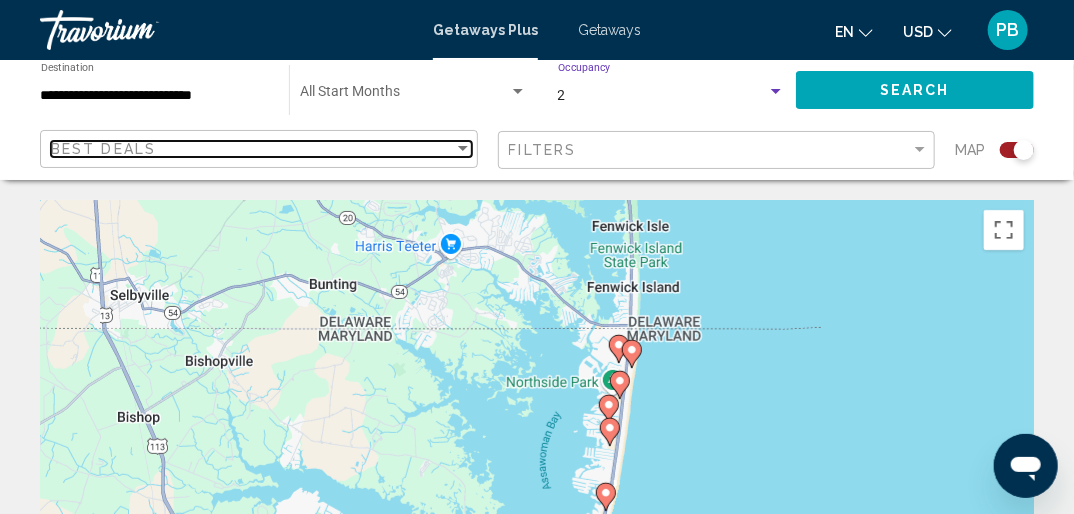 click at bounding box center [463, 149] 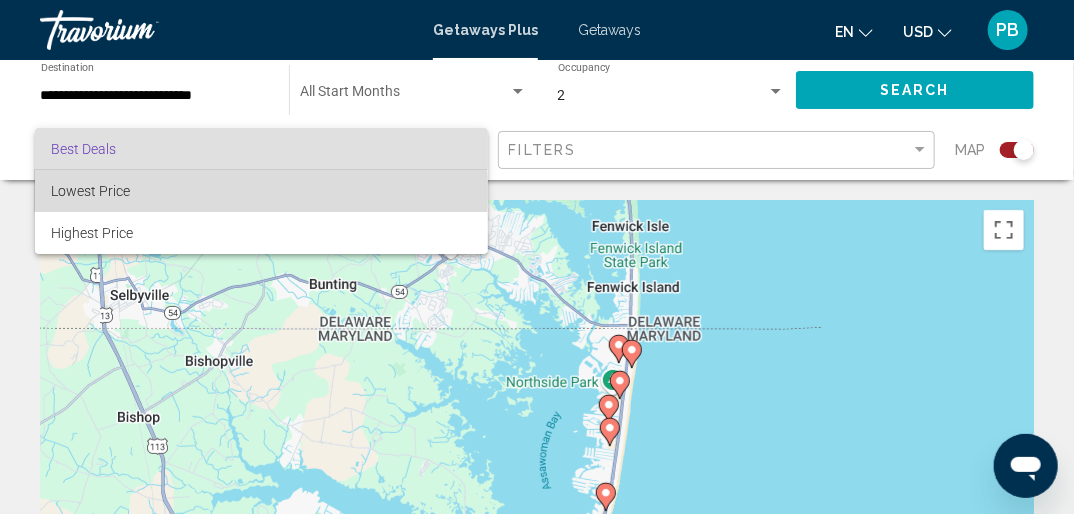 click on "Lowest Price" at bounding box center (261, 191) 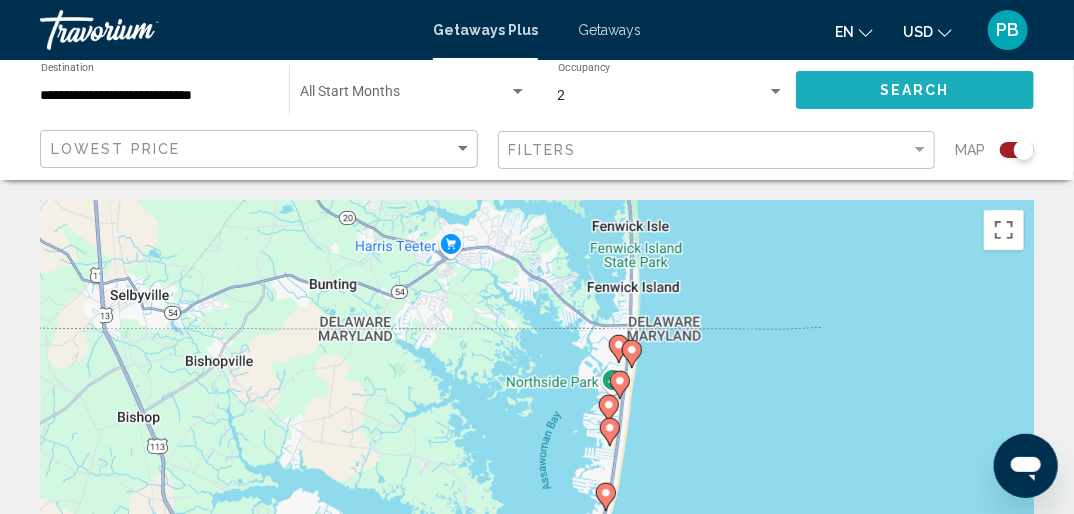 click on "Search" 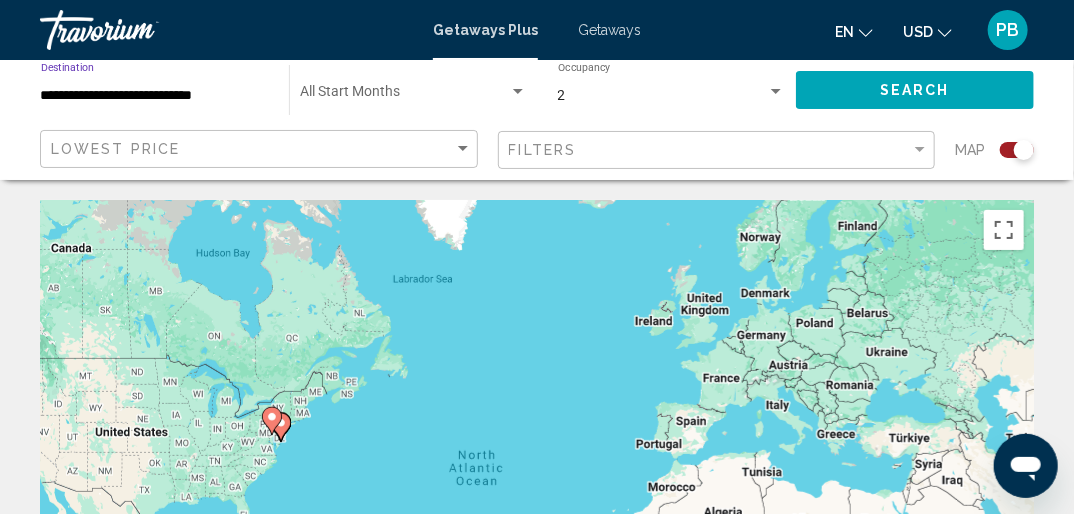 click on "**********" at bounding box center (155, 96) 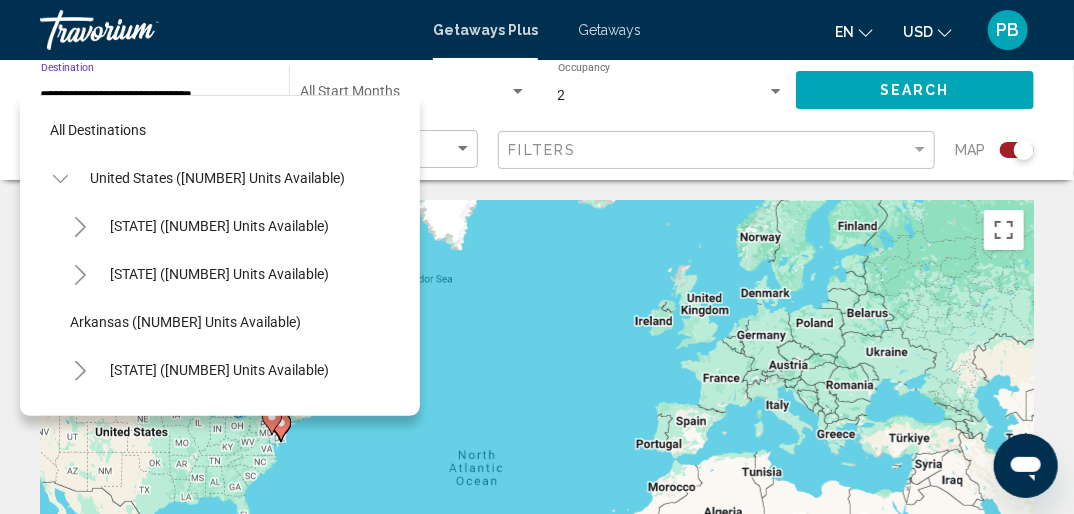 scroll, scrollTop: 604, scrollLeft: 0, axis: vertical 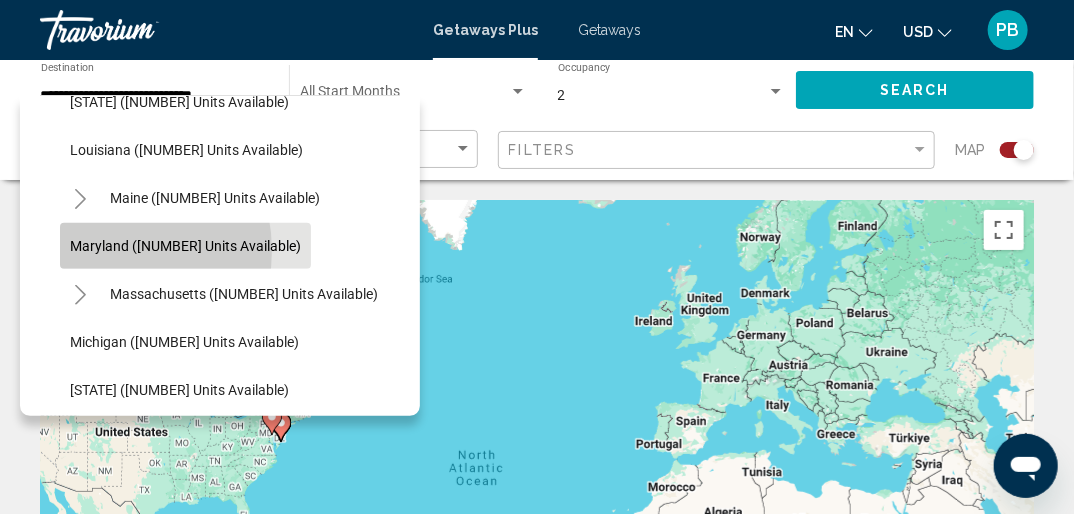 click on "Maryland ([NUMBER] units available)" 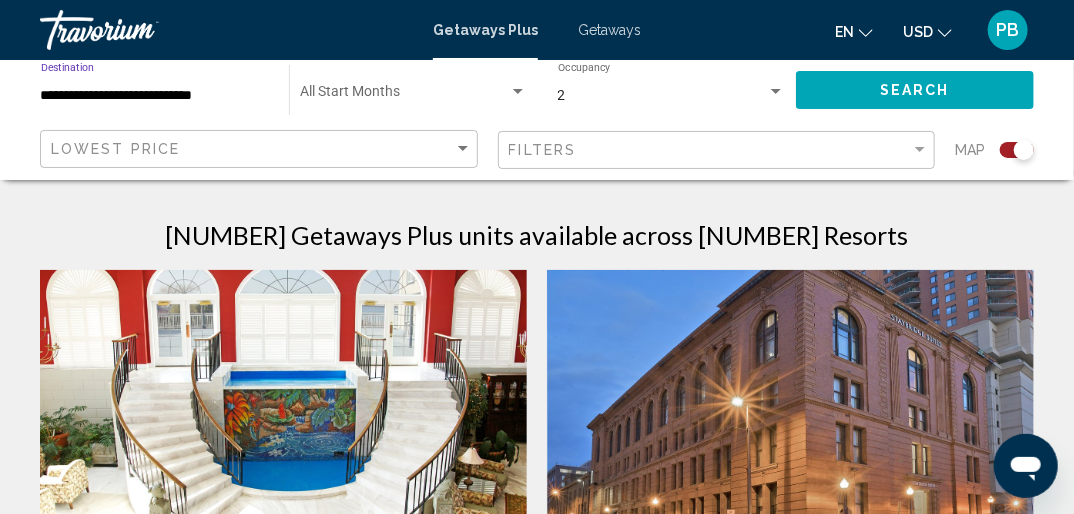 scroll, scrollTop: 980, scrollLeft: 0, axis: vertical 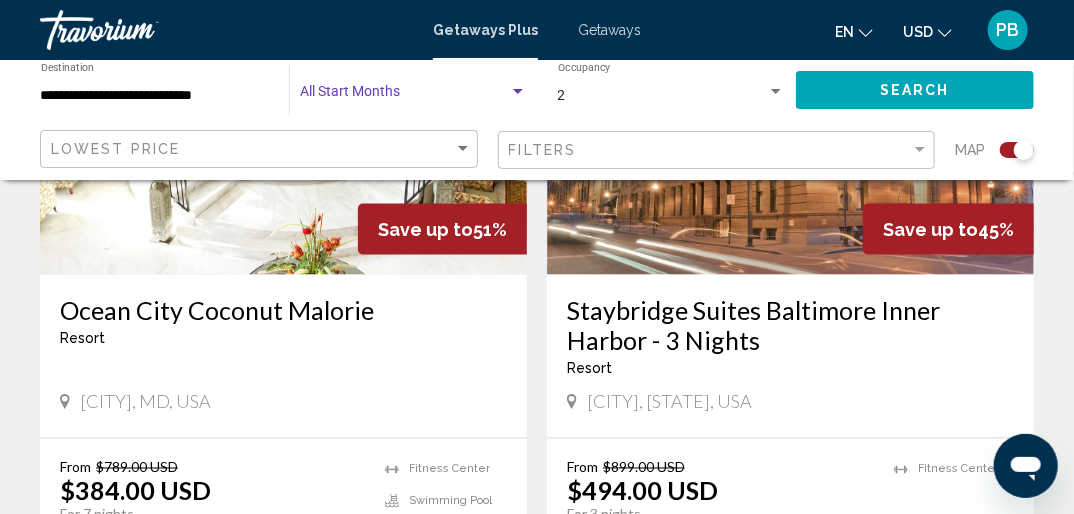 click at bounding box center [404, 96] 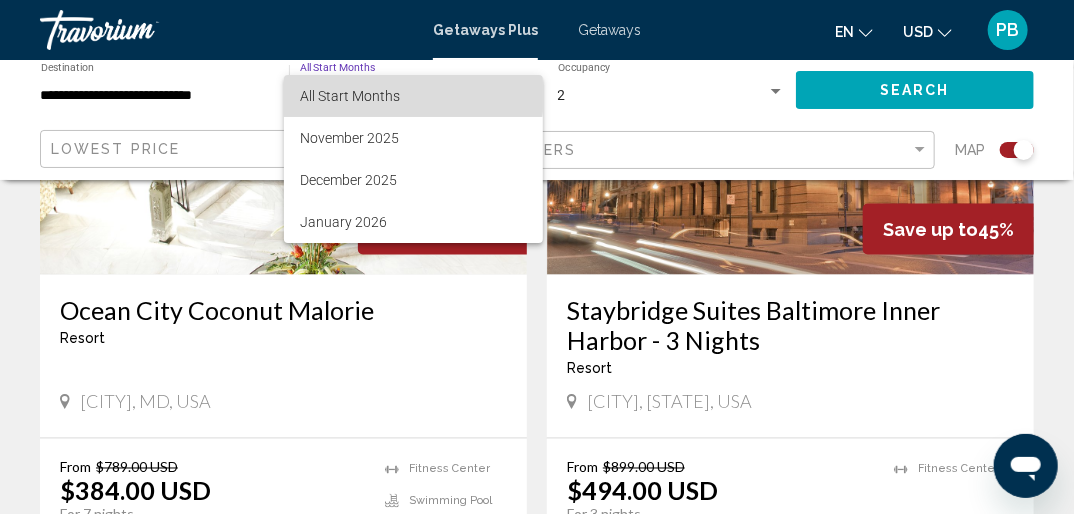click on "All Start Months" at bounding box center [350, 96] 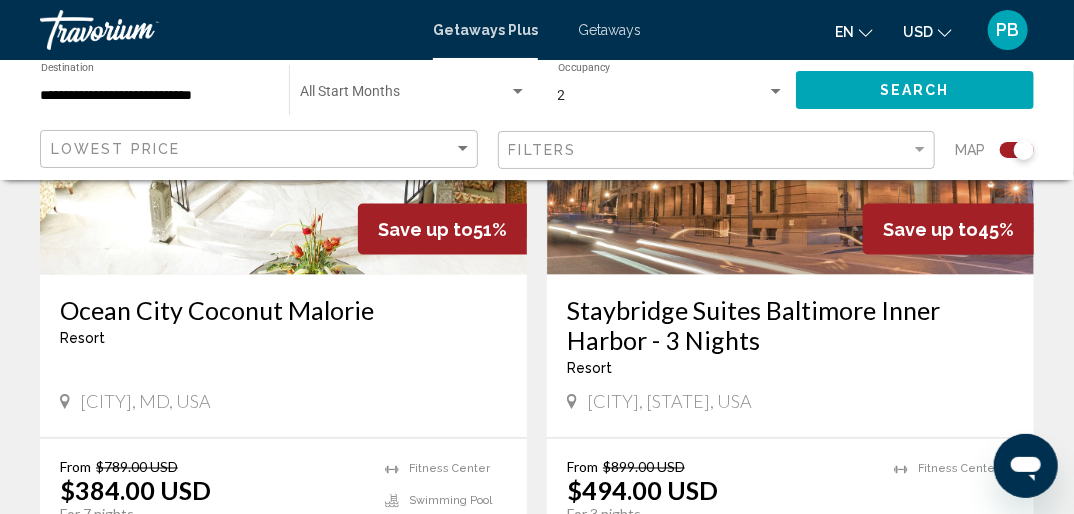 click on "Getaways" at bounding box center (609, 30) 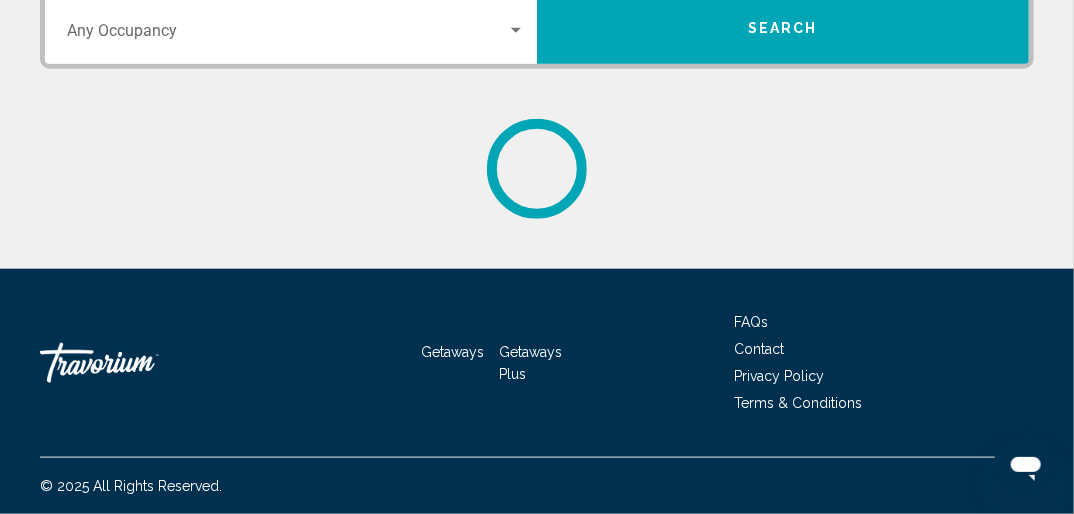 scroll, scrollTop: 0, scrollLeft: 0, axis: both 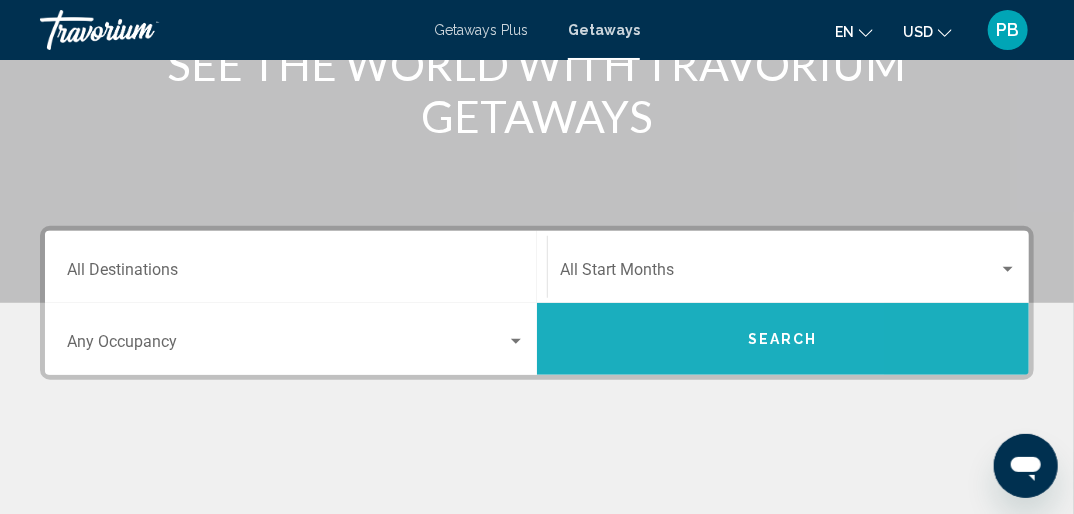 click on "Search" at bounding box center [783, 339] 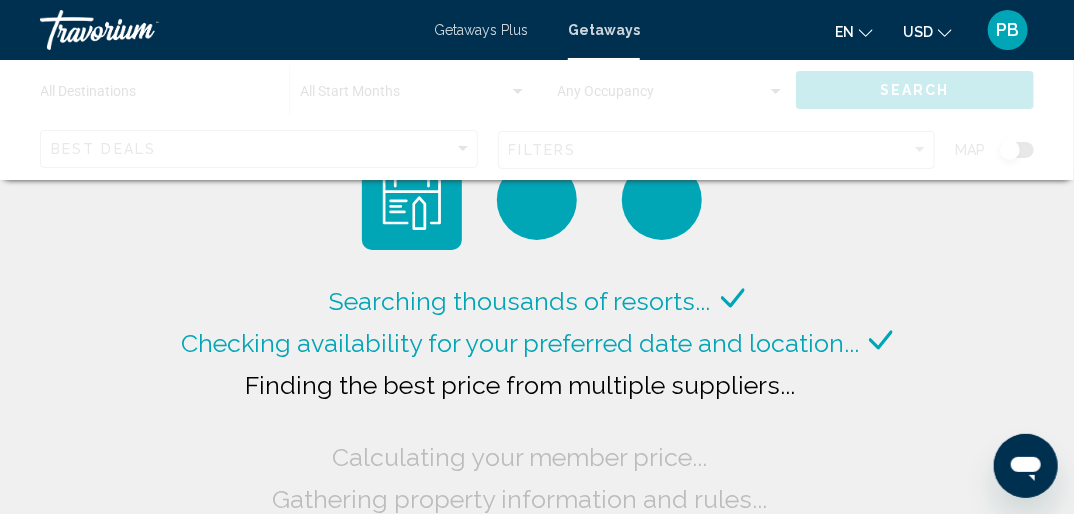 click 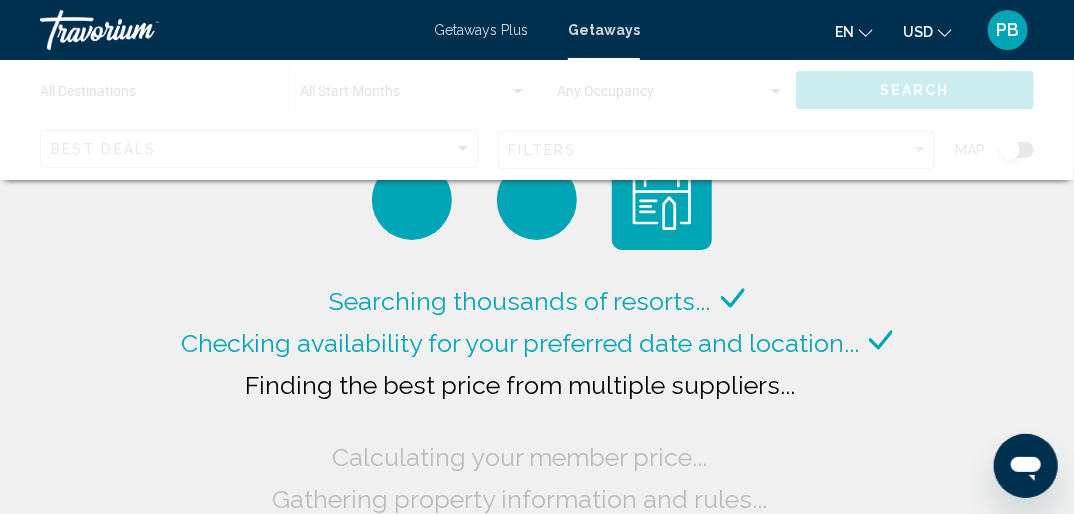 click 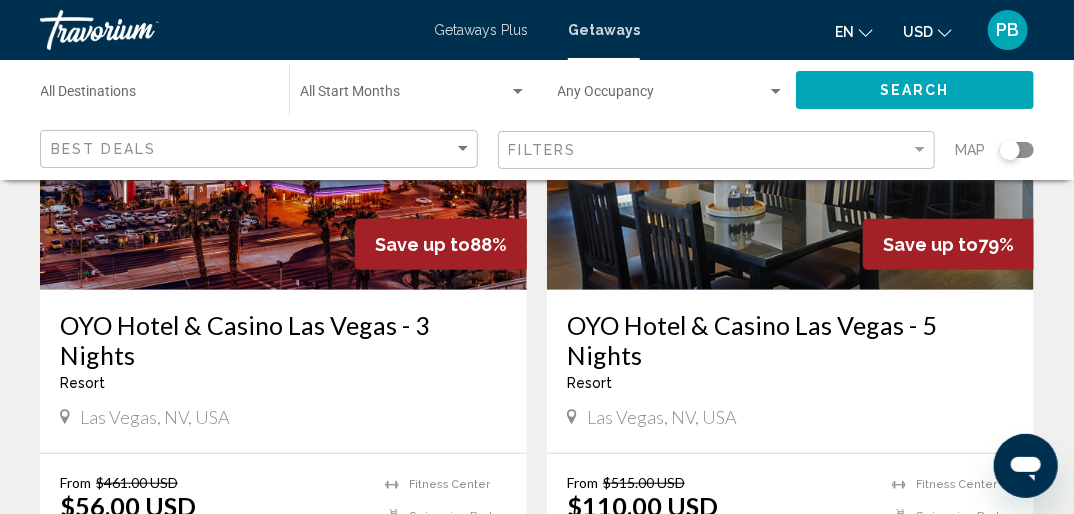 scroll, scrollTop: 0, scrollLeft: 0, axis: both 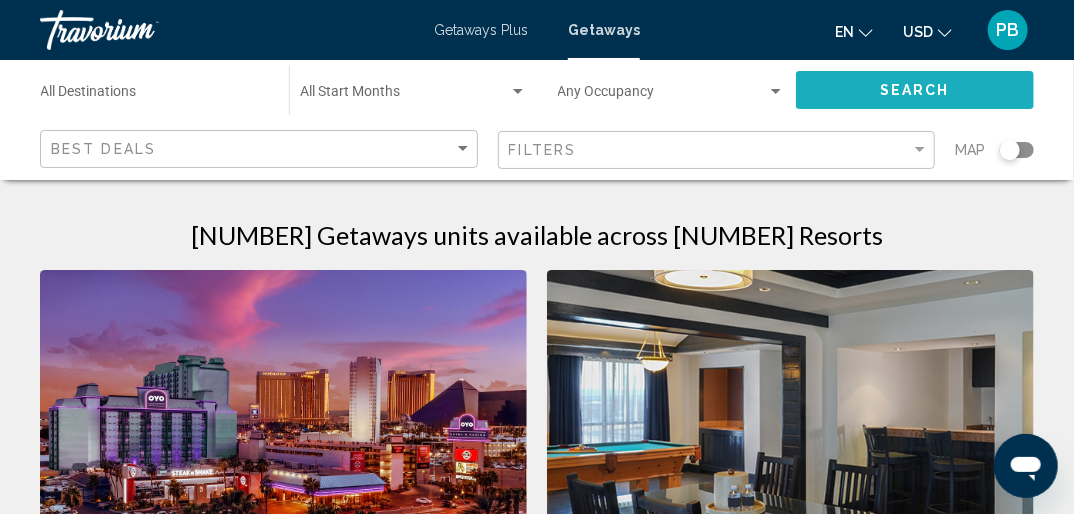 click on "Search" 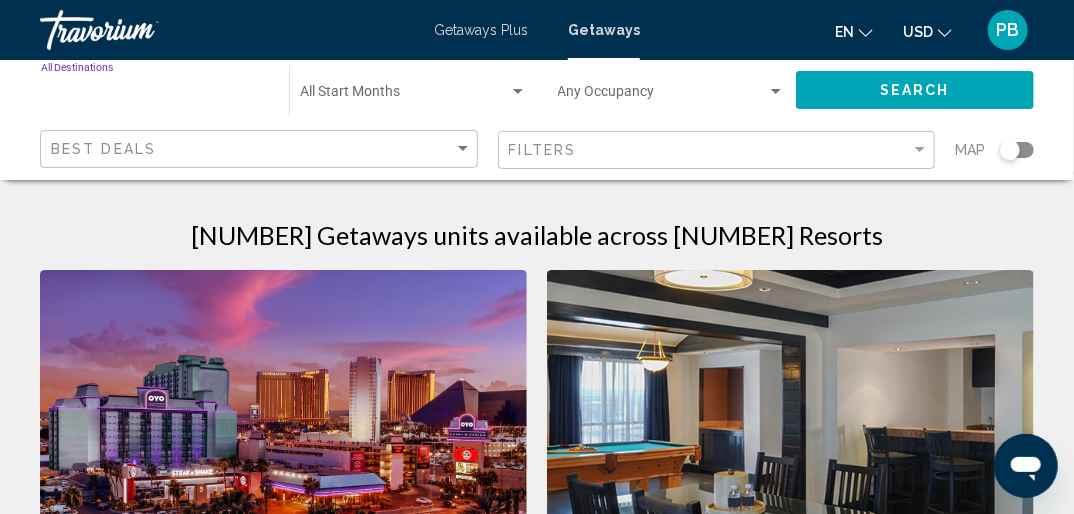 click on "Destination All Destinations" at bounding box center (155, 96) 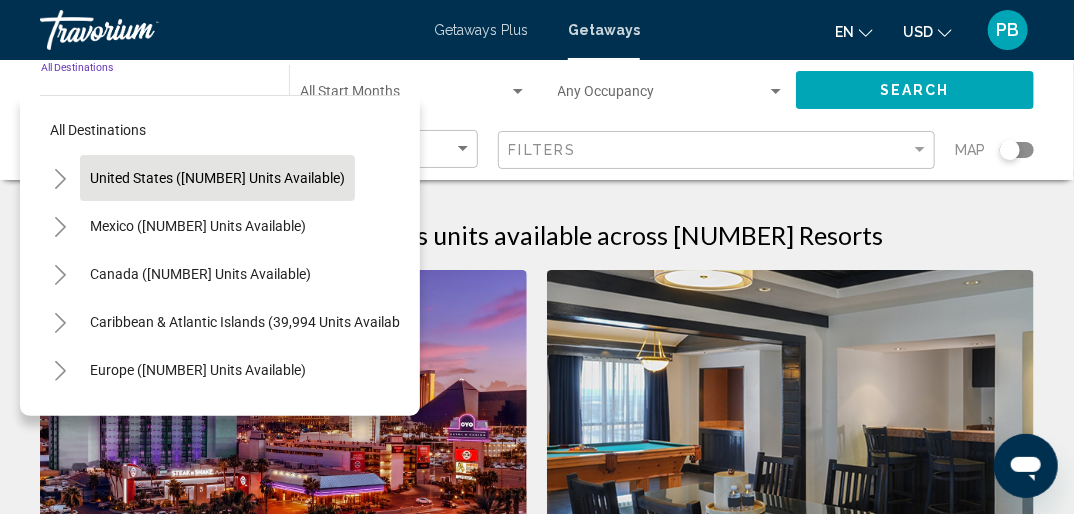 click on "United States ([NUMBER] units available)" at bounding box center [198, 226] 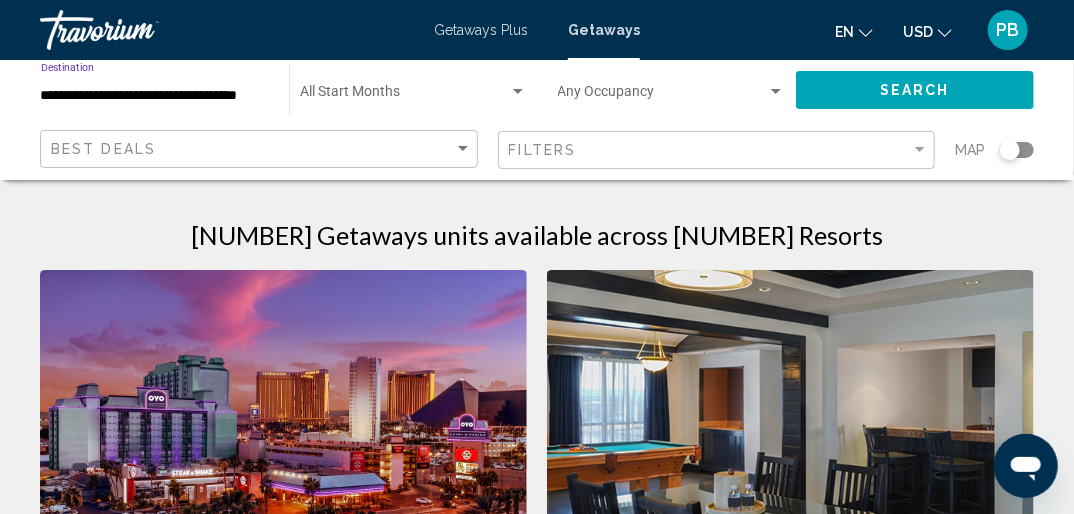 click on "**********" at bounding box center [155, 96] 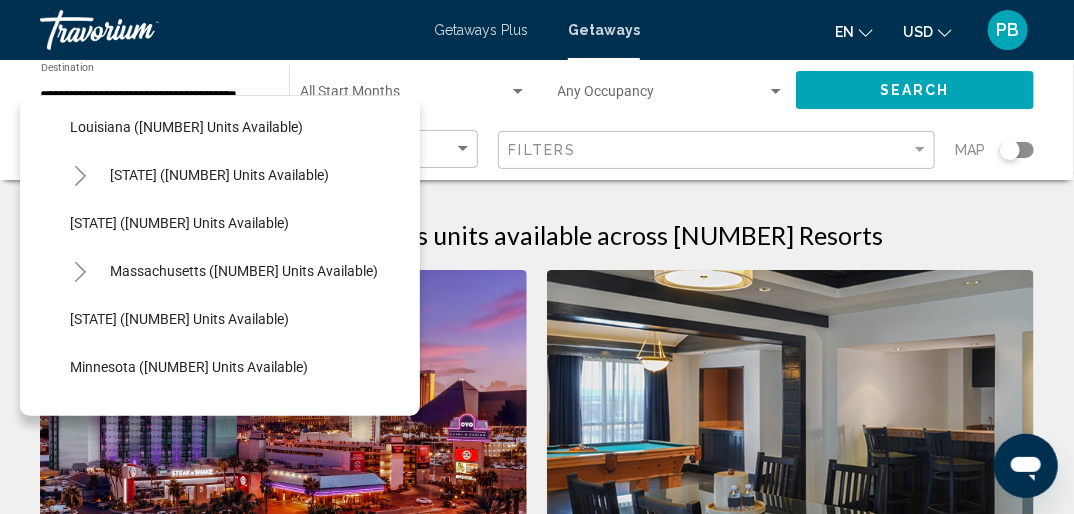 scroll, scrollTop: 828, scrollLeft: 0, axis: vertical 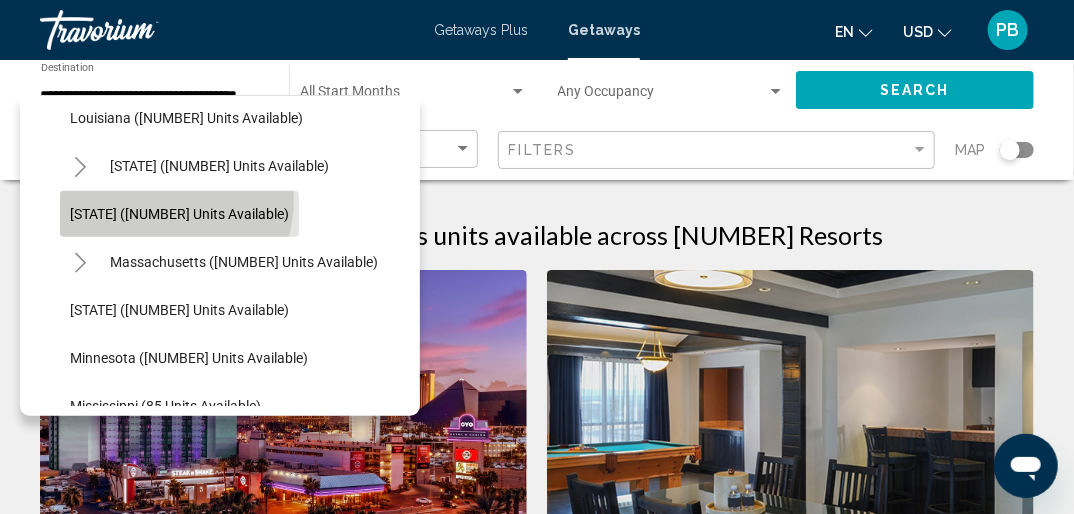 click on "[STATE] ([NUMBER] units available)" 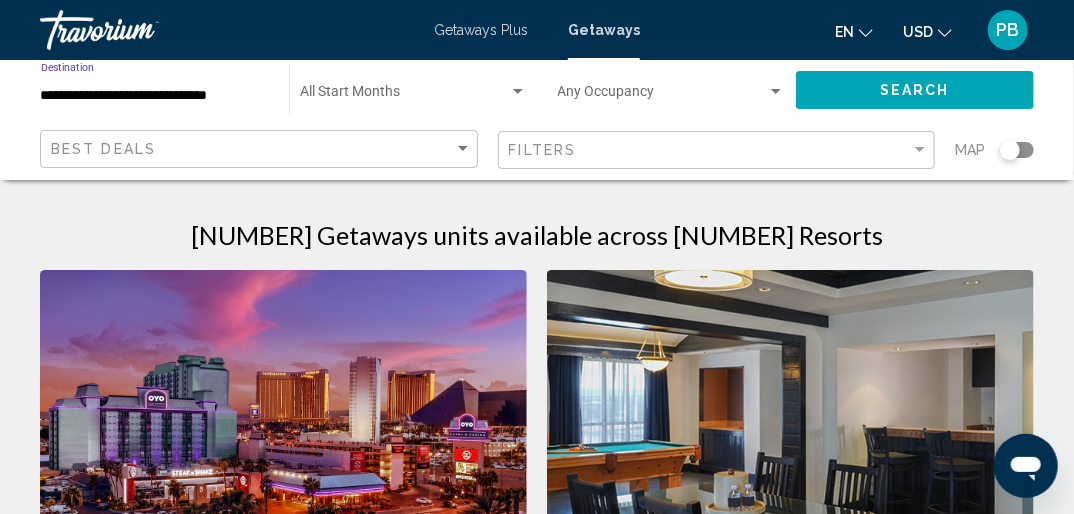 click on "**********" at bounding box center [155, 96] 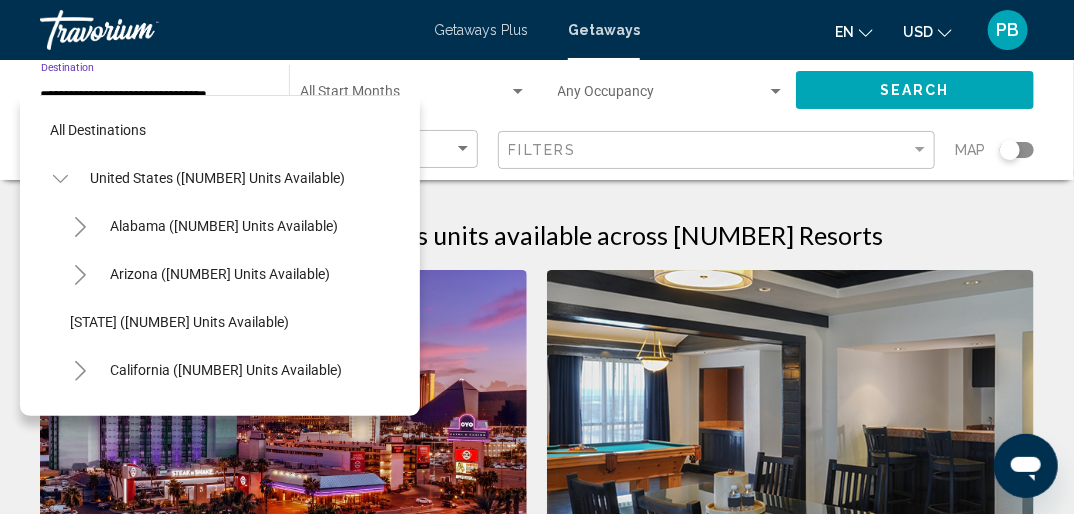 scroll, scrollTop: 796, scrollLeft: 0, axis: vertical 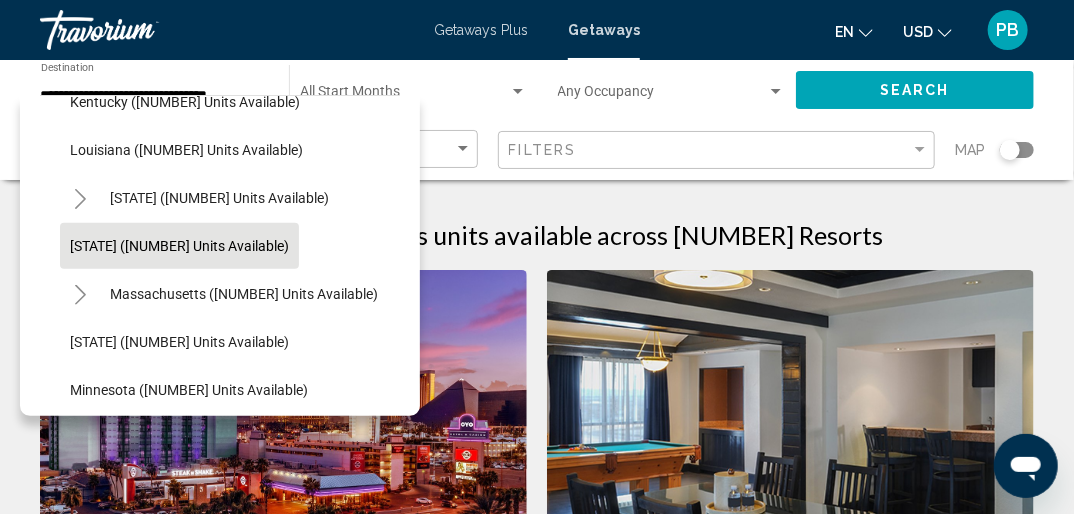 click at bounding box center (220, 95) 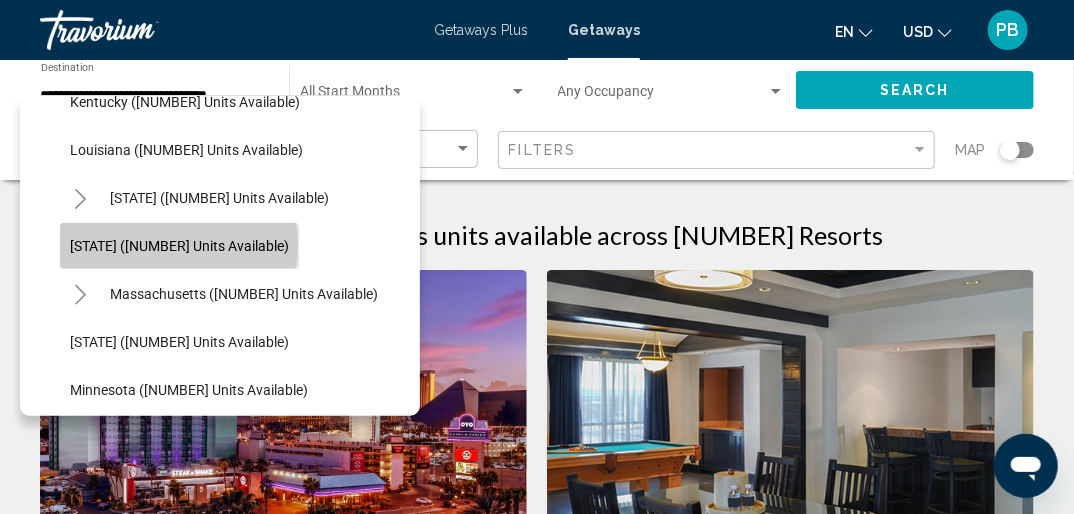 click on "[STATE] ([NUMBER] units available)" 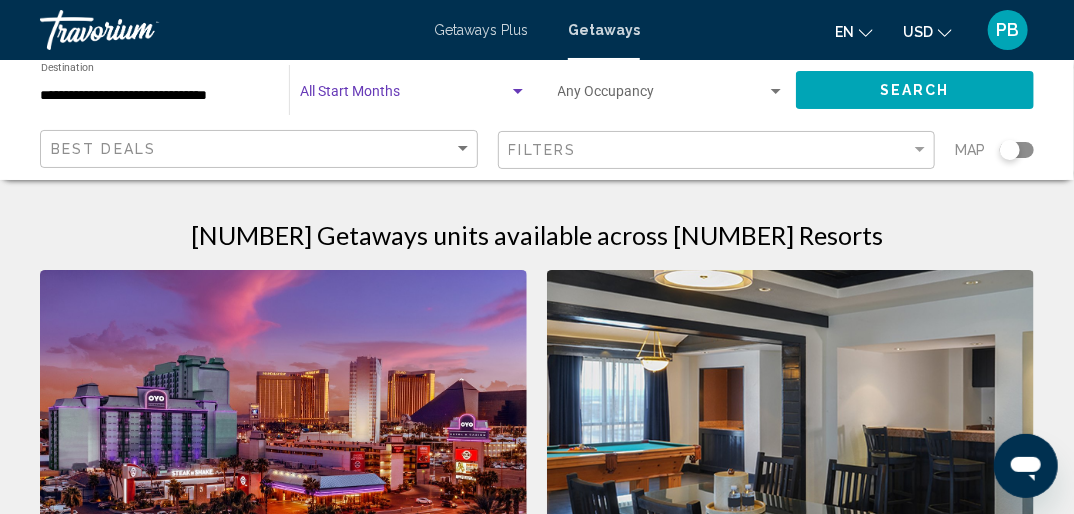 click at bounding box center (404, 96) 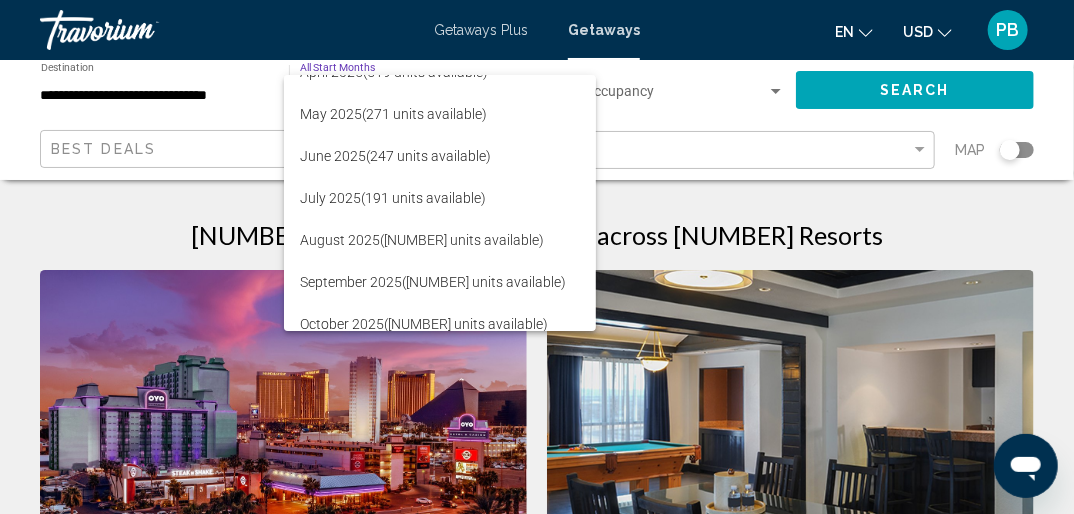 scroll, scrollTop: 195, scrollLeft: 0, axis: vertical 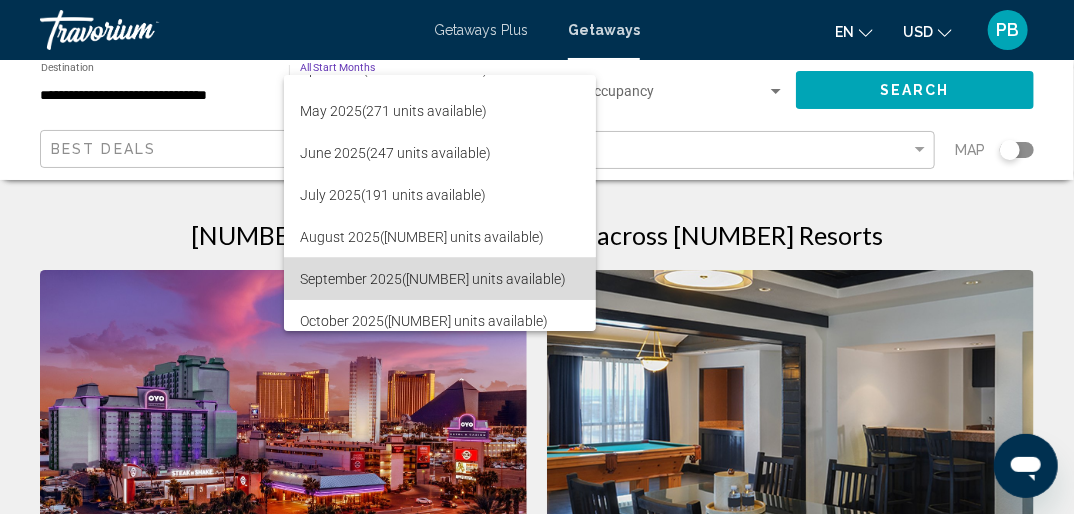 click on "[MONTH] [YEAR]  ([NUMBER] units available)" at bounding box center (440, 279) 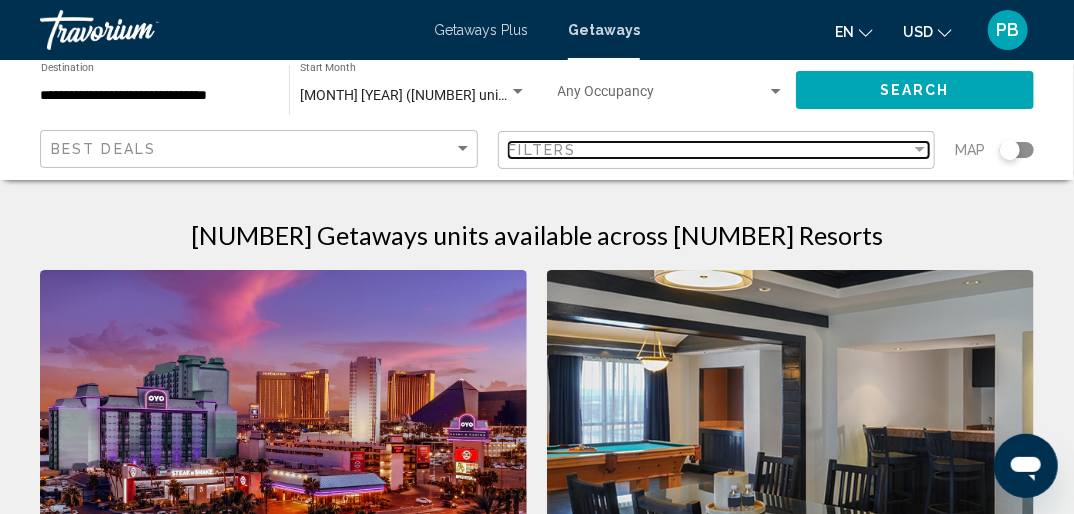 click at bounding box center (920, 149) 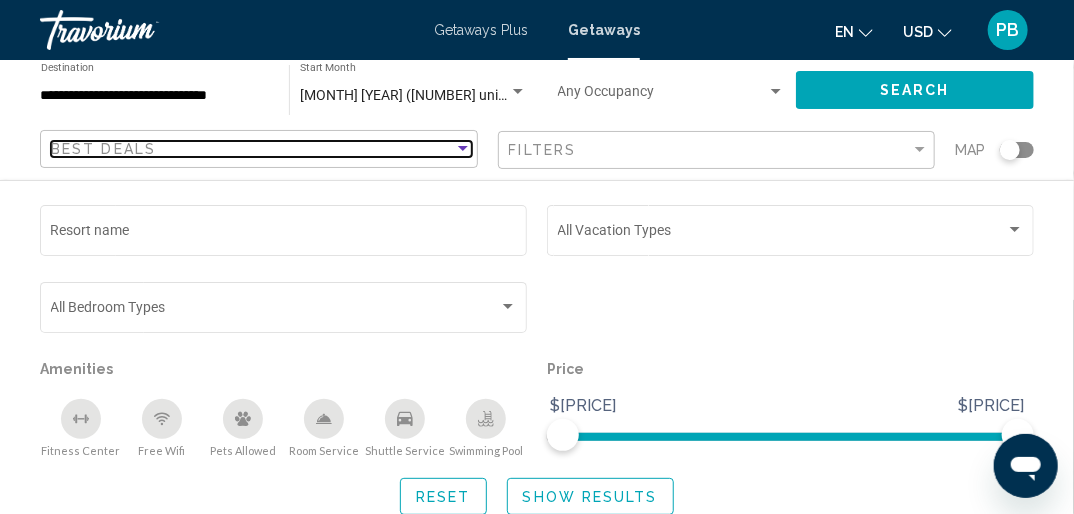 click at bounding box center (463, 149) 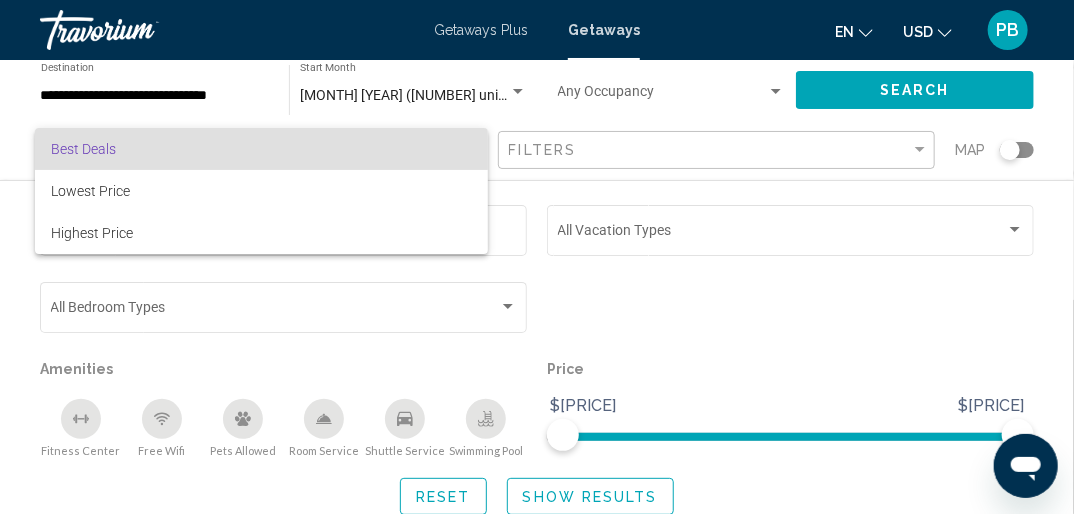 click at bounding box center (537, 257) 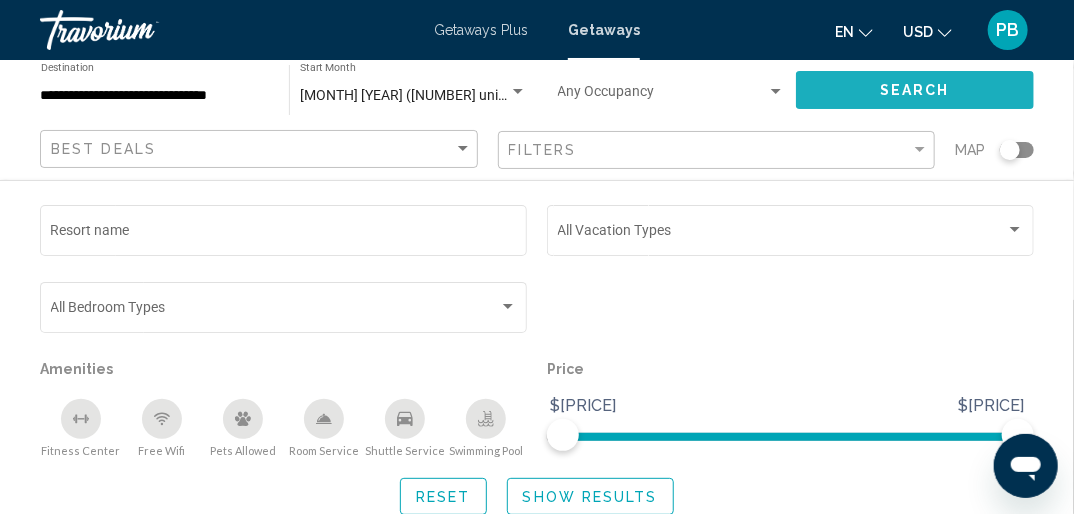 click on "Search" 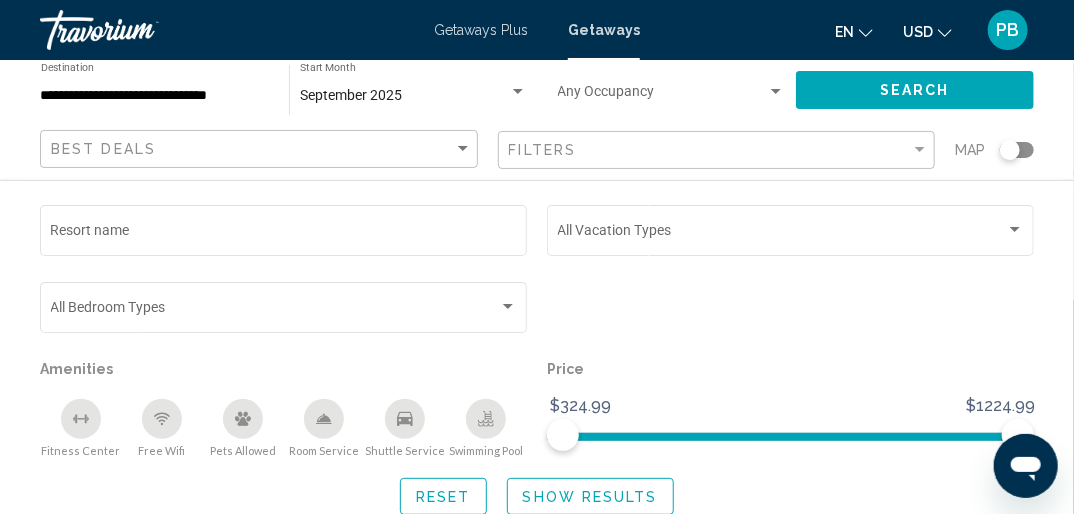 click on "**********" 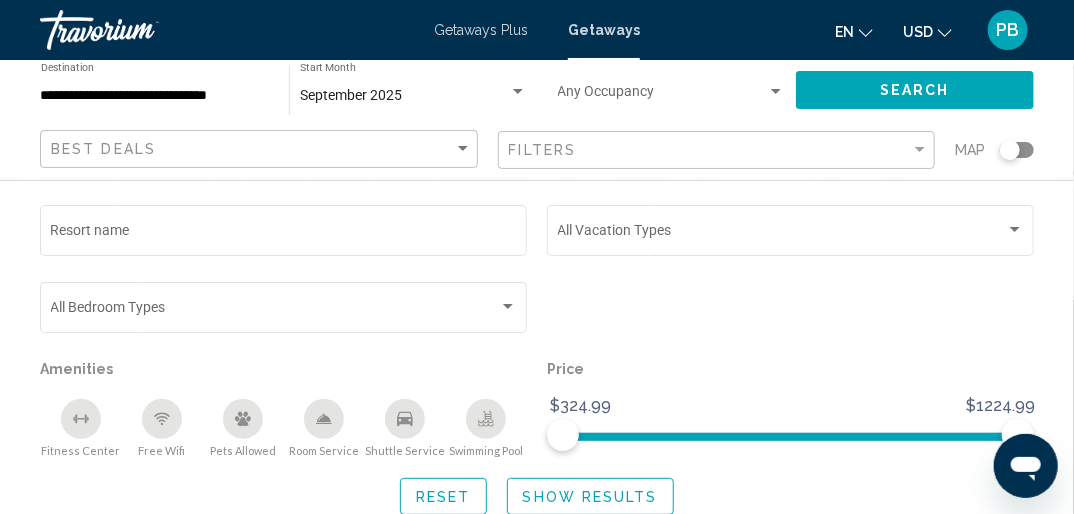scroll, scrollTop: 309, scrollLeft: 0, axis: vertical 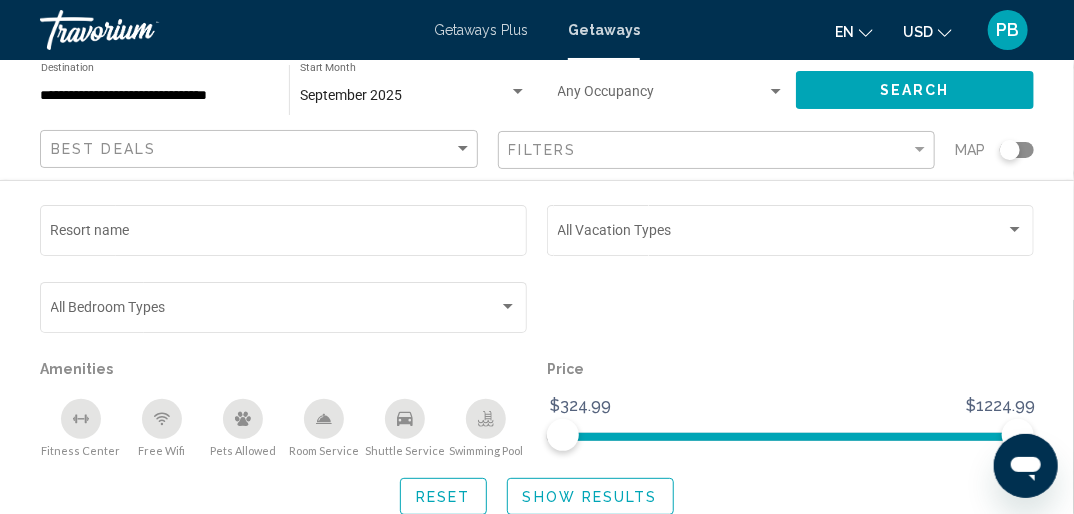 click on "Search" 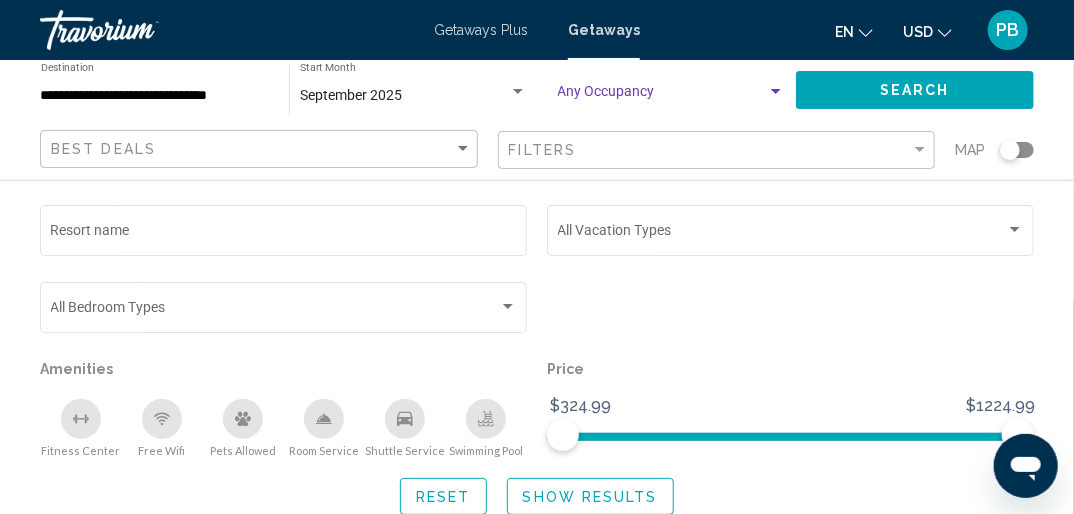 click at bounding box center (776, 91) 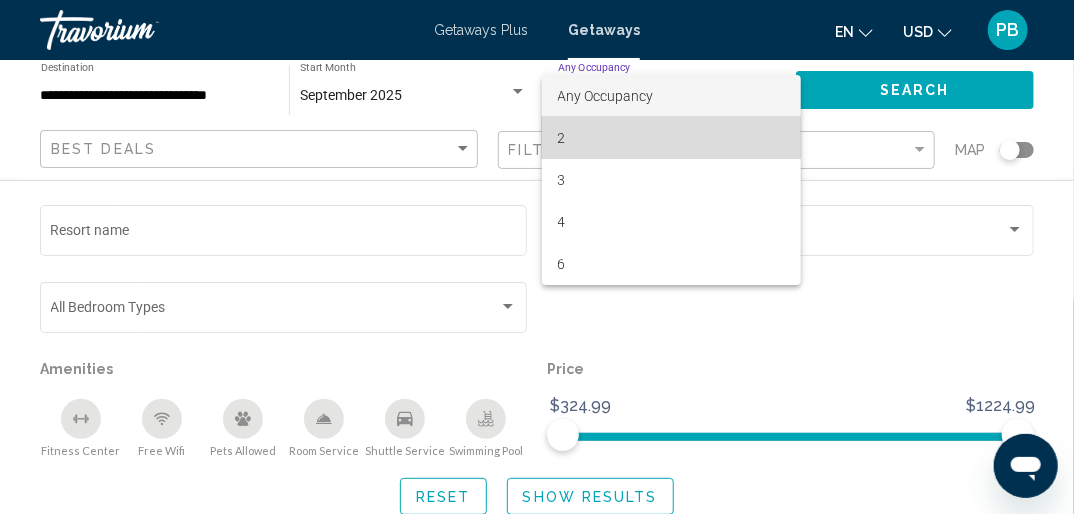 click on "2" at bounding box center (672, 138) 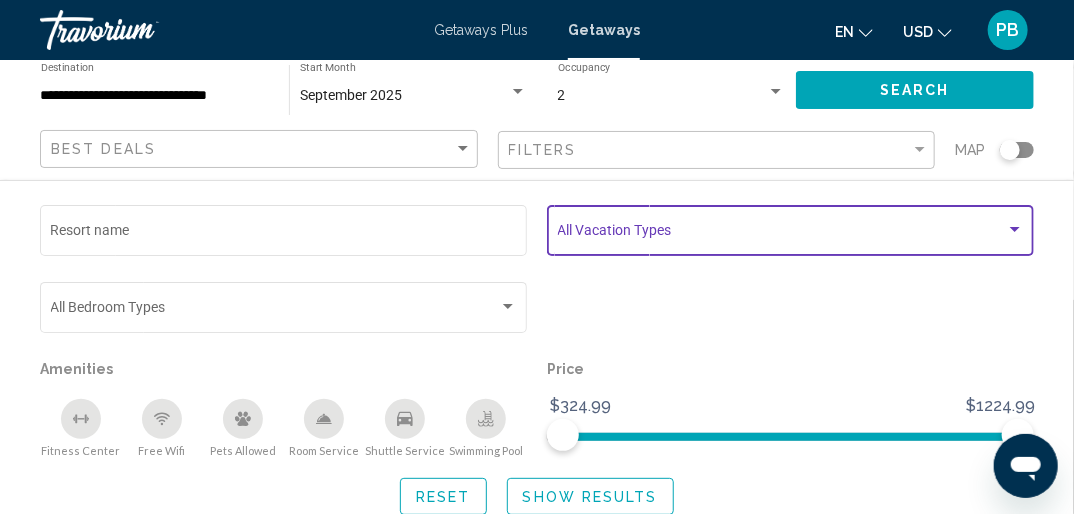 click at bounding box center (1015, 230) 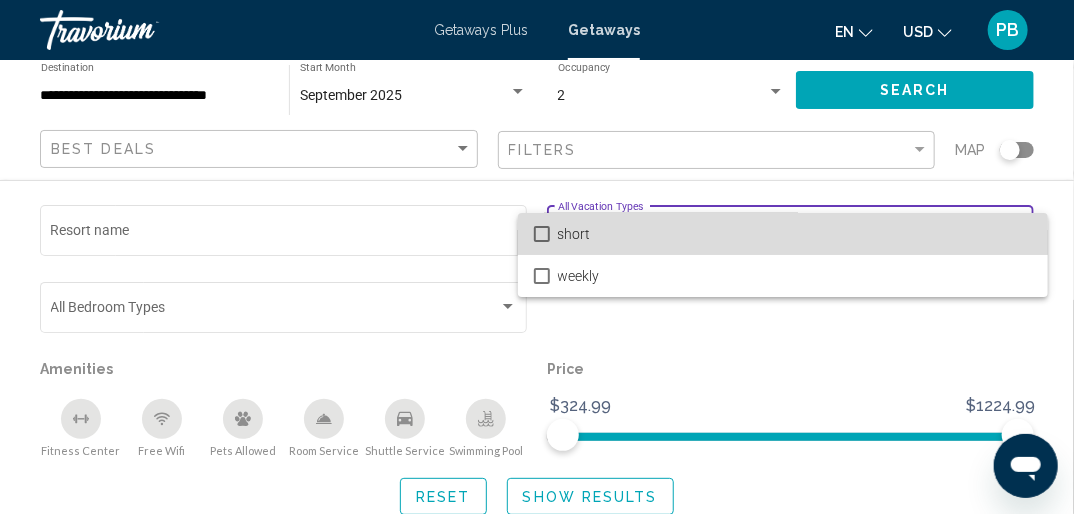 click at bounding box center [542, 234] 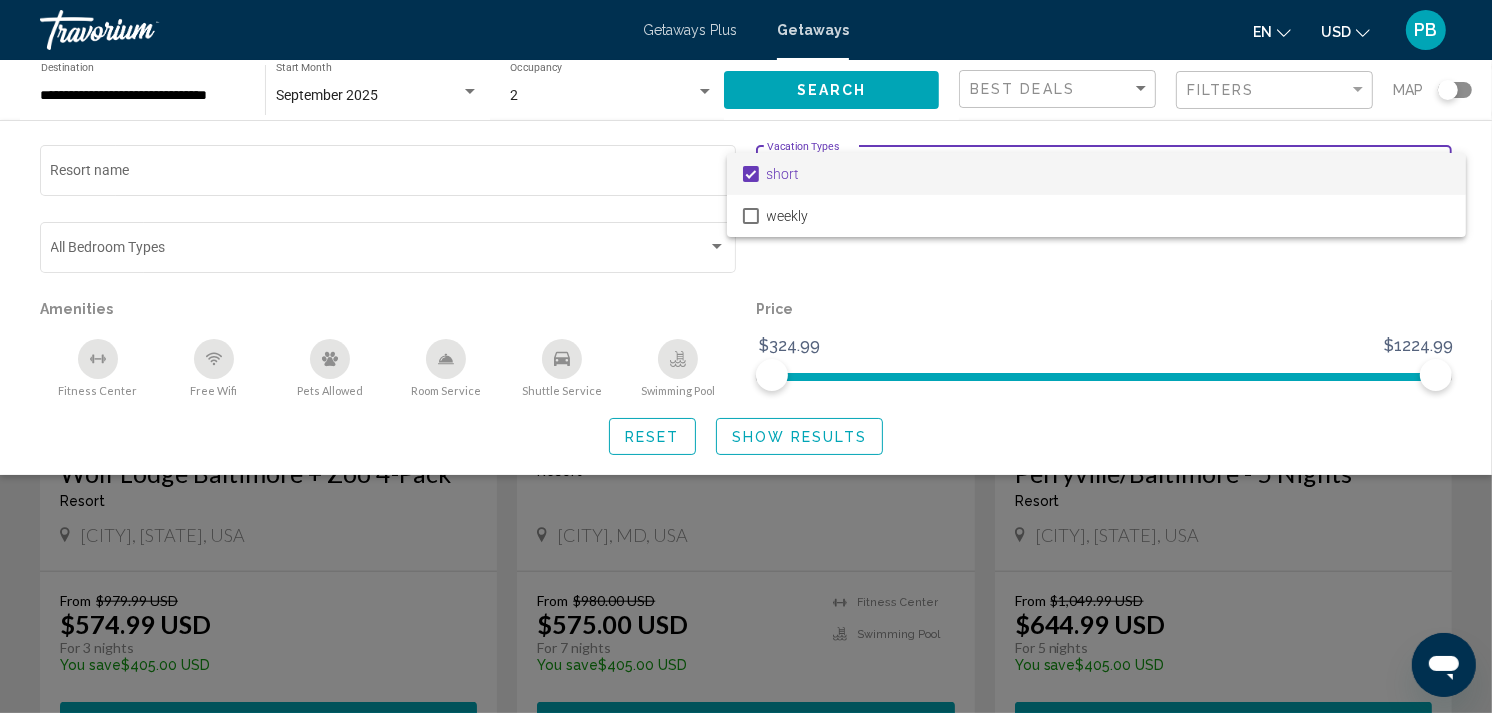 scroll, scrollTop: 1620, scrollLeft: 0, axis: vertical 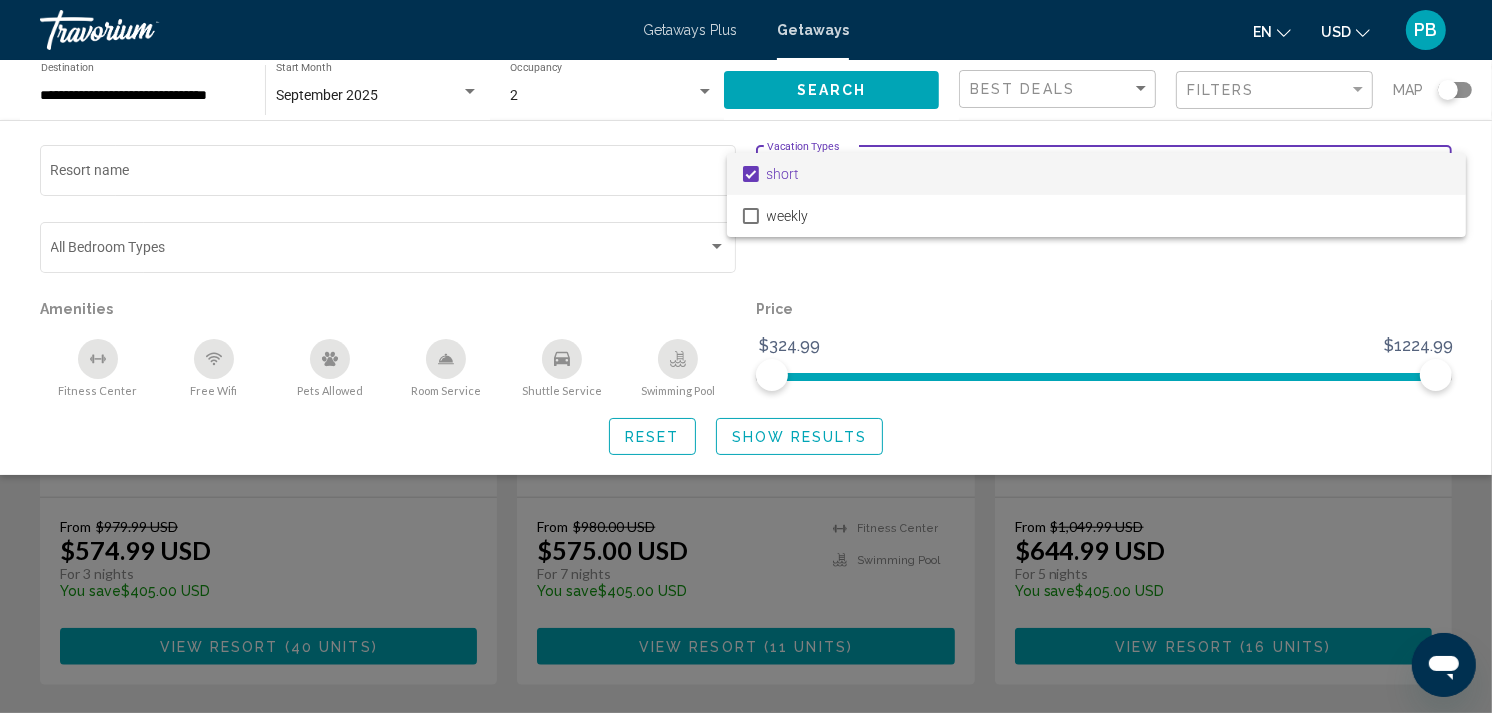 click at bounding box center [746, 356] 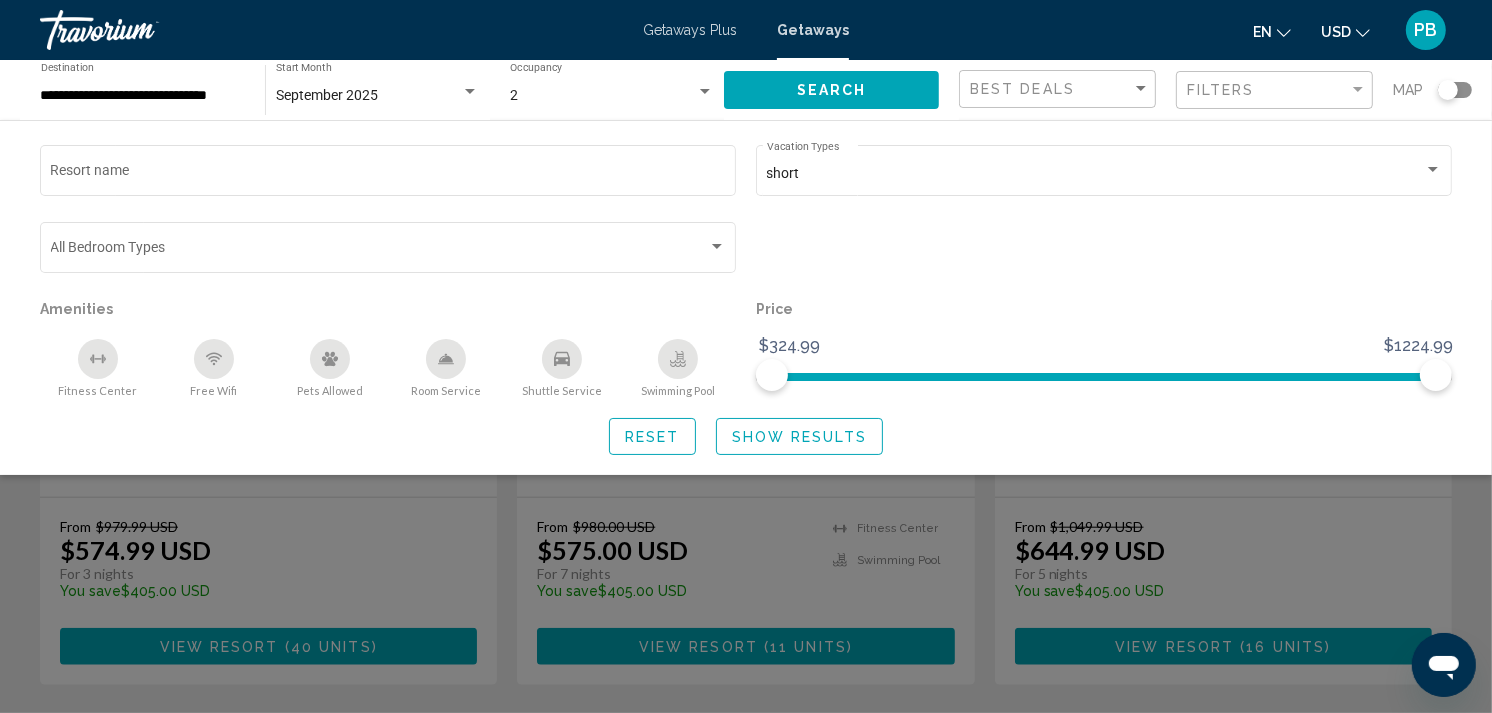 click 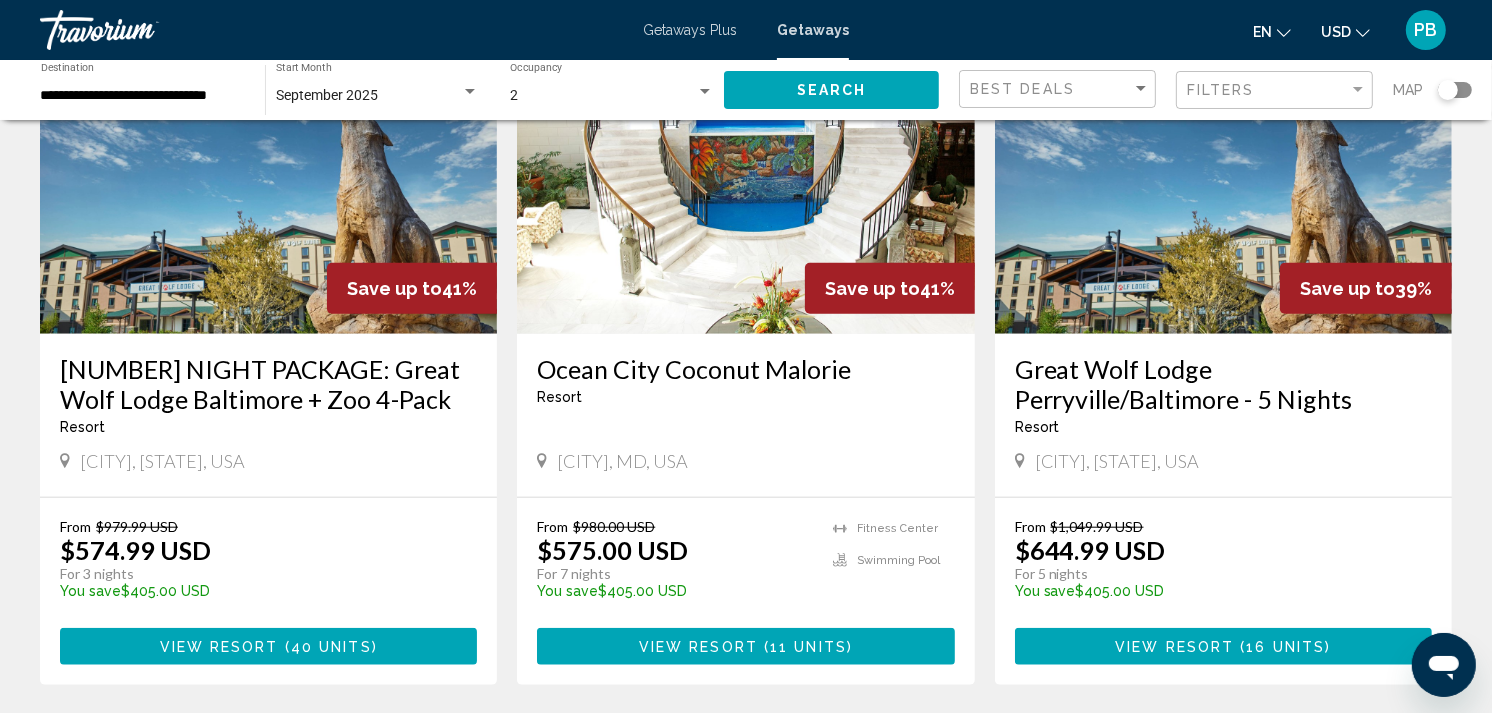 scroll, scrollTop: 2243, scrollLeft: 0, axis: vertical 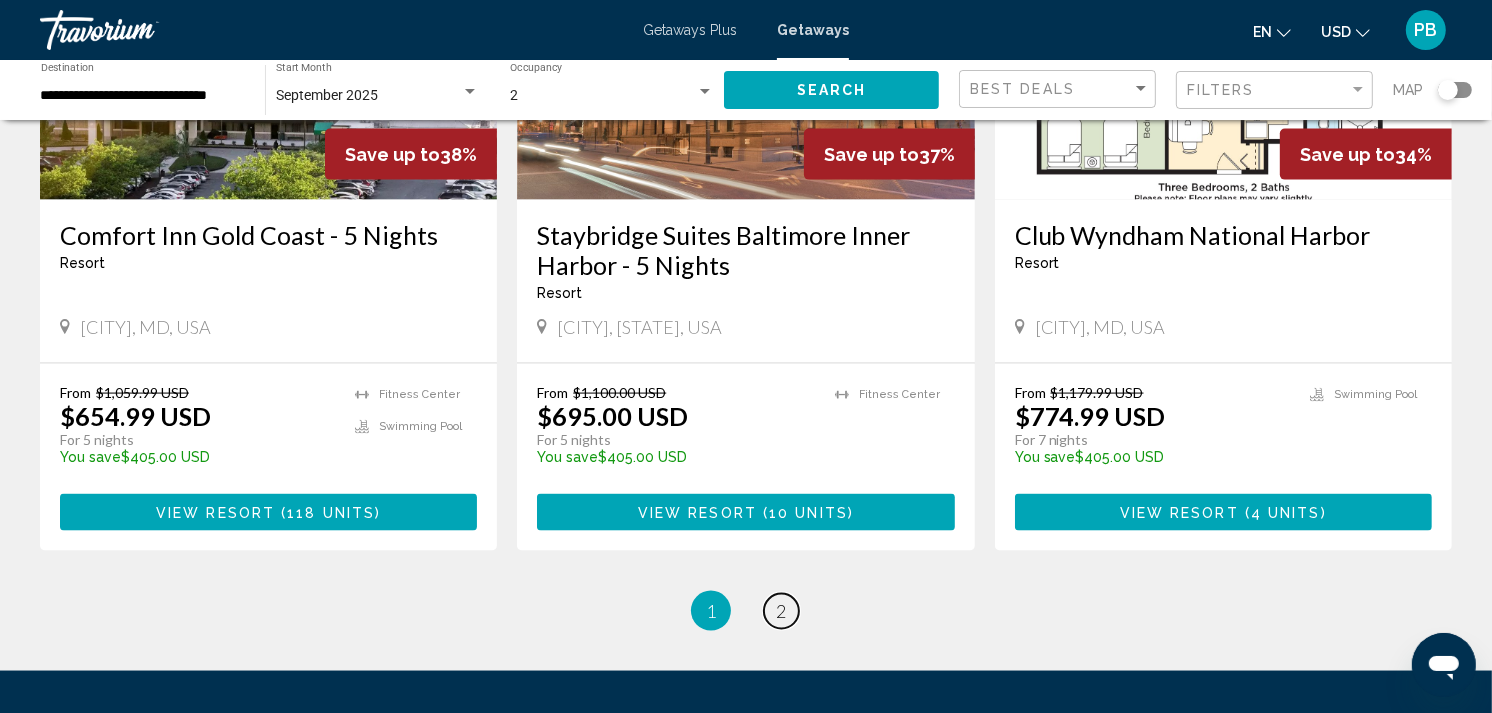 click on "page  2" at bounding box center [781, 611] 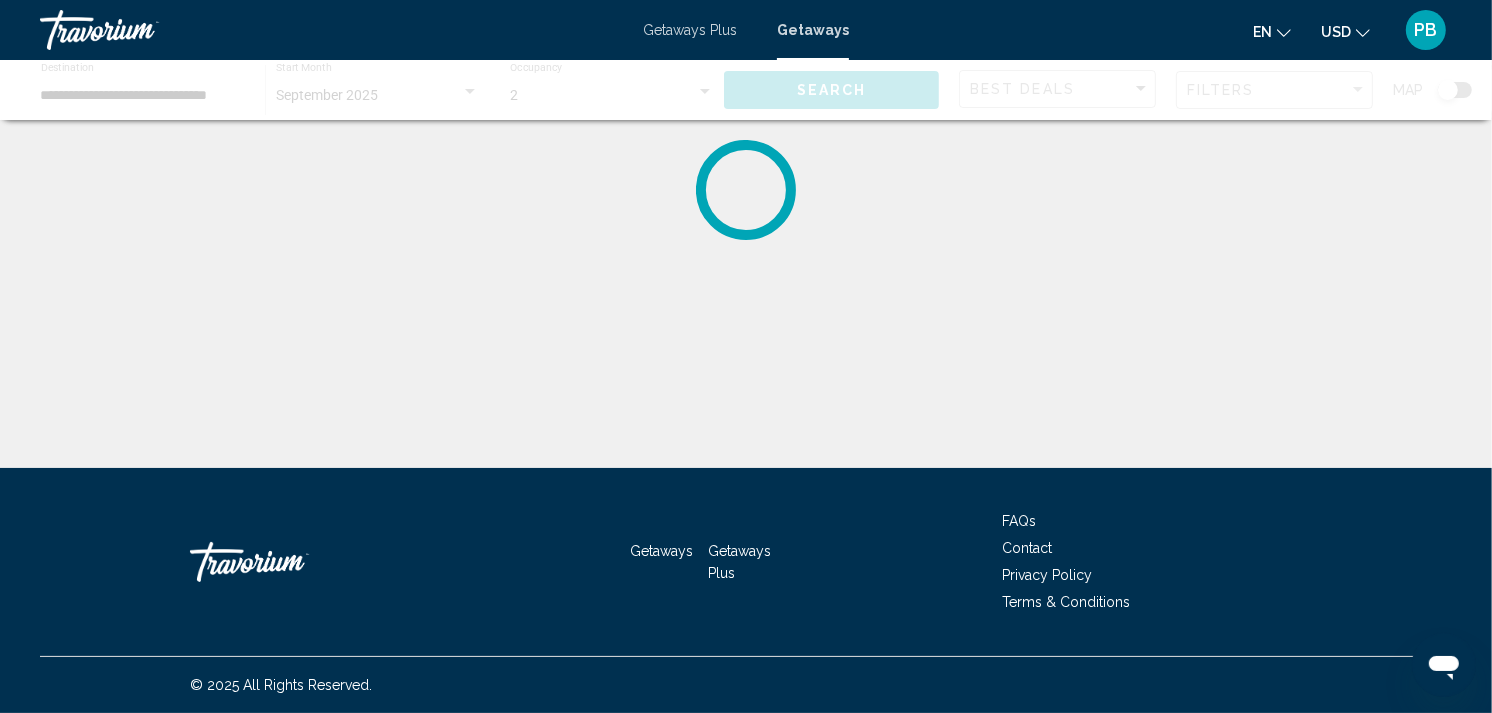 scroll, scrollTop: 0, scrollLeft: 0, axis: both 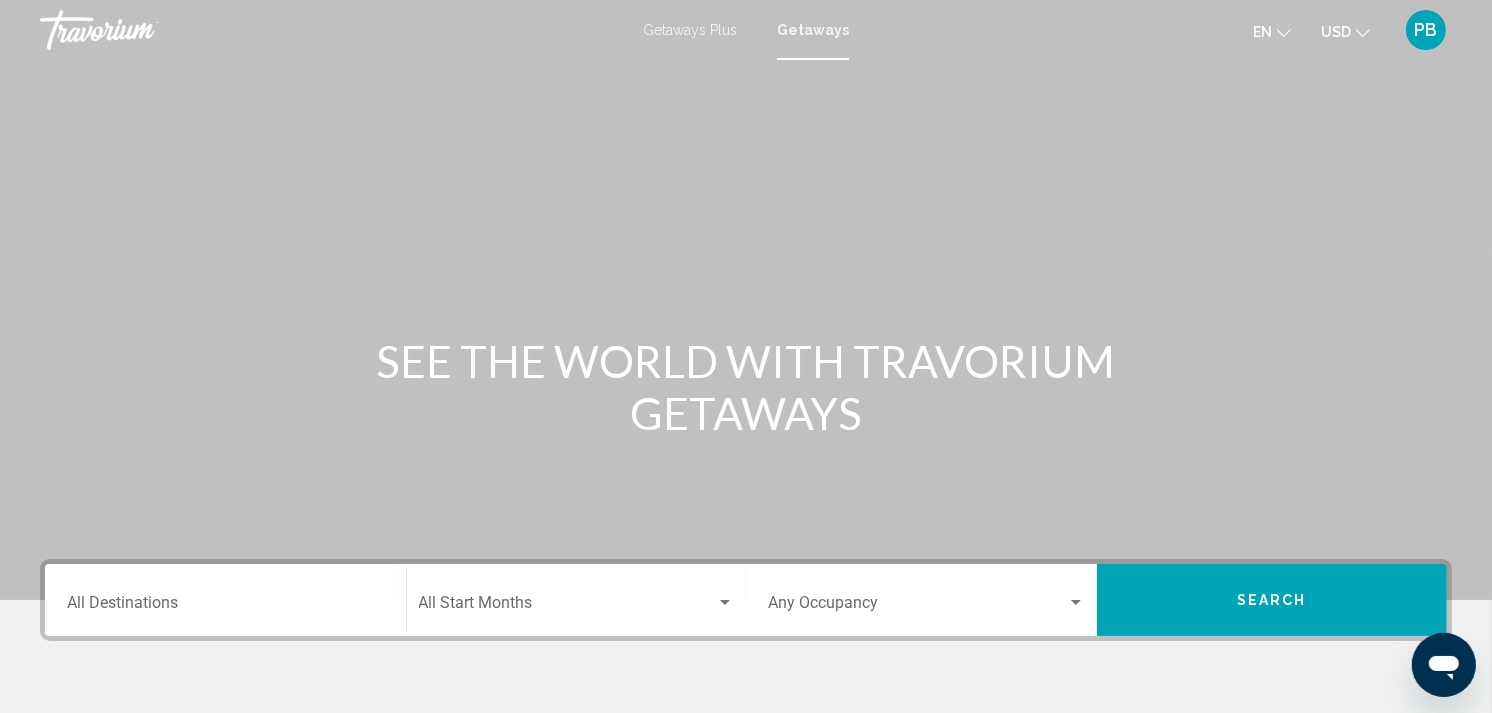 click on "Getaways Plus" at bounding box center (690, 30) 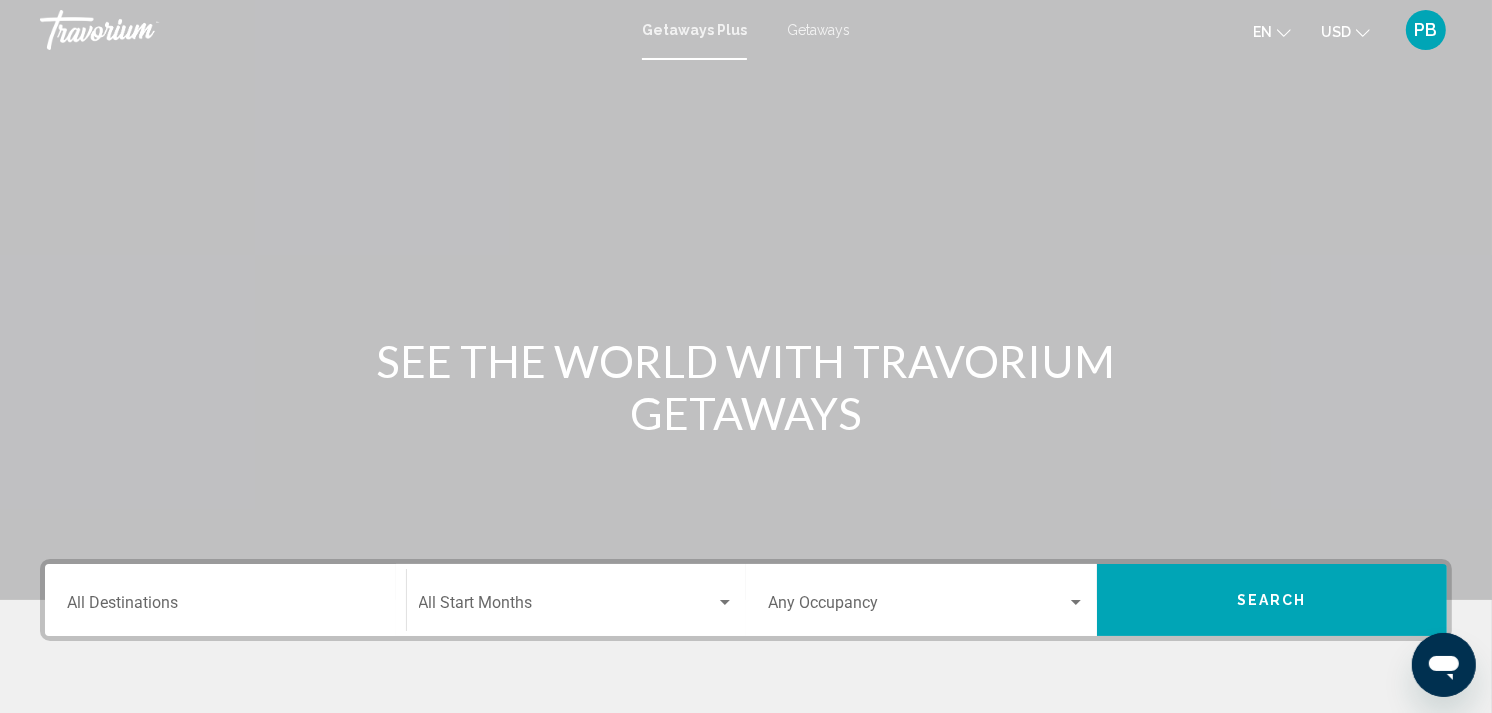 click on "Destination All Destinations" at bounding box center [225, 600] 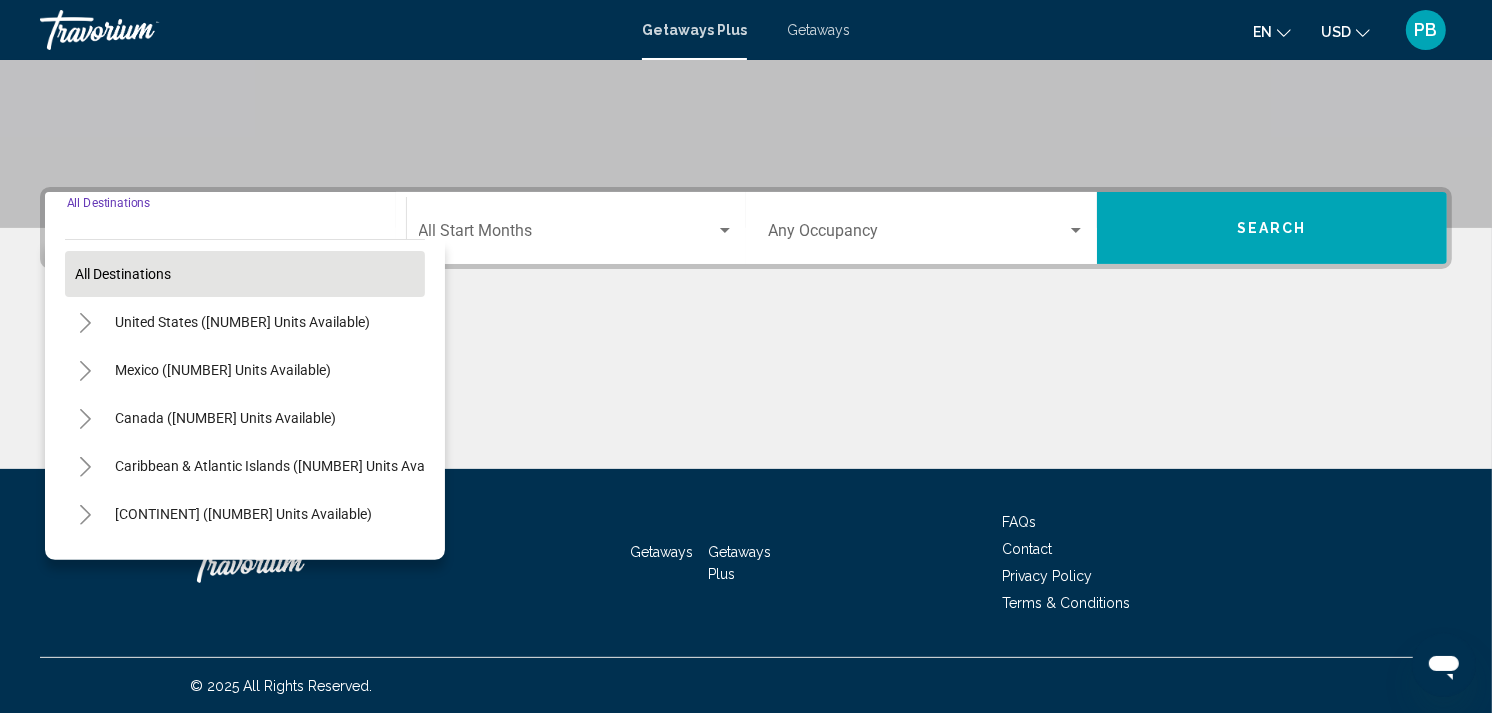 scroll, scrollTop: 361, scrollLeft: 0, axis: vertical 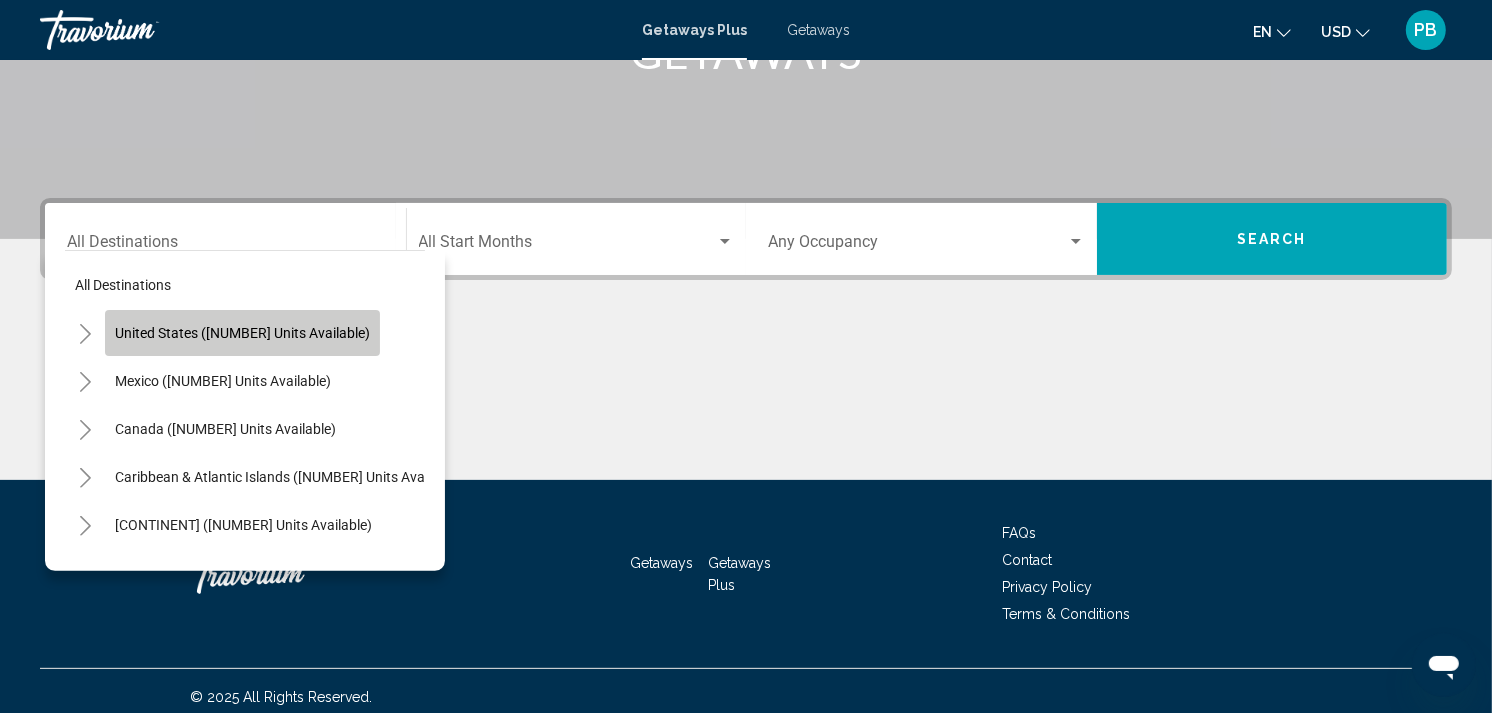 click on "United States ([NUMBER] units available)" 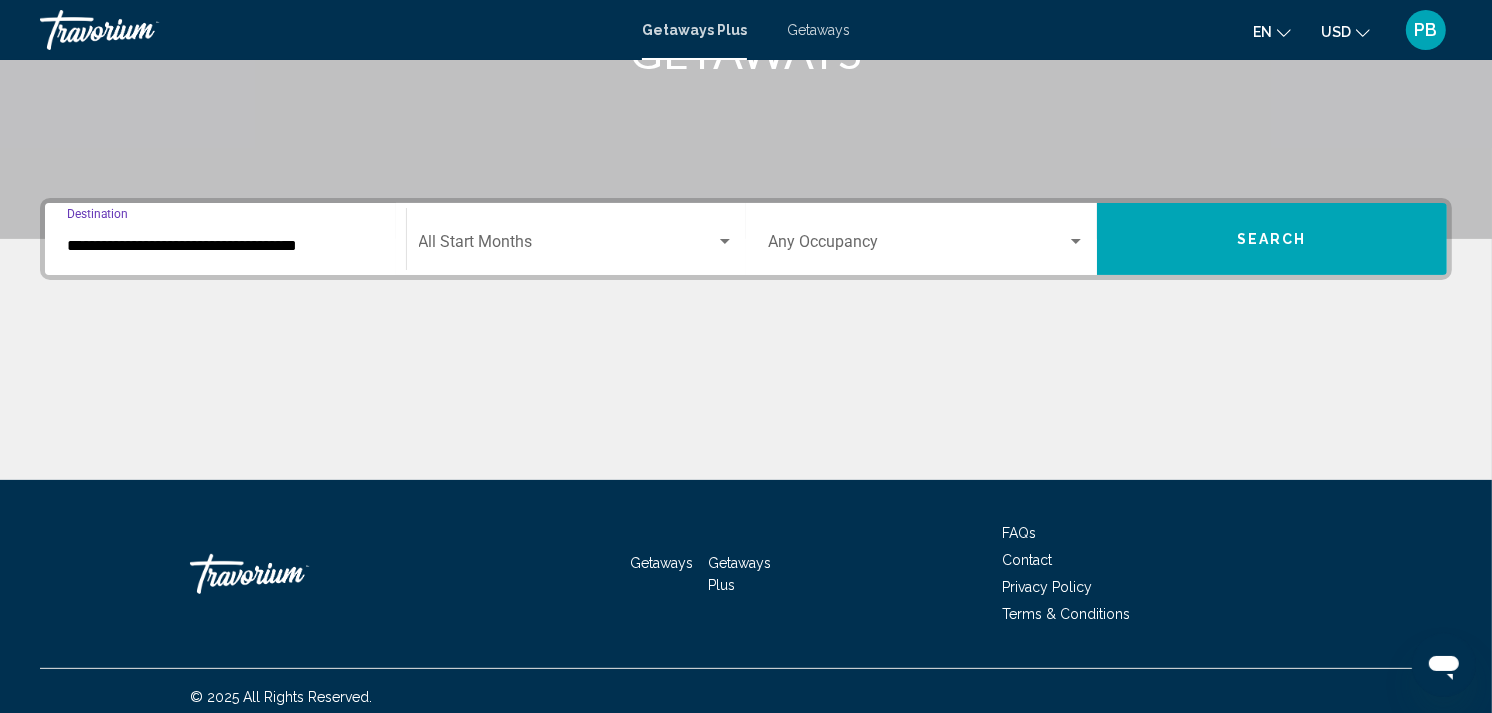 scroll, scrollTop: 372, scrollLeft: 0, axis: vertical 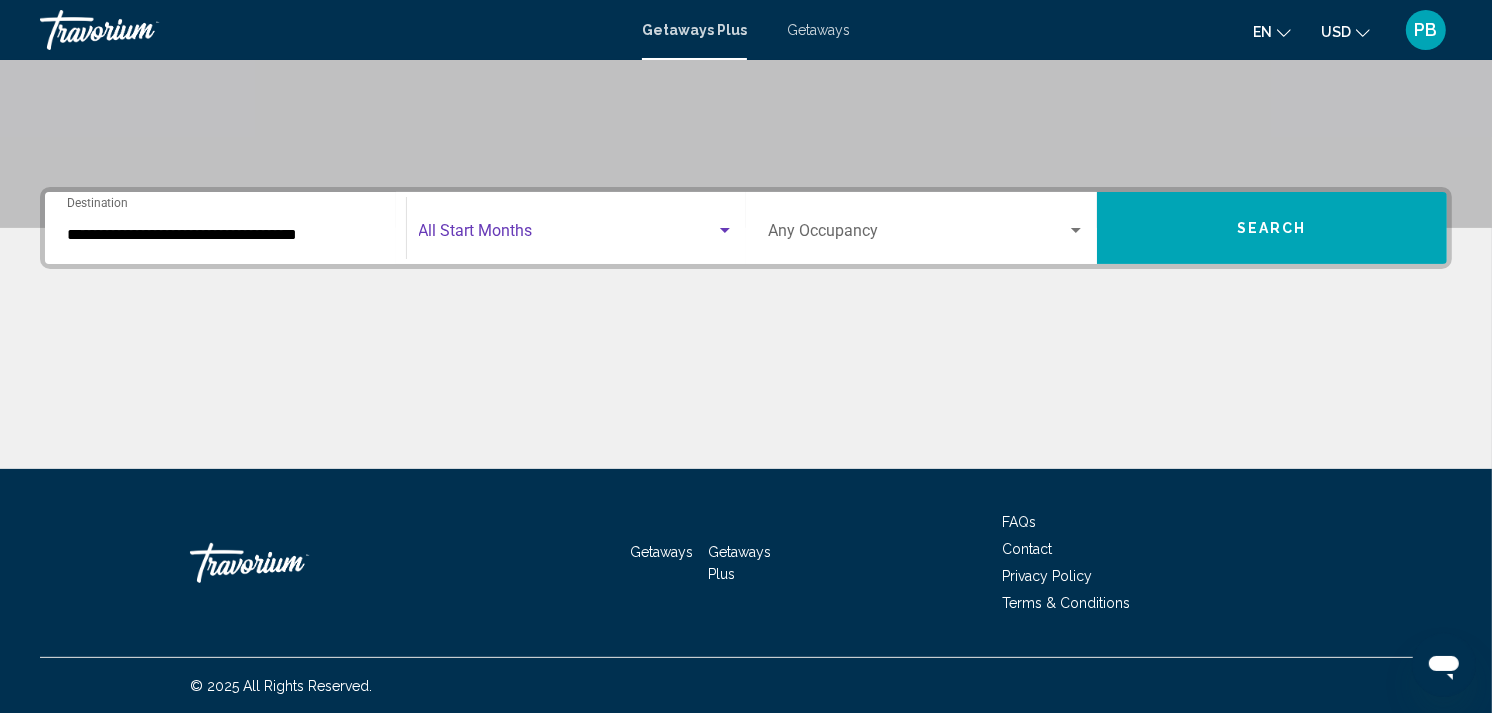 drag, startPoint x: 728, startPoint y: 223, endPoint x: 736, endPoint y: 231, distance: 11.313708 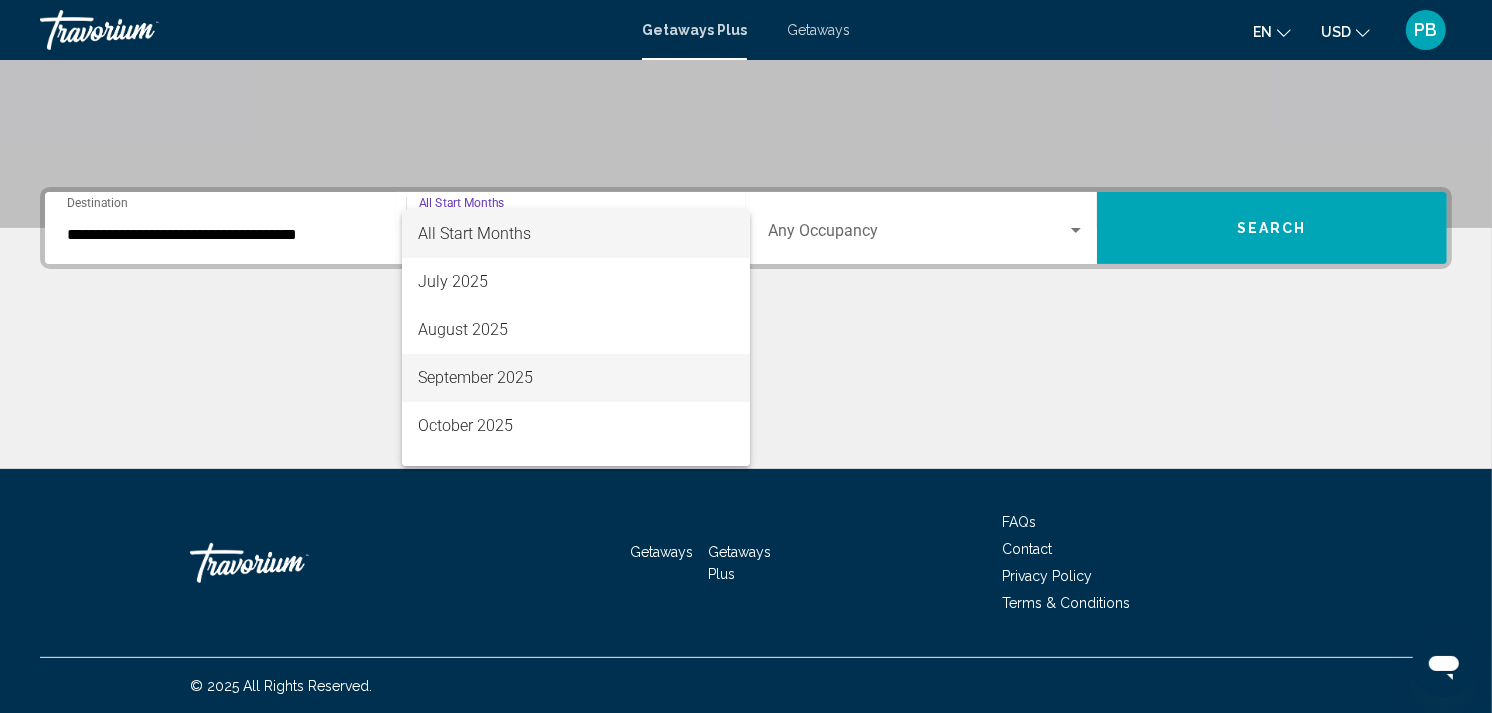 click on "September 2025" at bounding box center (576, 378) 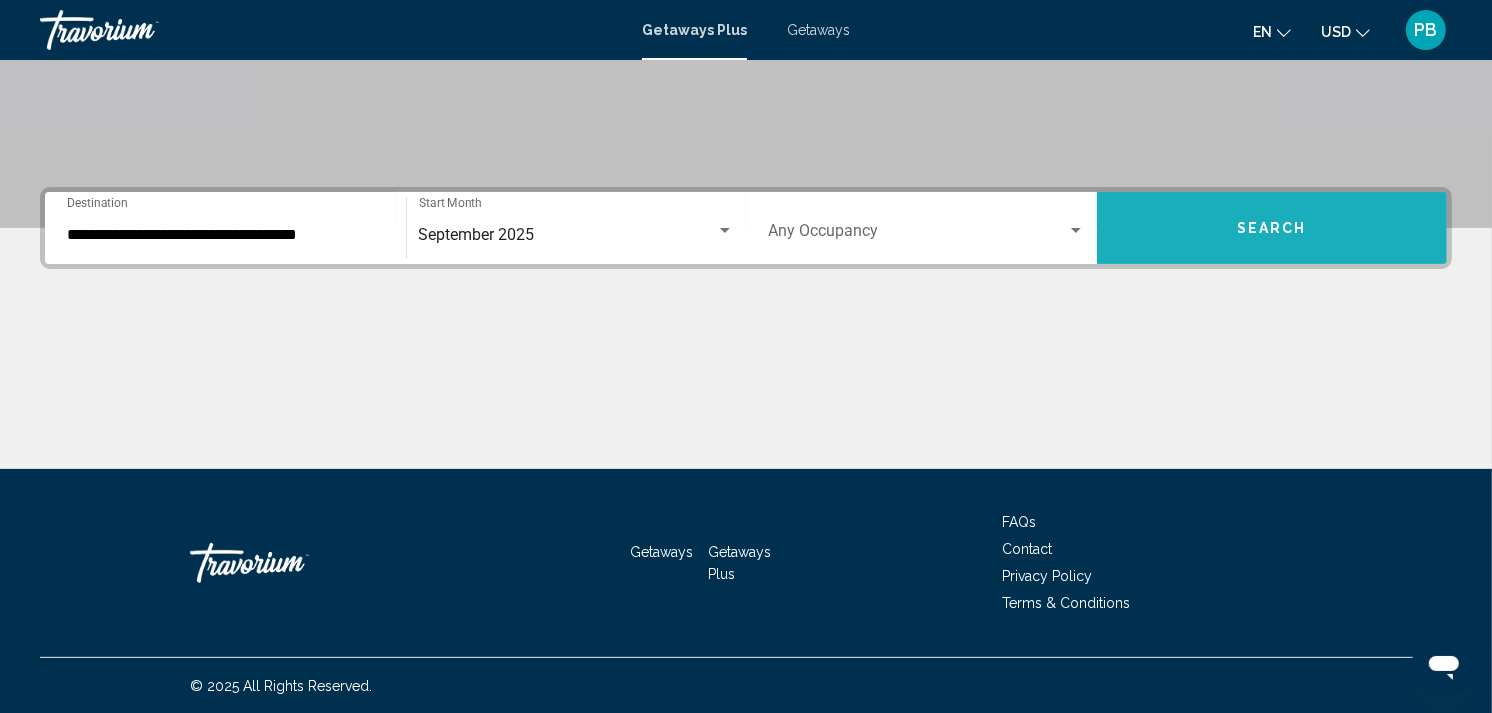 click on "Search" at bounding box center [1272, 228] 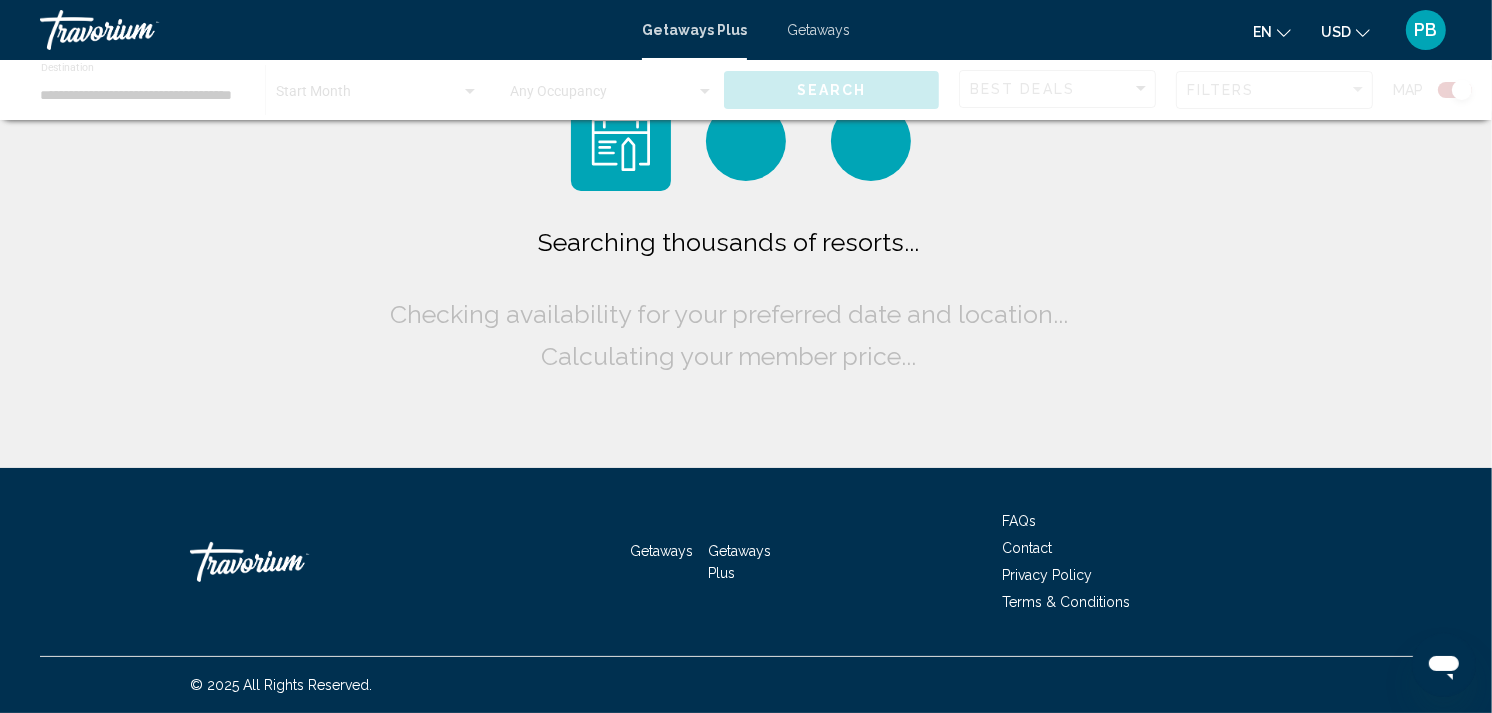 scroll, scrollTop: 0, scrollLeft: 0, axis: both 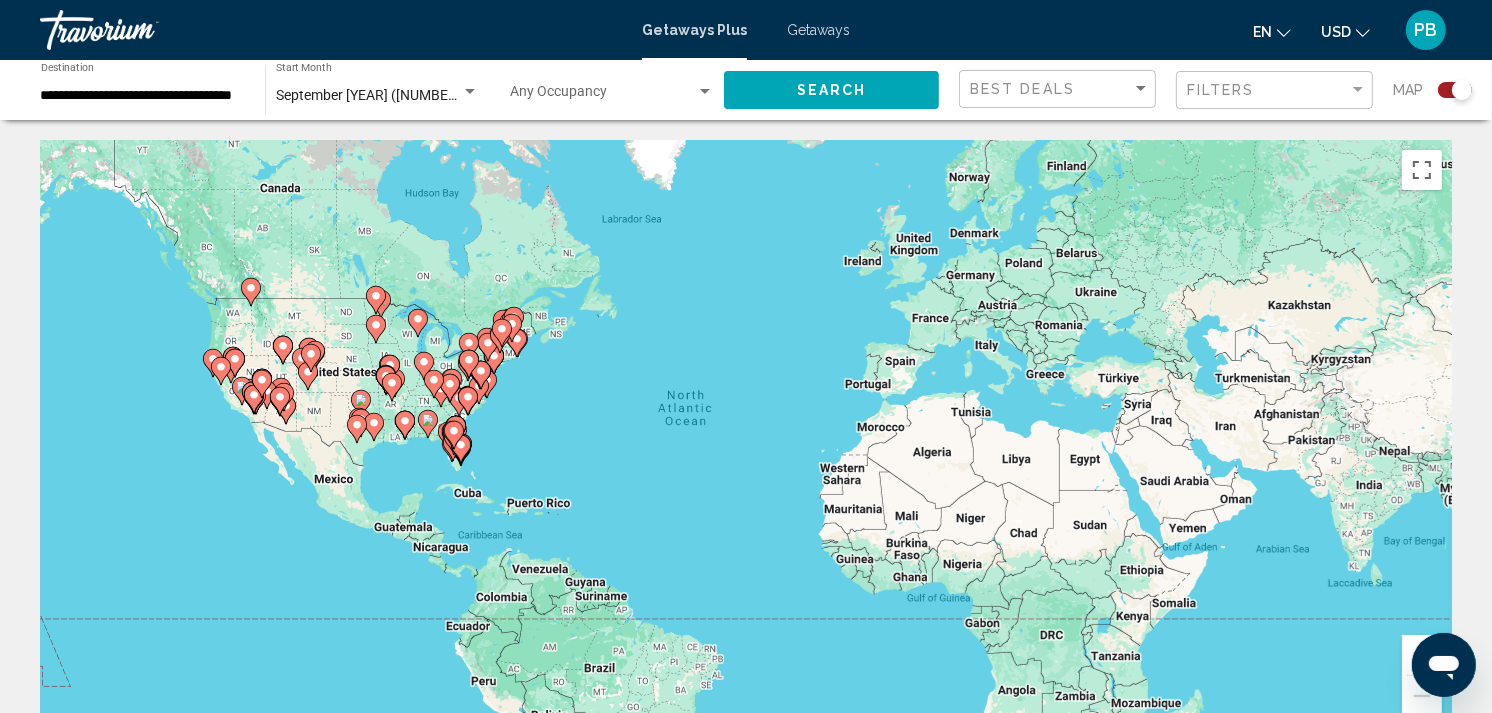 click on "To activate drag with keyboard, press Alt + Enter. Once in keyboard drag state, use the arrow keys to move the marker. To complete the drag, press the Enter key. To cancel, press Escape." at bounding box center [746, 440] 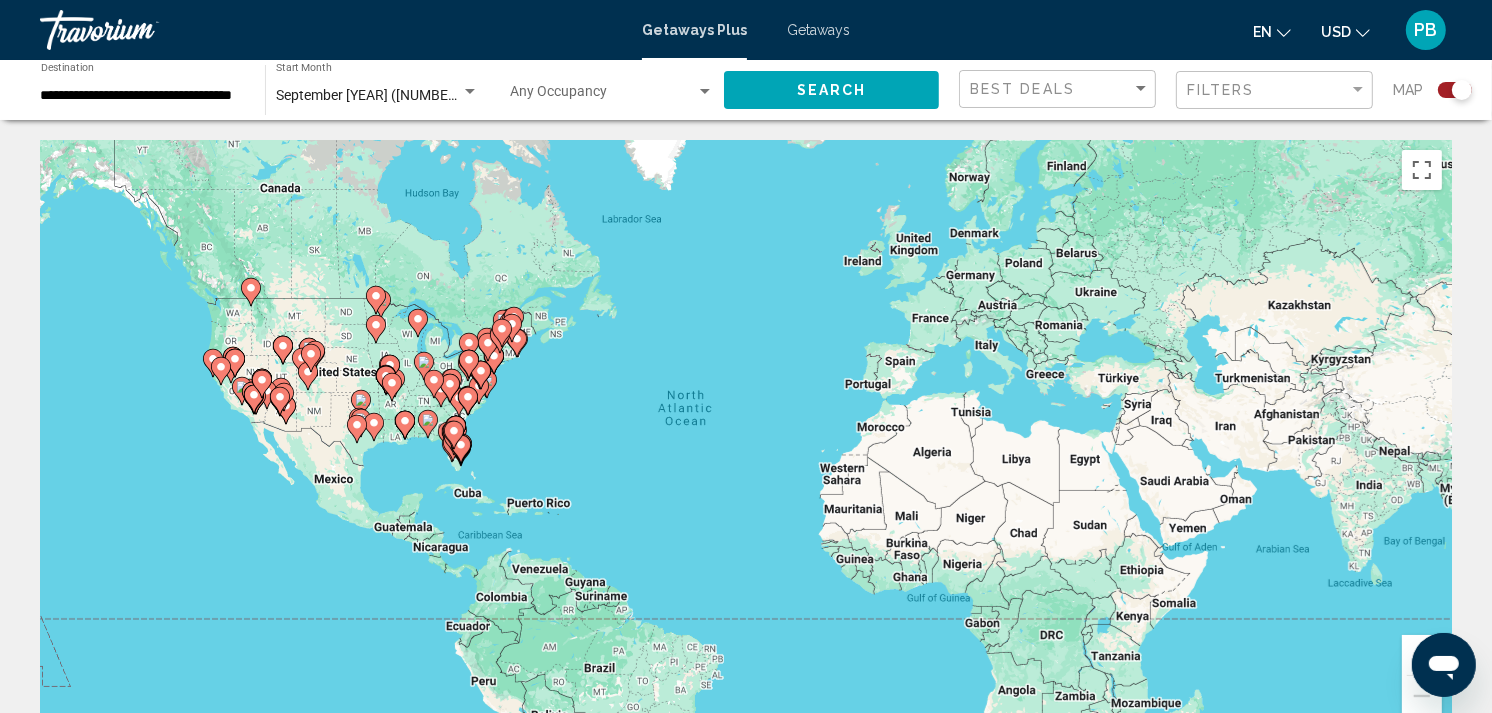 click on "To activate drag with keyboard, press Alt + Enter. Once in keyboard drag state, use the arrow keys to move the marker. To complete the drag, press the Enter key. To cancel, press Escape." at bounding box center [746, 440] 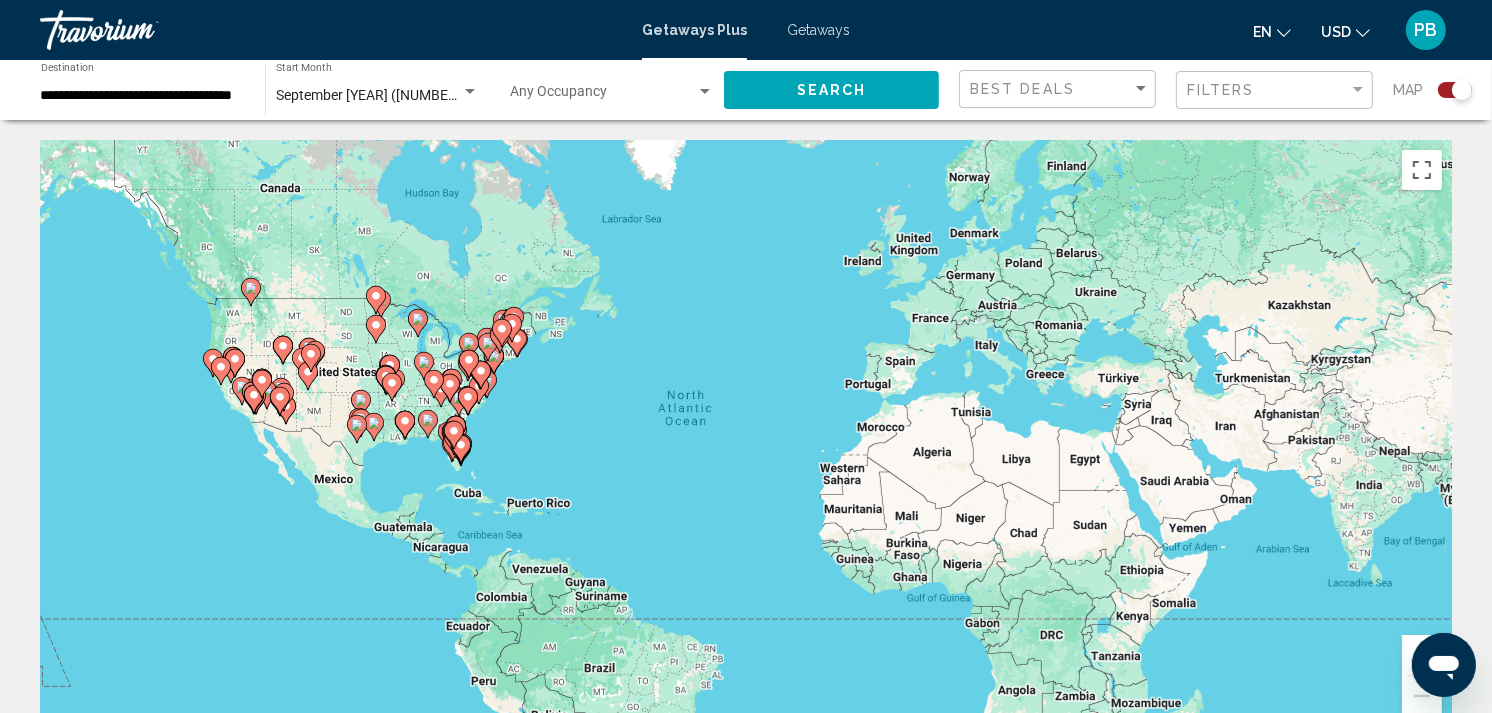 click on "To activate drag with keyboard, press Alt + Enter. Once in keyboard drag state, use the arrow keys to move the marker. To complete the drag, press the Enter key. To cancel, press Escape." at bounding box center (746, 440) 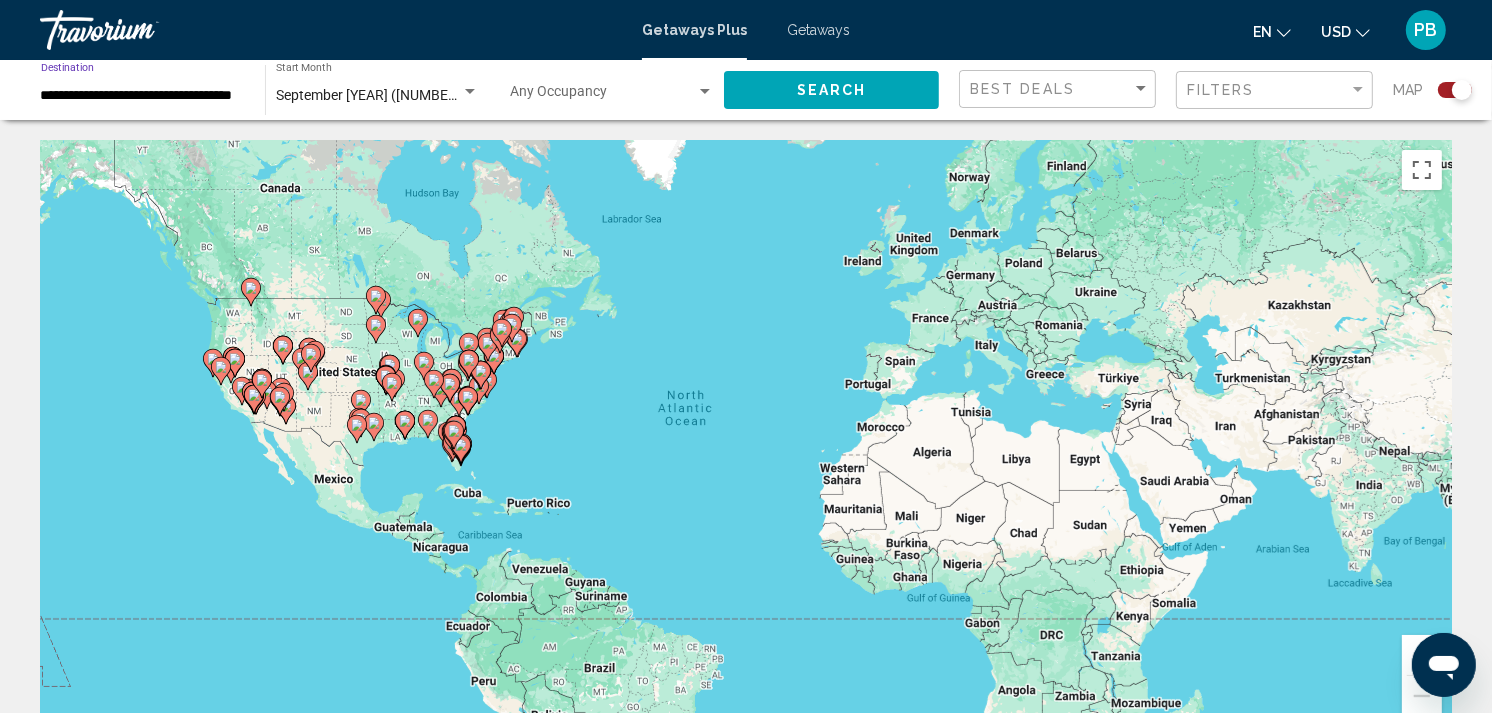 click on "**********" at bounding box center (143, 96) 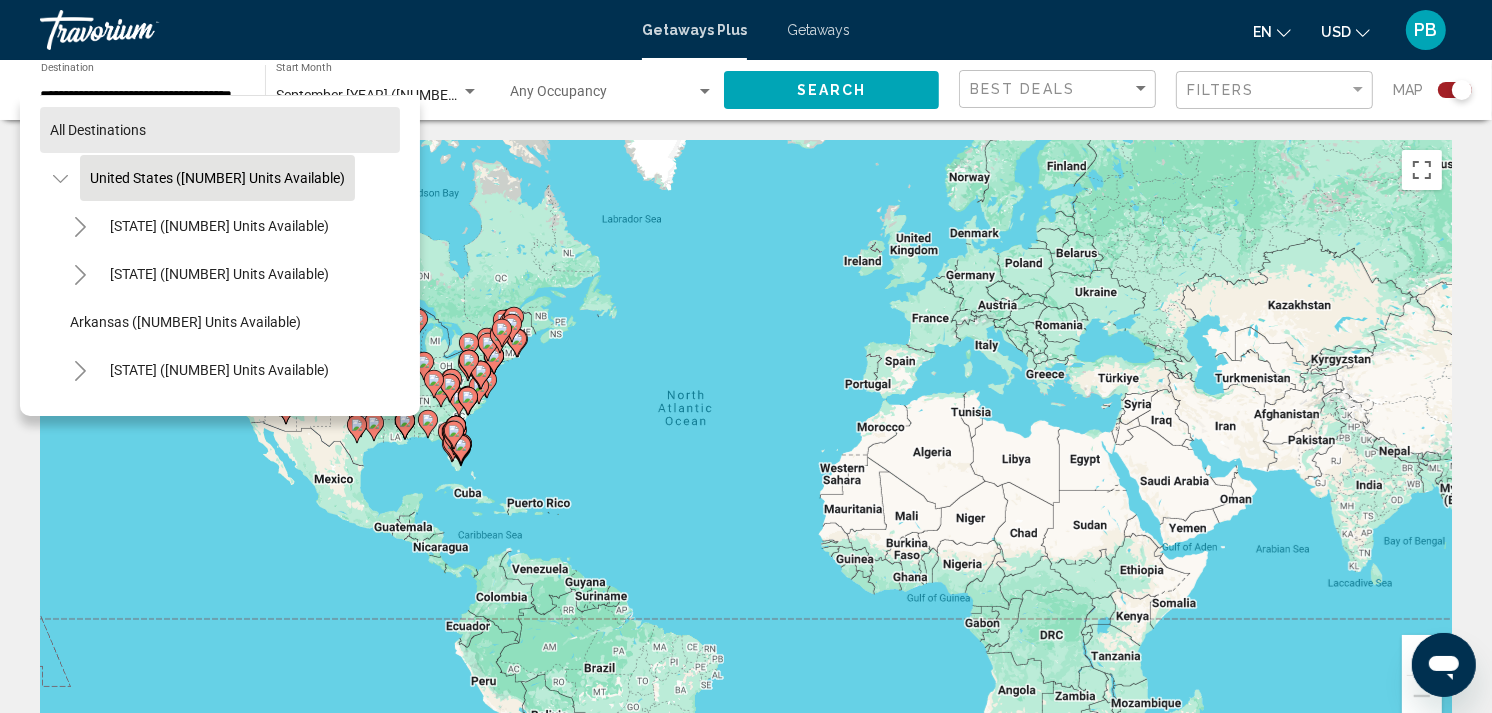 click on "All destinations" at bounding box center (220, 130) 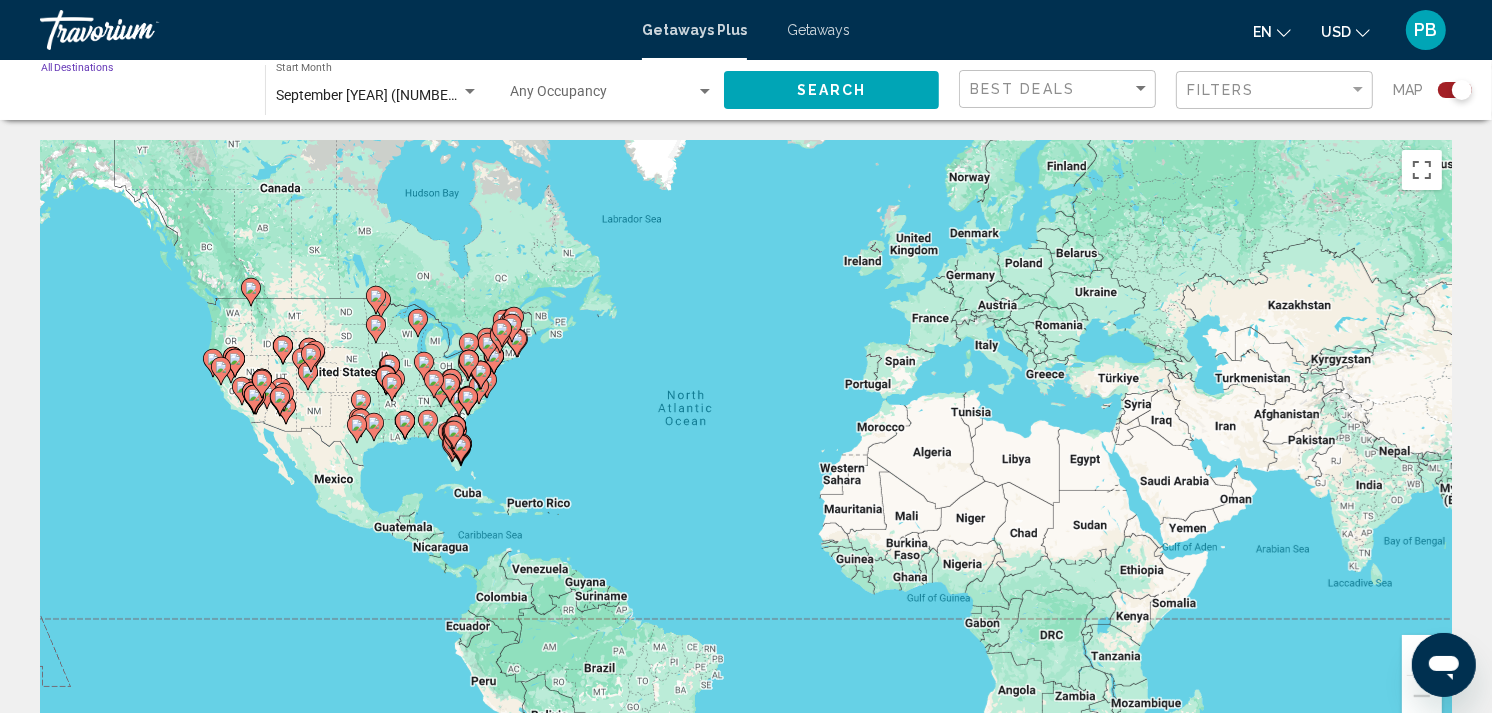click on "Destination All Destinations" at bounding box center (143, 96) 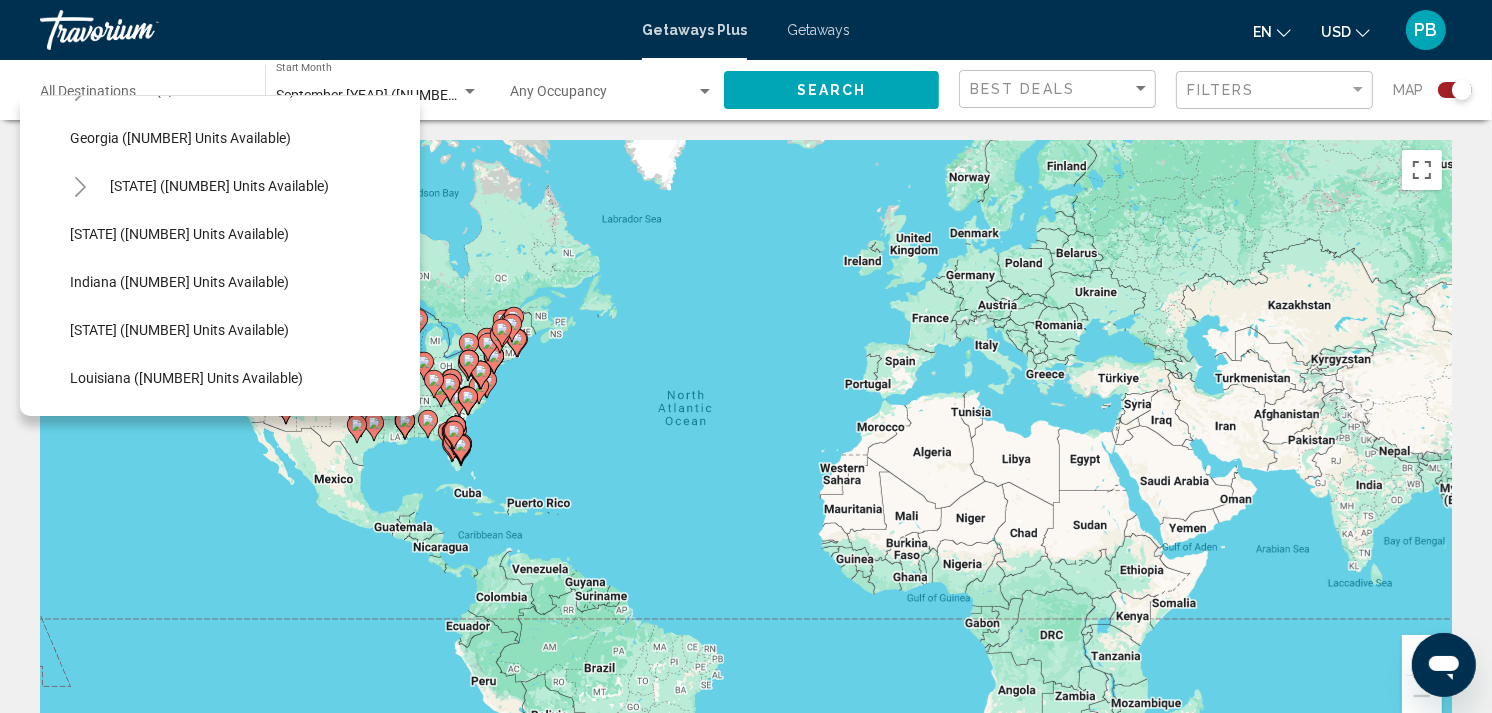 scroll, scrollTop: 387, scrollLeft: 0, axis: vertical 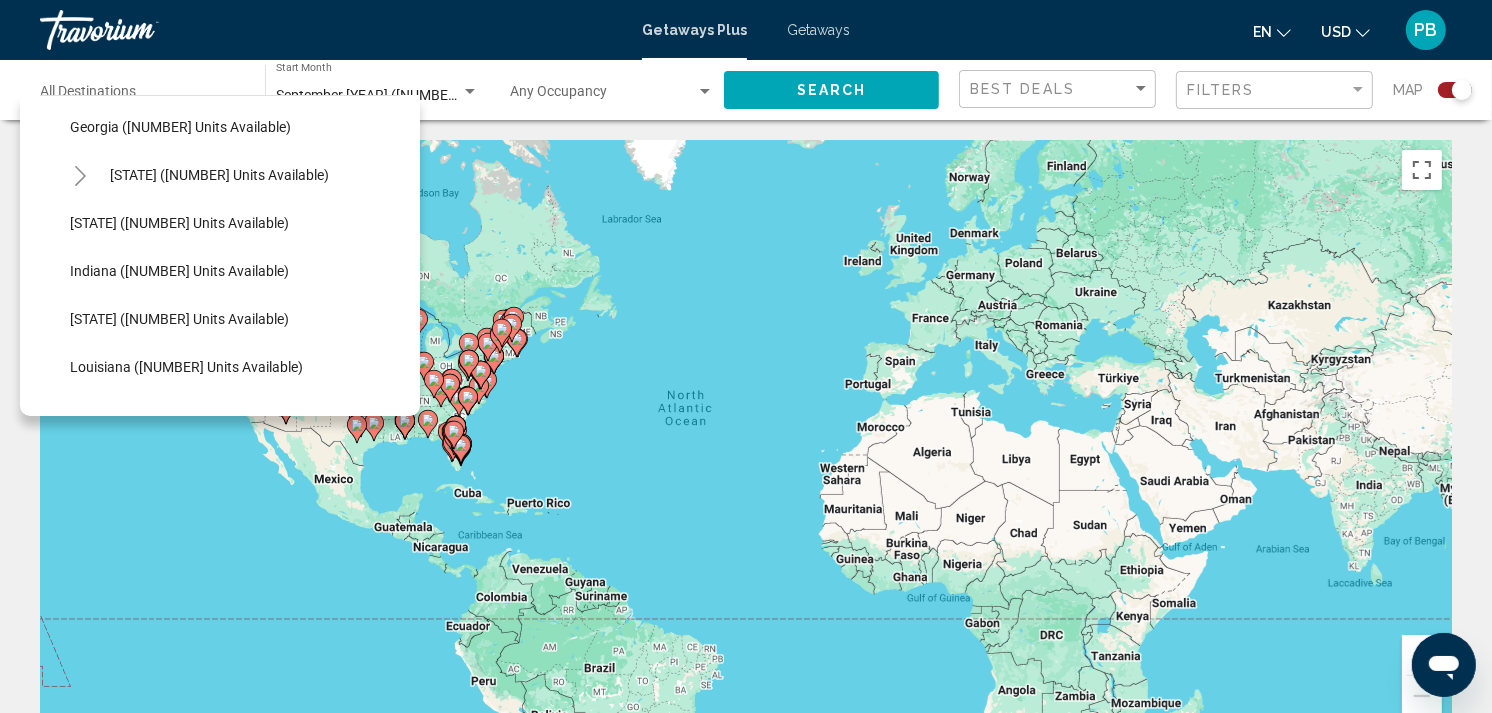 drag, startPoint x: 422, startPoint y: 182, endPoint x: 428, endPoint y: 203, distance: 21.84033 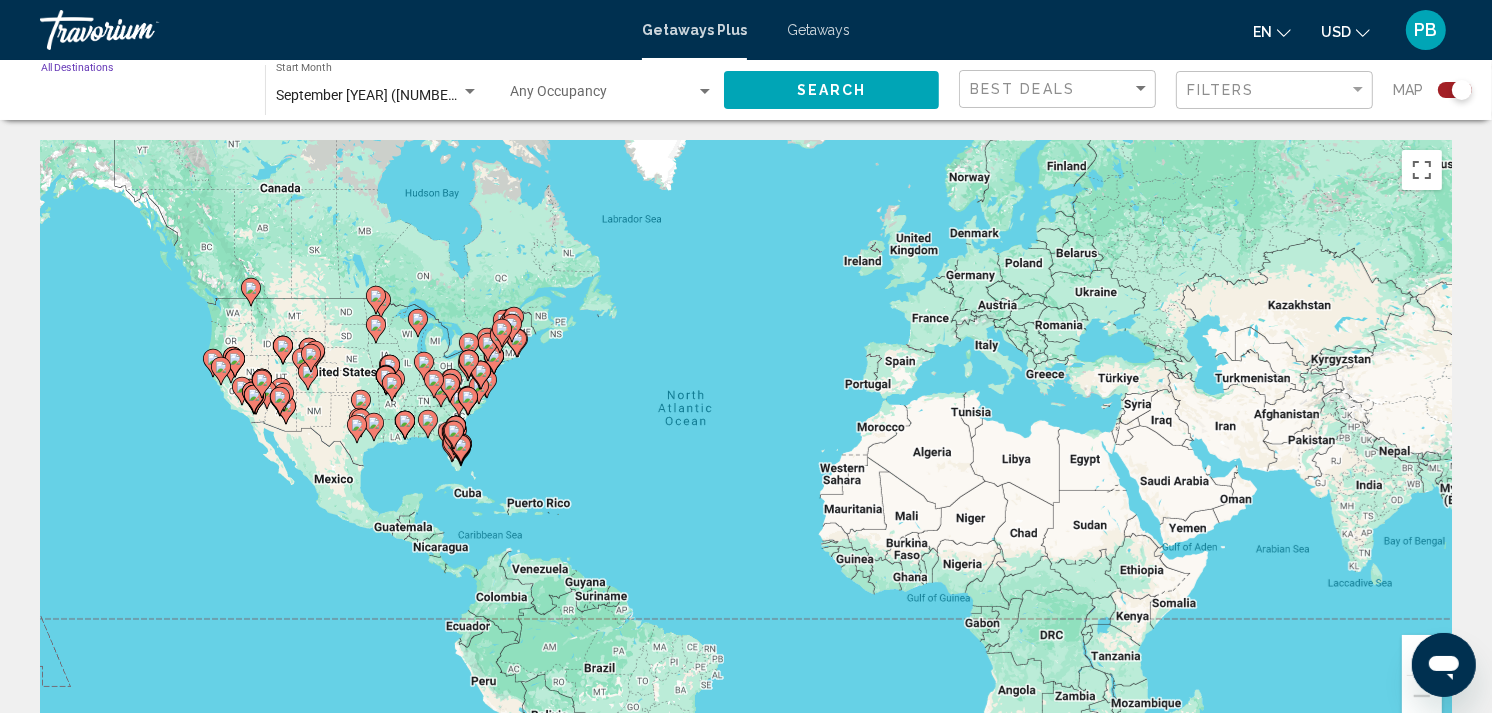 click on "Destination All Destinations" at bounding box center [143, 96] 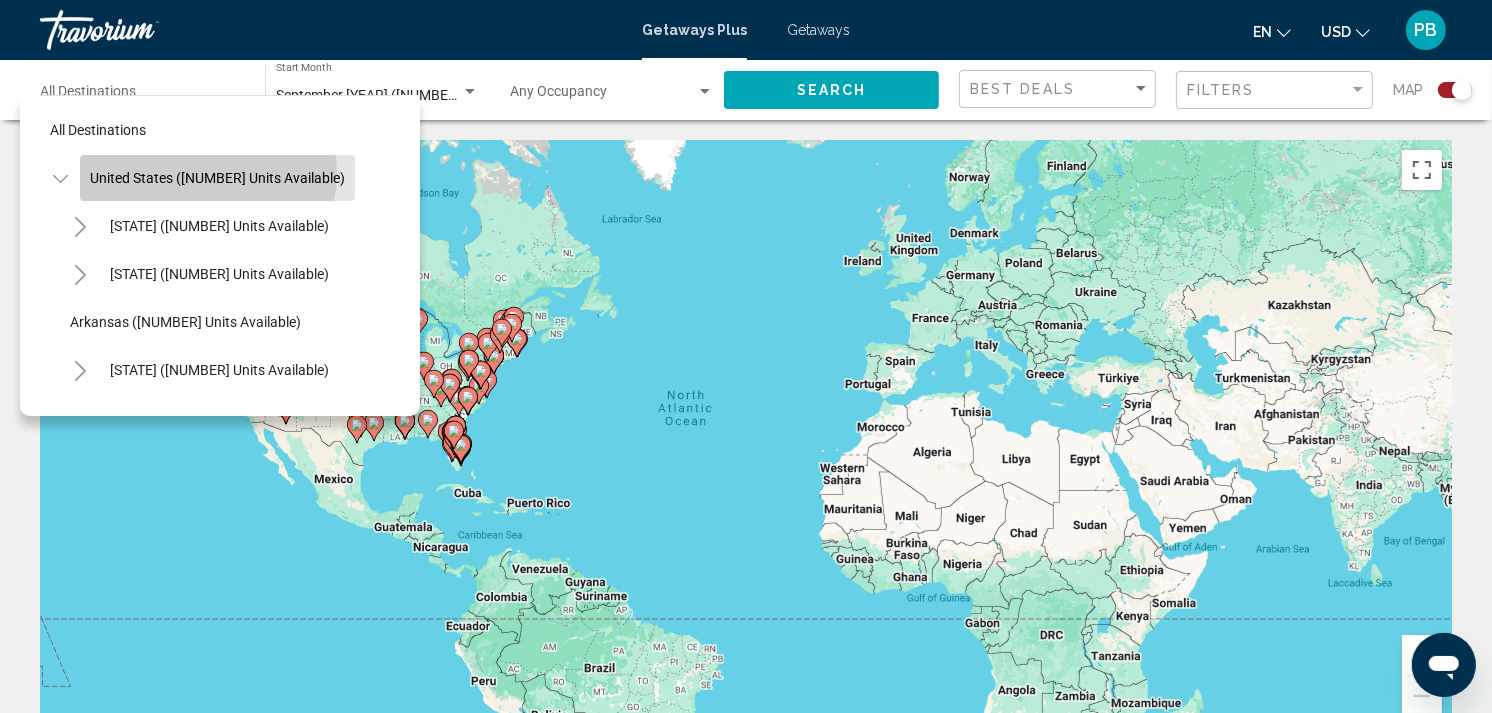 click on "United States ([NUMBER] units available)" 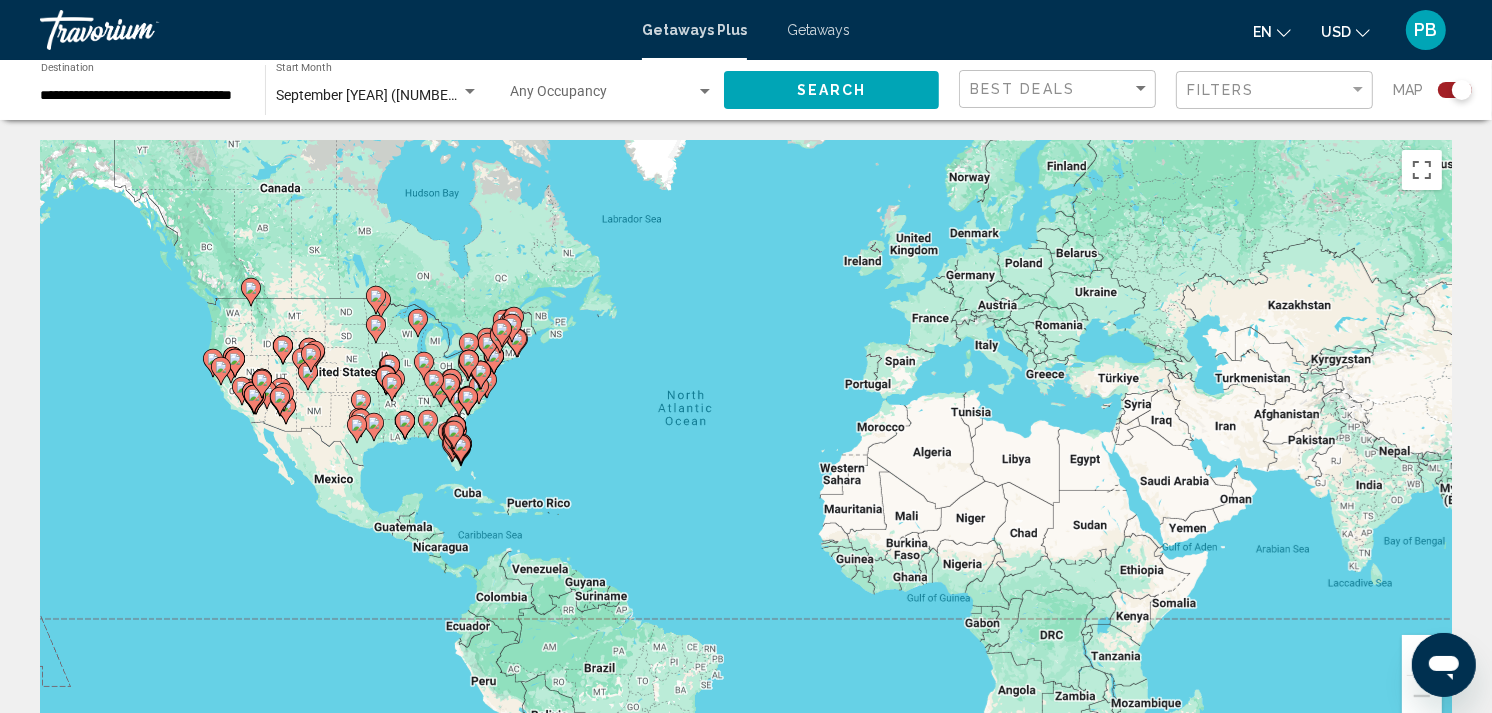 click 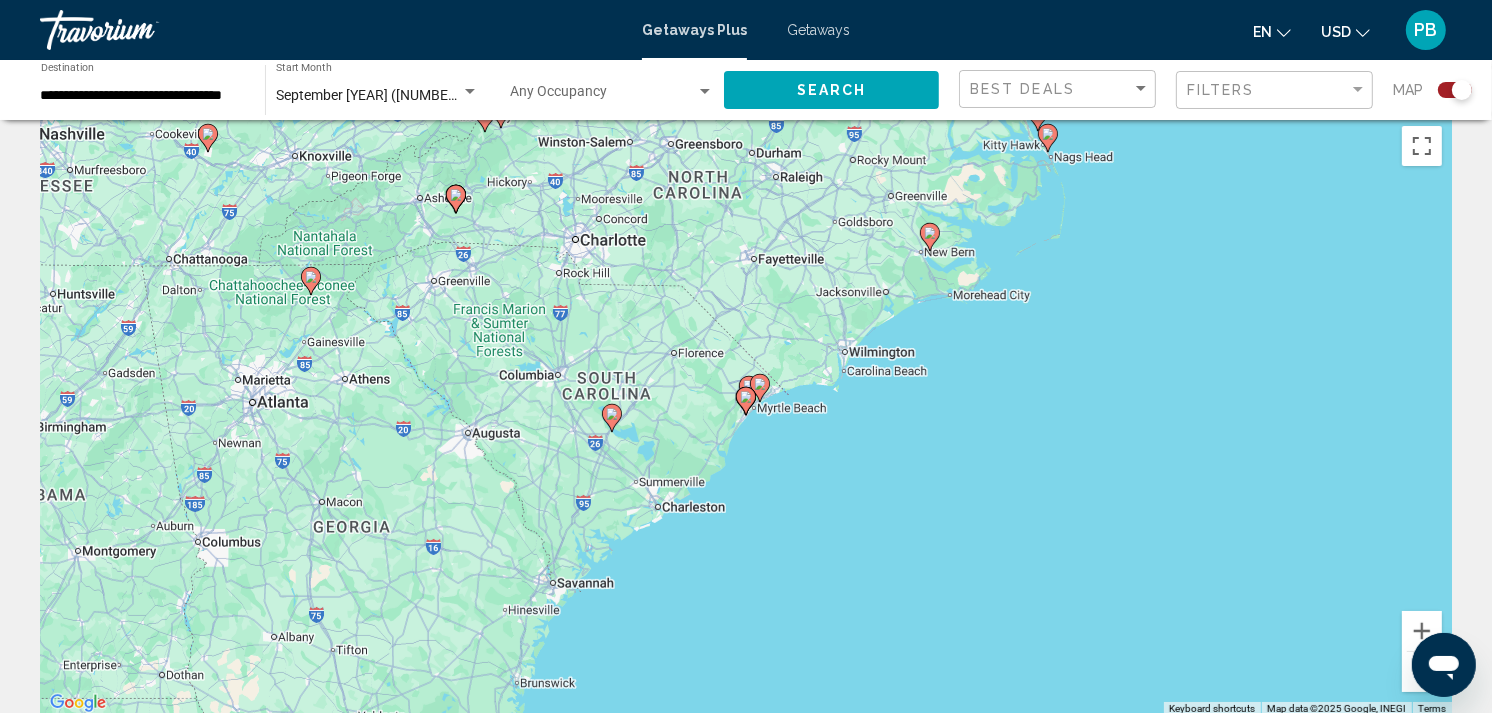 scroll, scrollTop: 44, scrollLeft: 0, axis: vertical 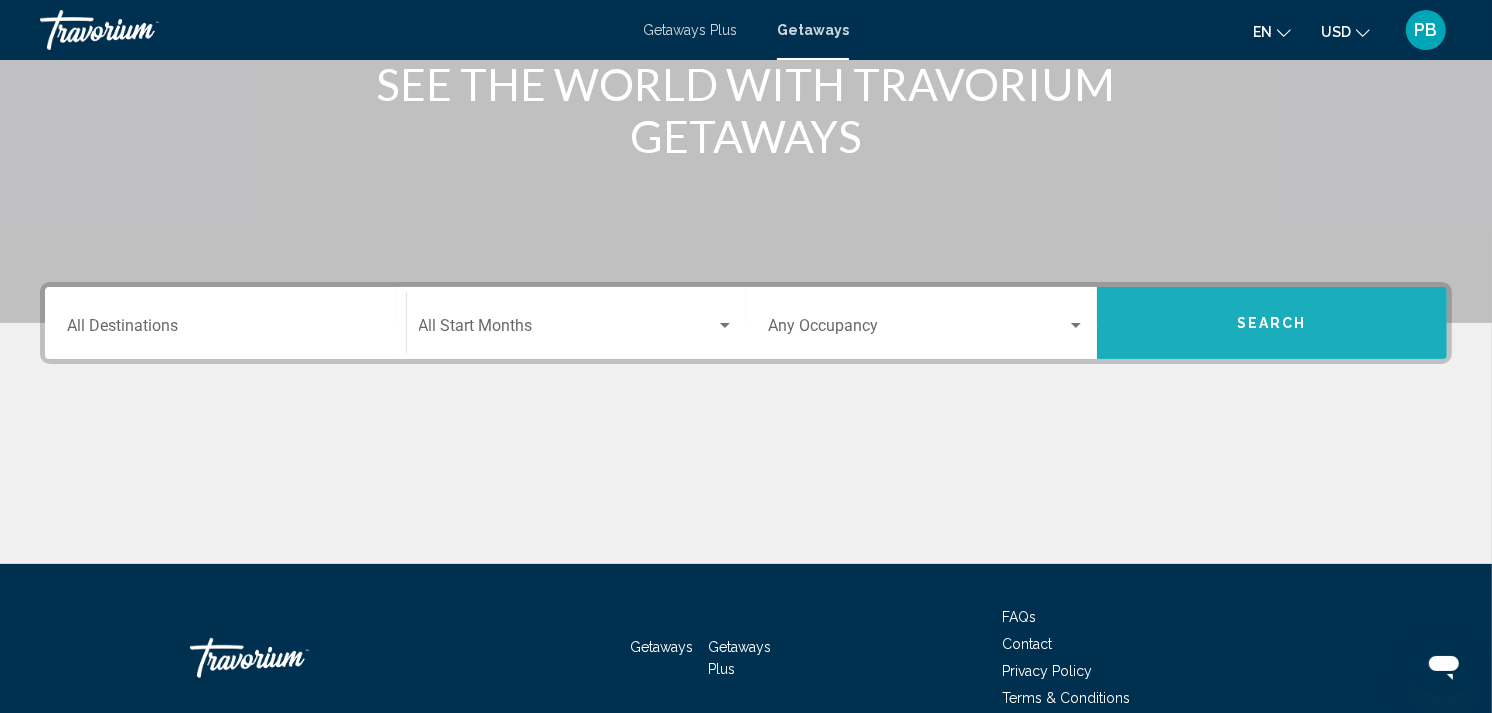 click on "Search" at bounding box center [1272, 324] 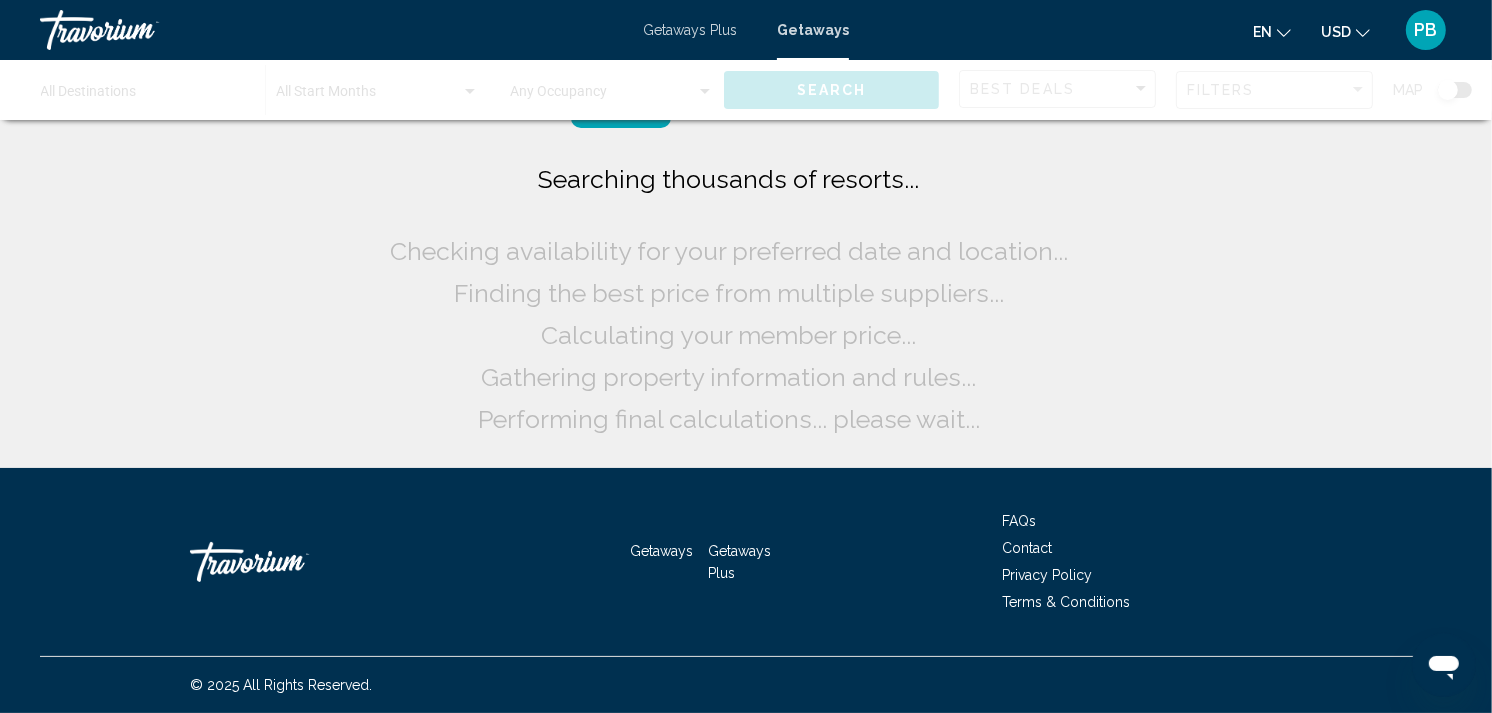 scroll, scrollTop: 0, scrollLeft: 0, axis: both 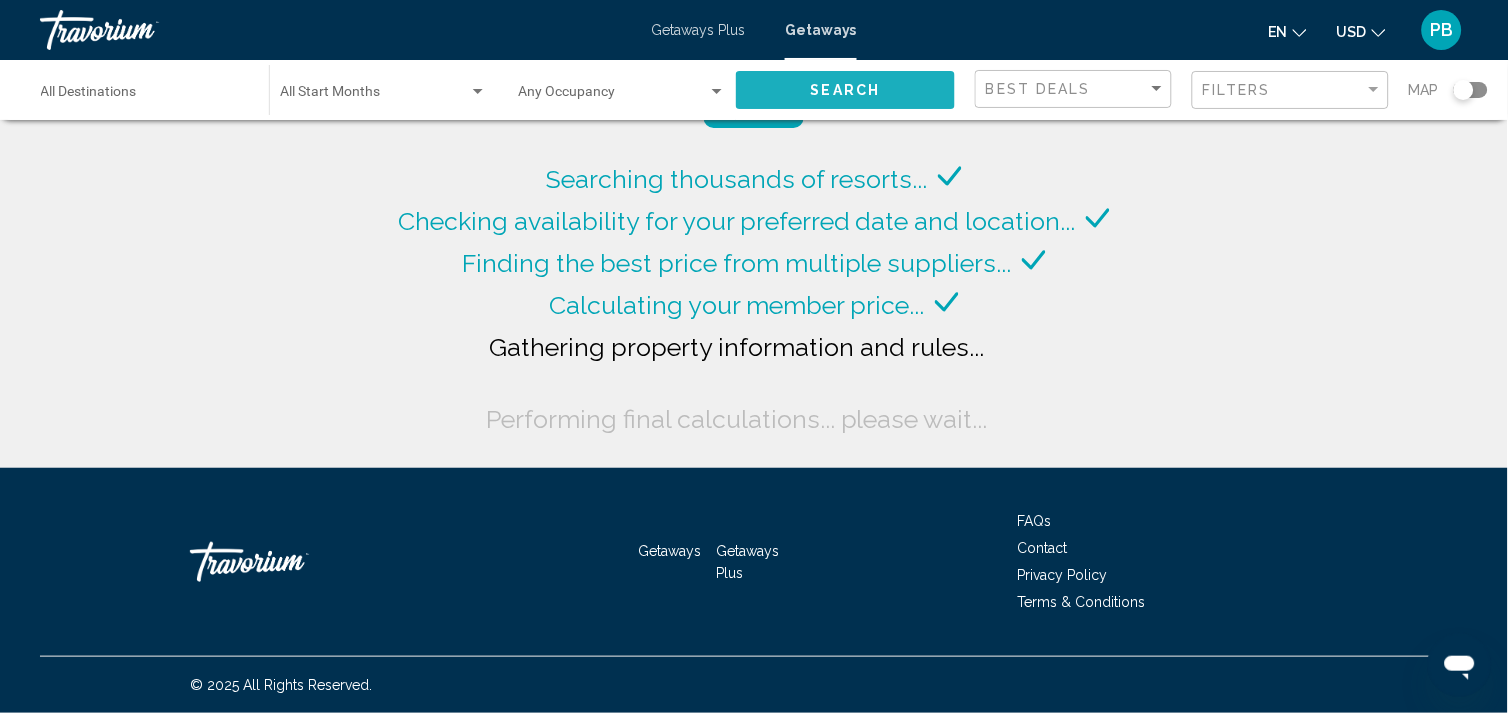 click on "Search" 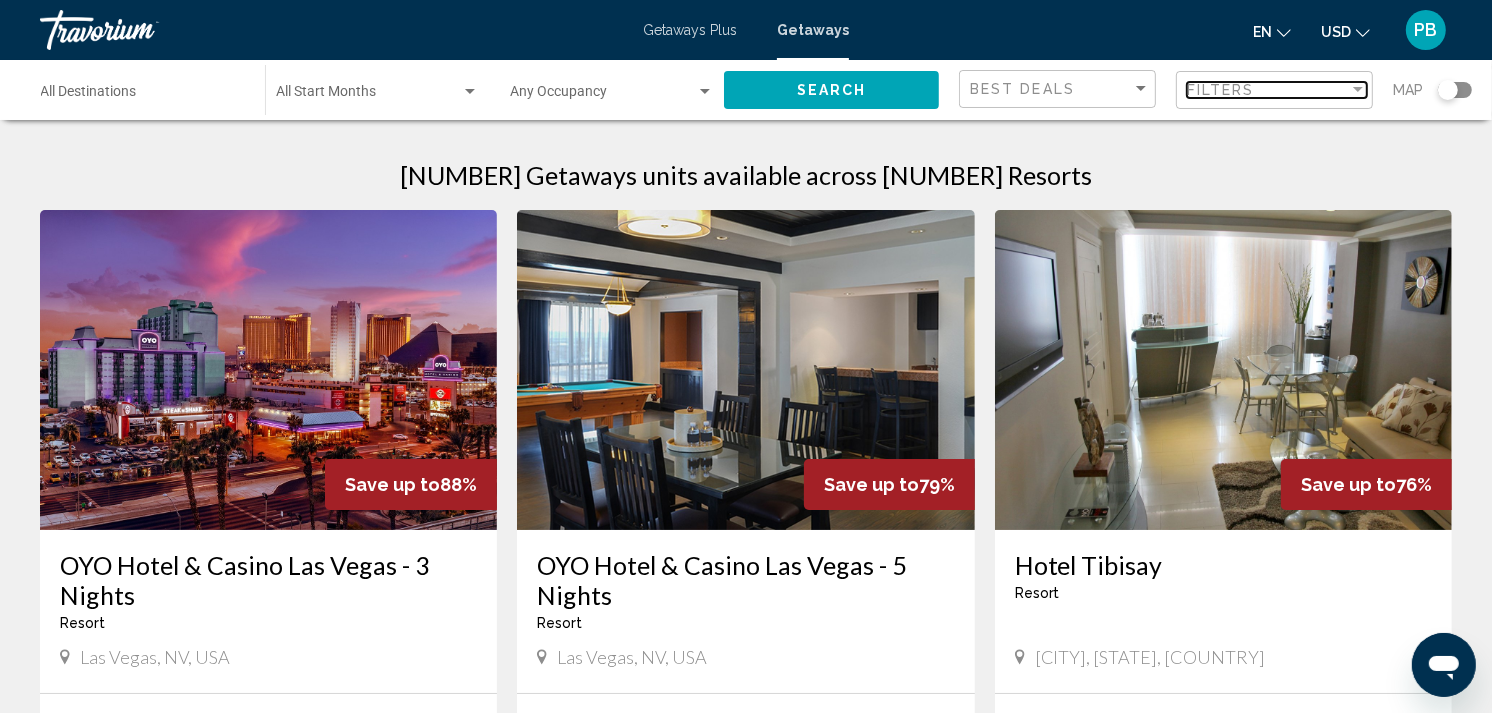 click on "Filters" at bounding box center (1268, 90) 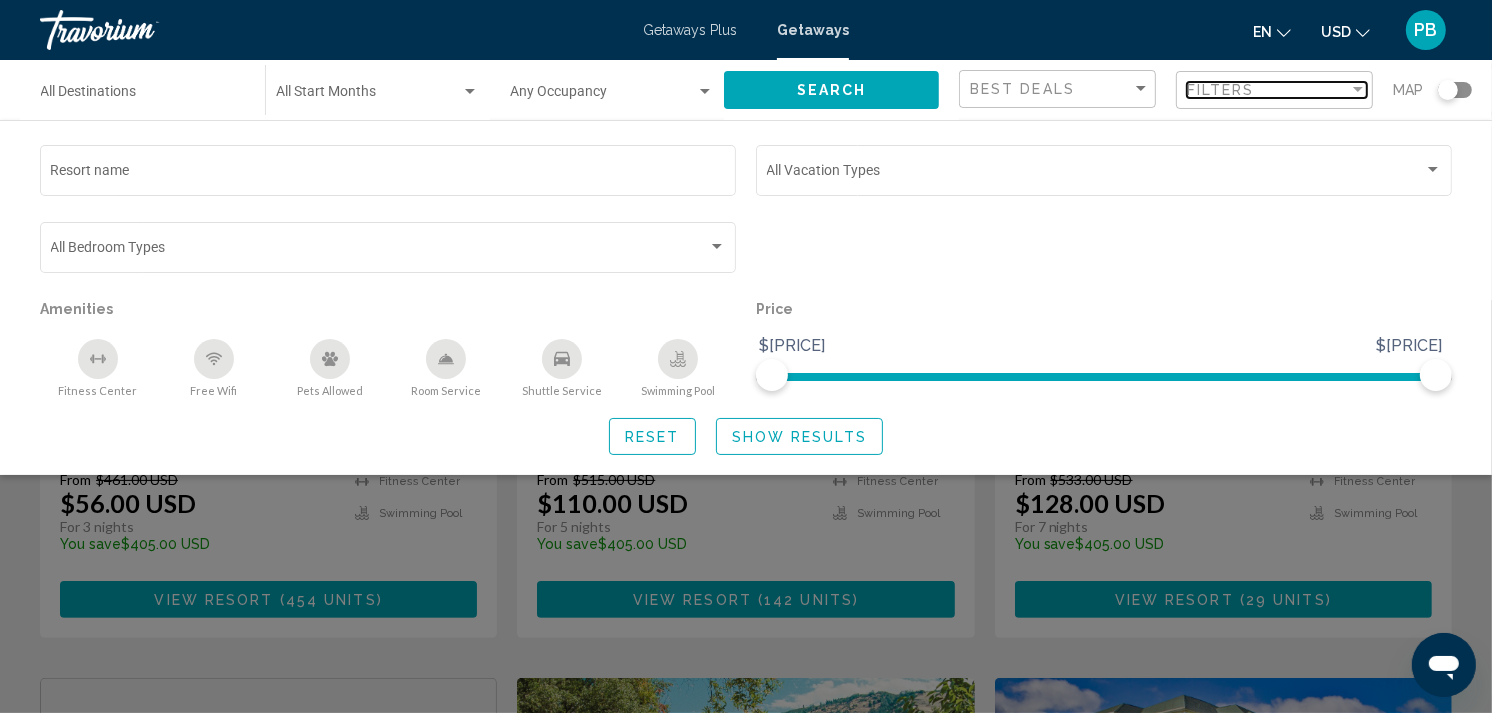 scroll, scrollTop: 328, scrollLeft: 0, axis: vertical 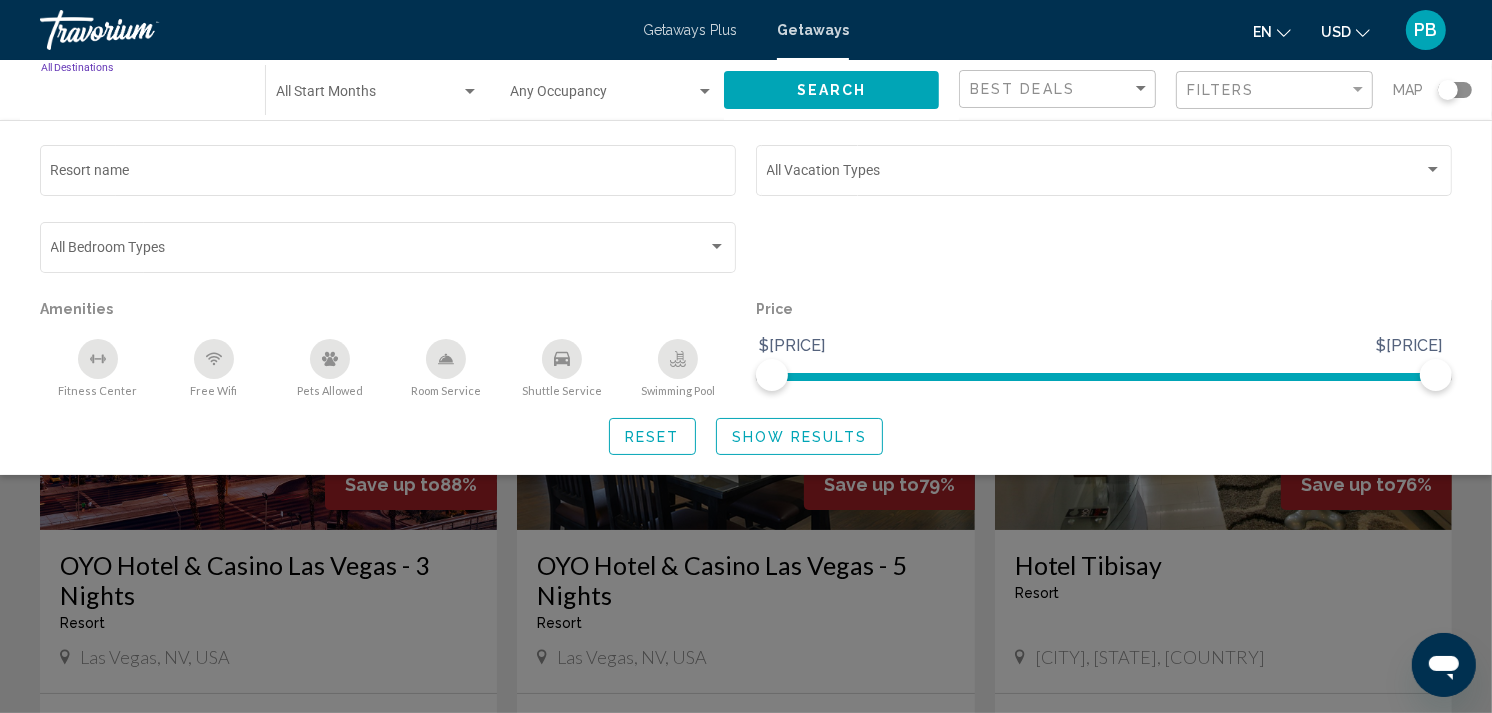 click on "Destination All Destinations" at bounding box center [143, 96] 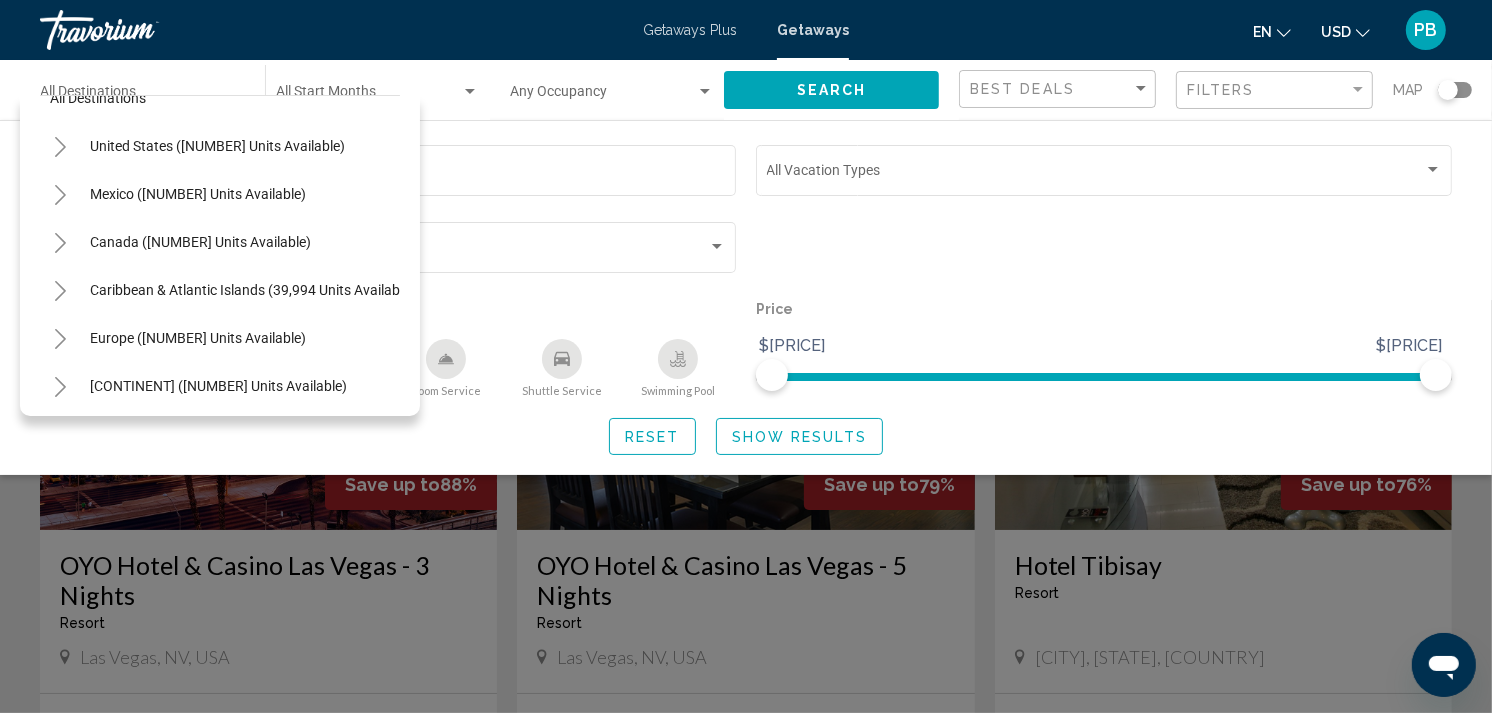 scroll, scrollTop: 0, scrollLeft: 0, axis: both 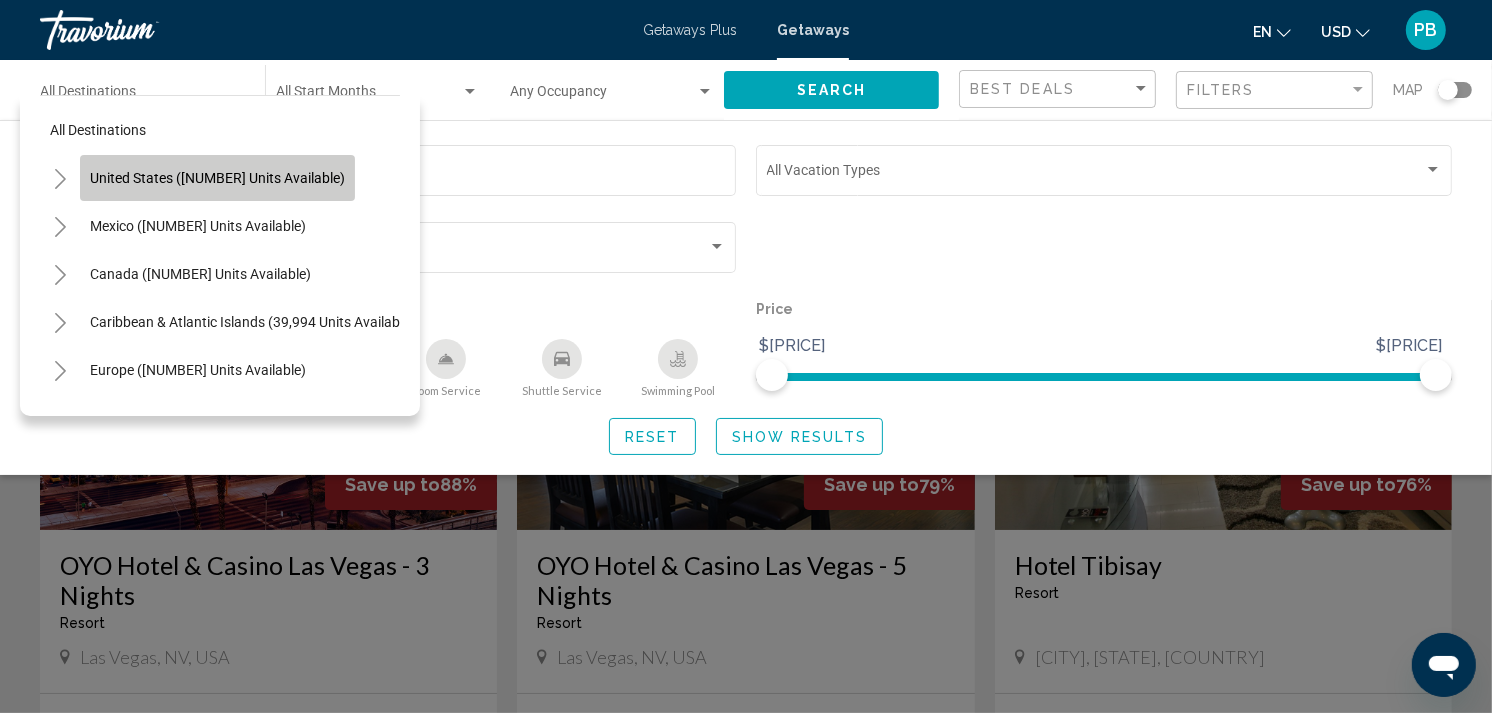 click on "United States ([NUMBER] units available)" 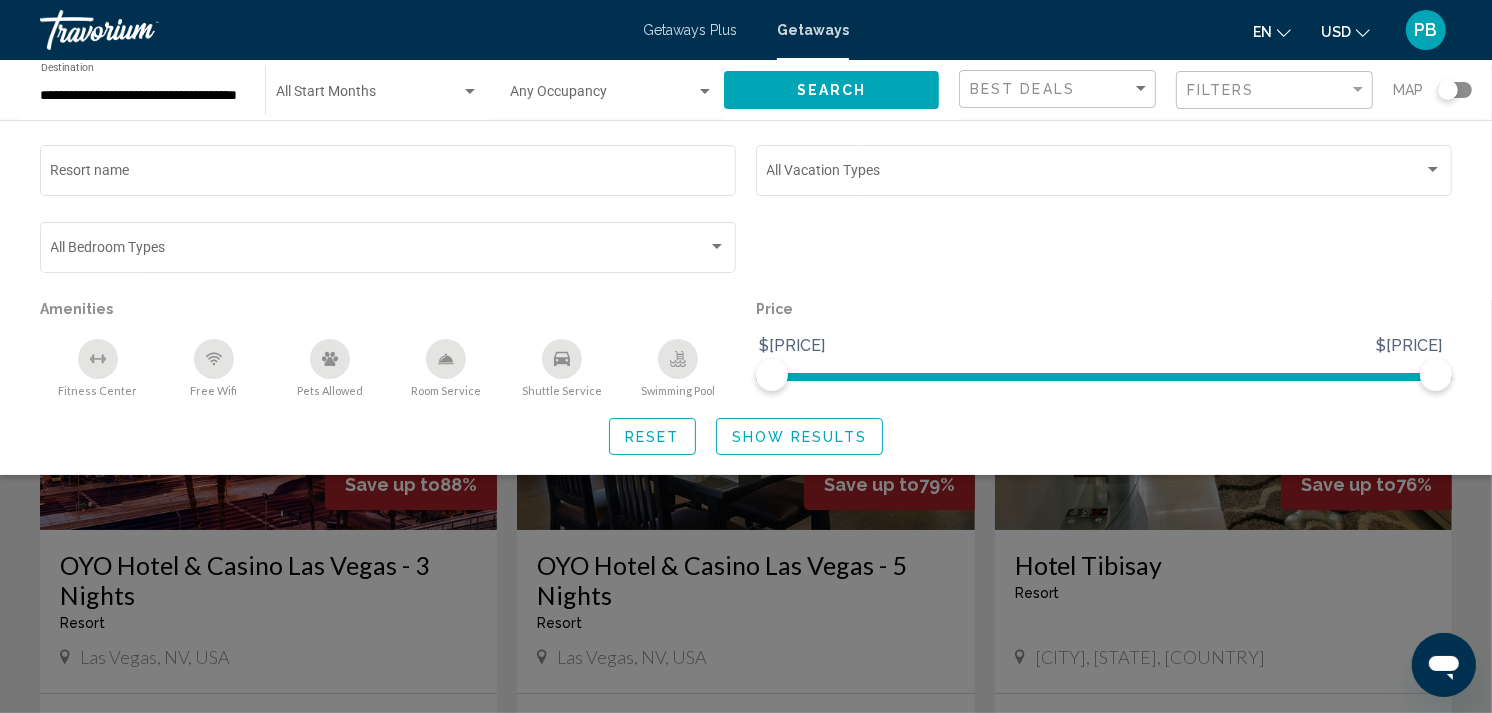 click on "Getaways Plus" at bounding box center [690, 30] 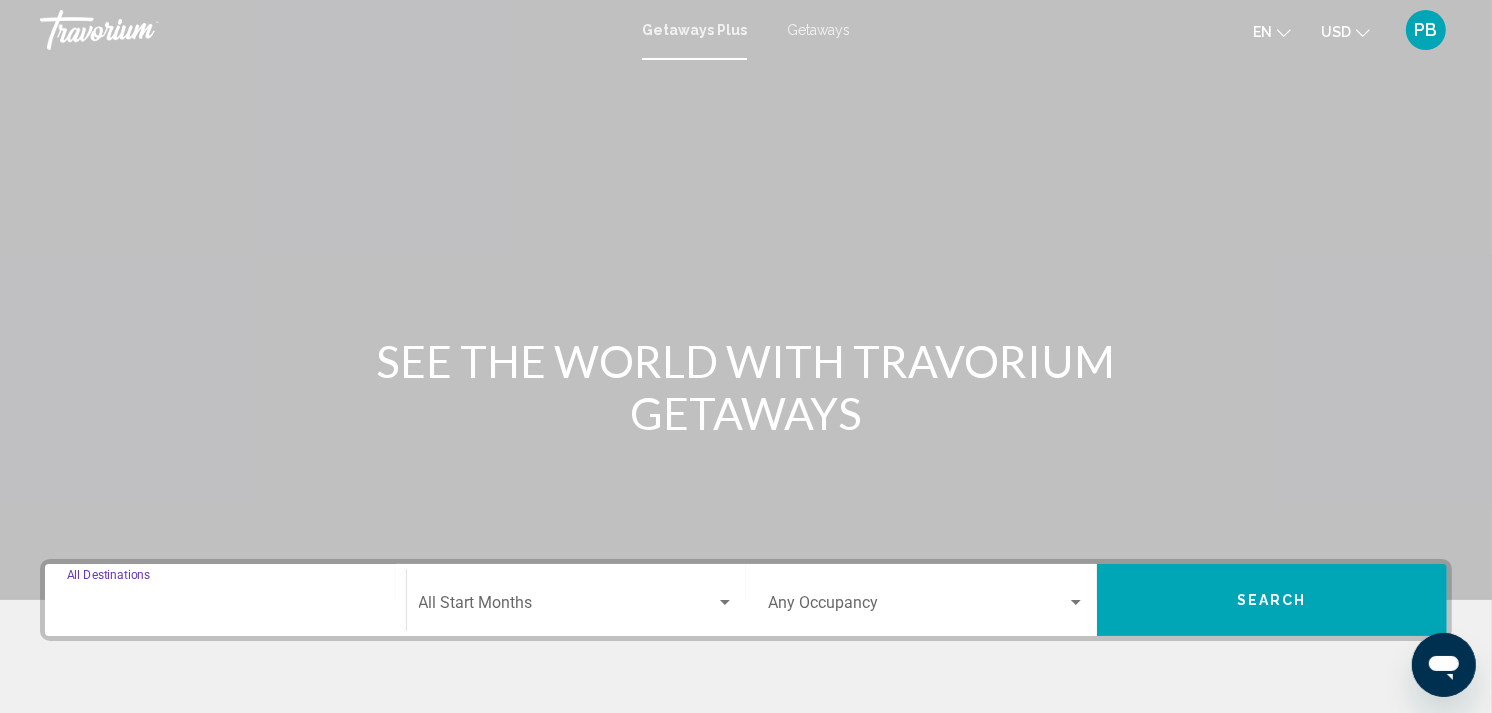 click on "Destination All Destinations" at bounding box center (225, 607) 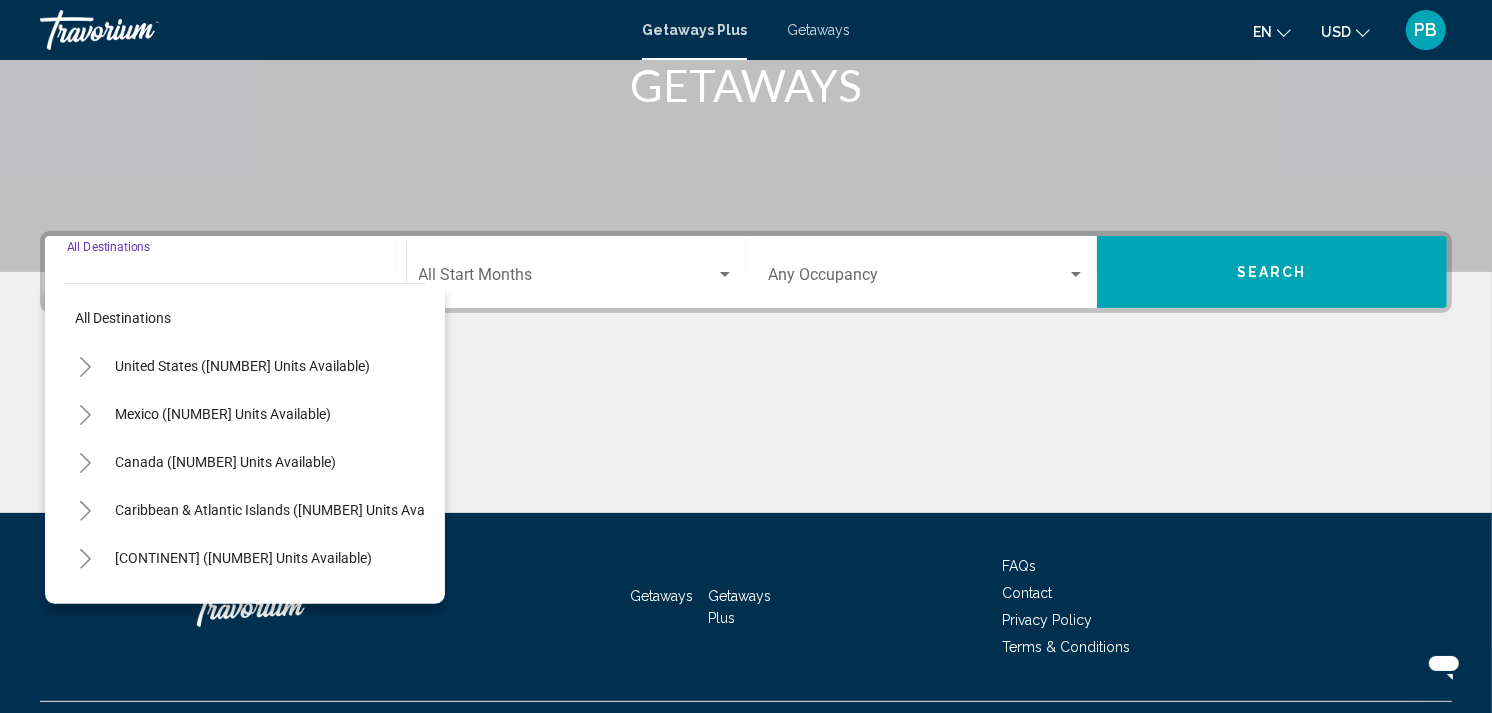 scroll, scrollTop: 372, scrollLeft: 0, axis: vertical 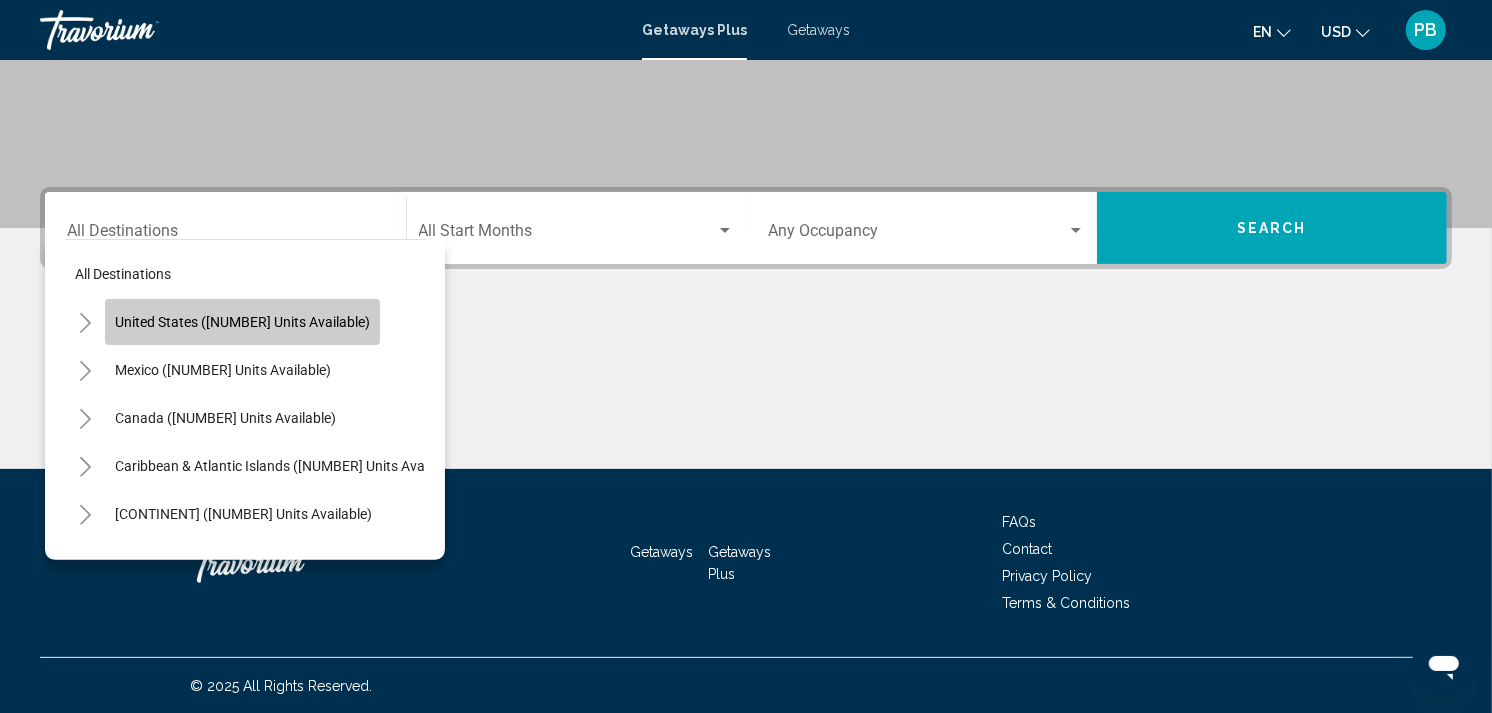 click on "United States ([NUMBER] units available)" 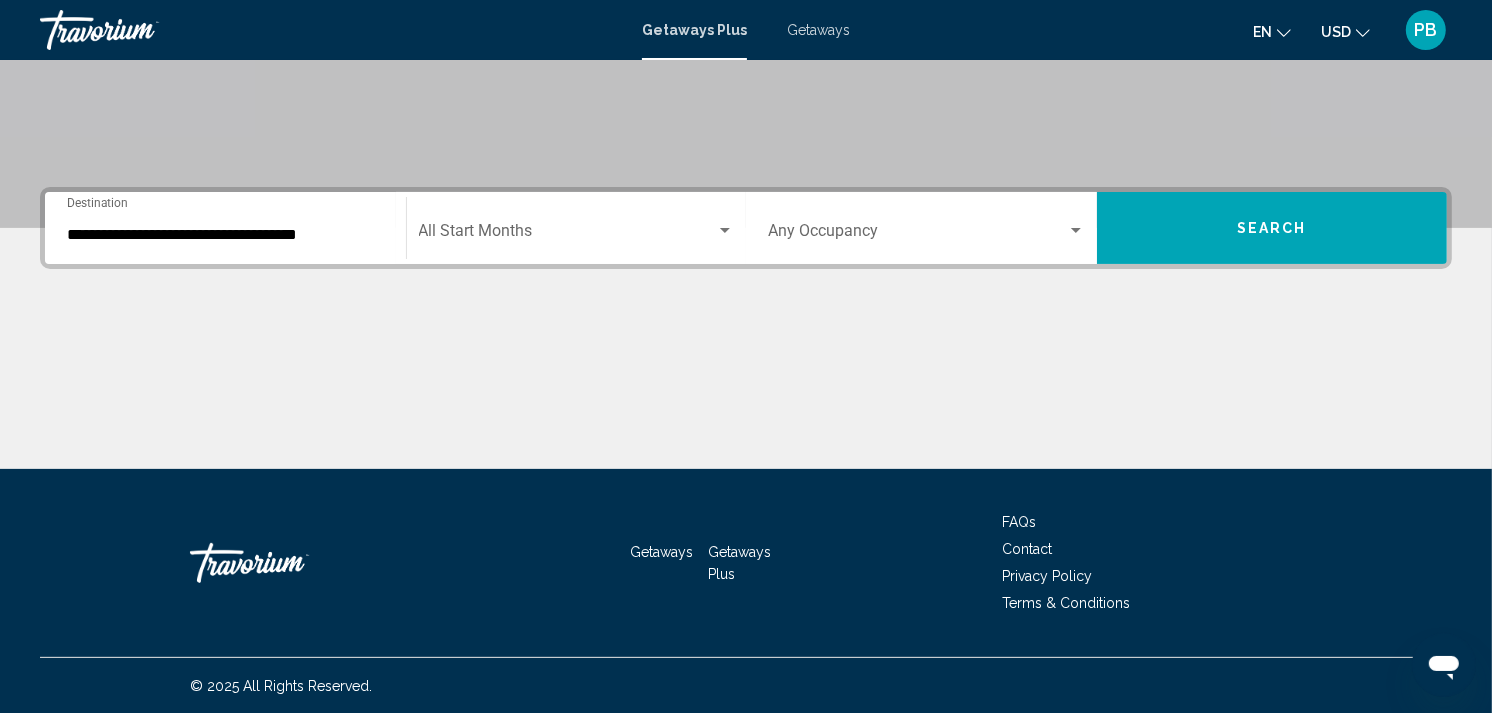 click on "Start Month All Start Months" 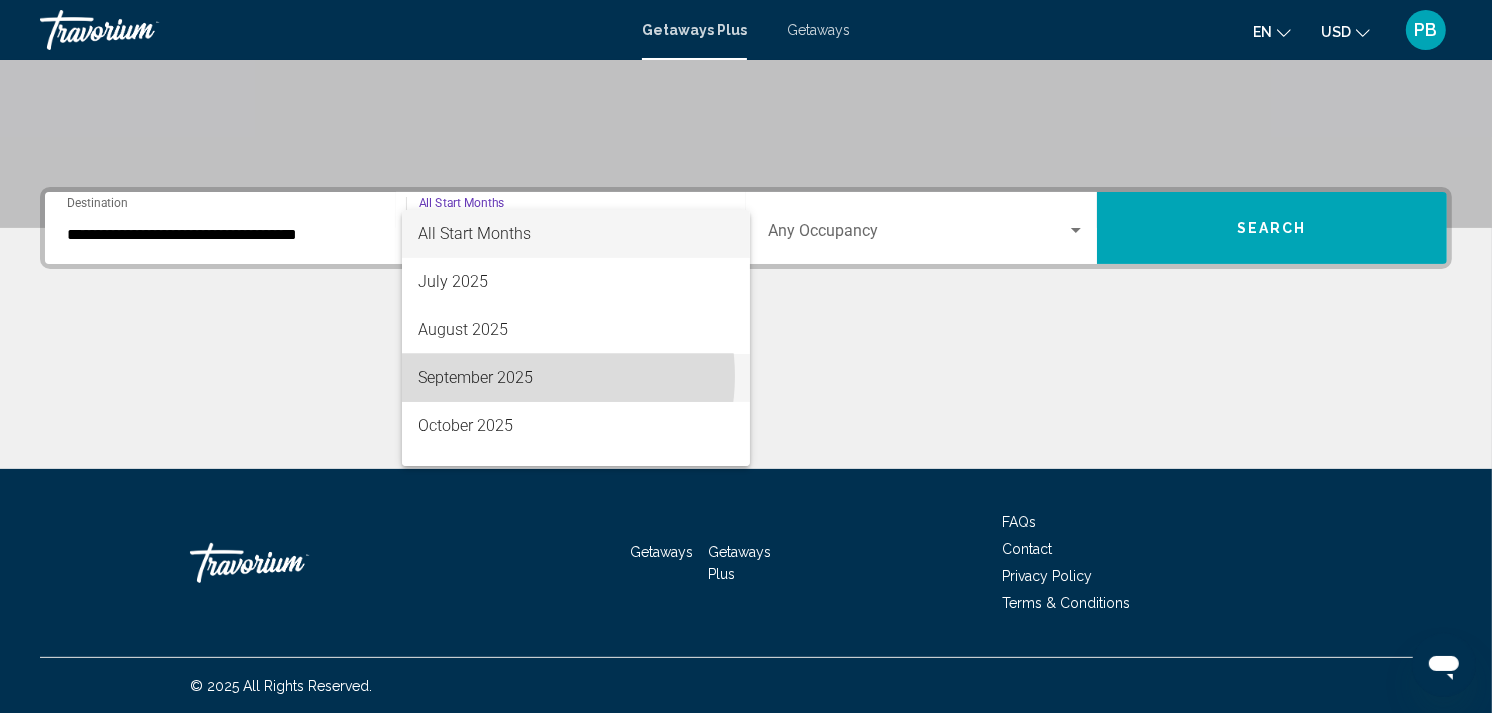 click on "September 2025" at bounding box center [576, 378] 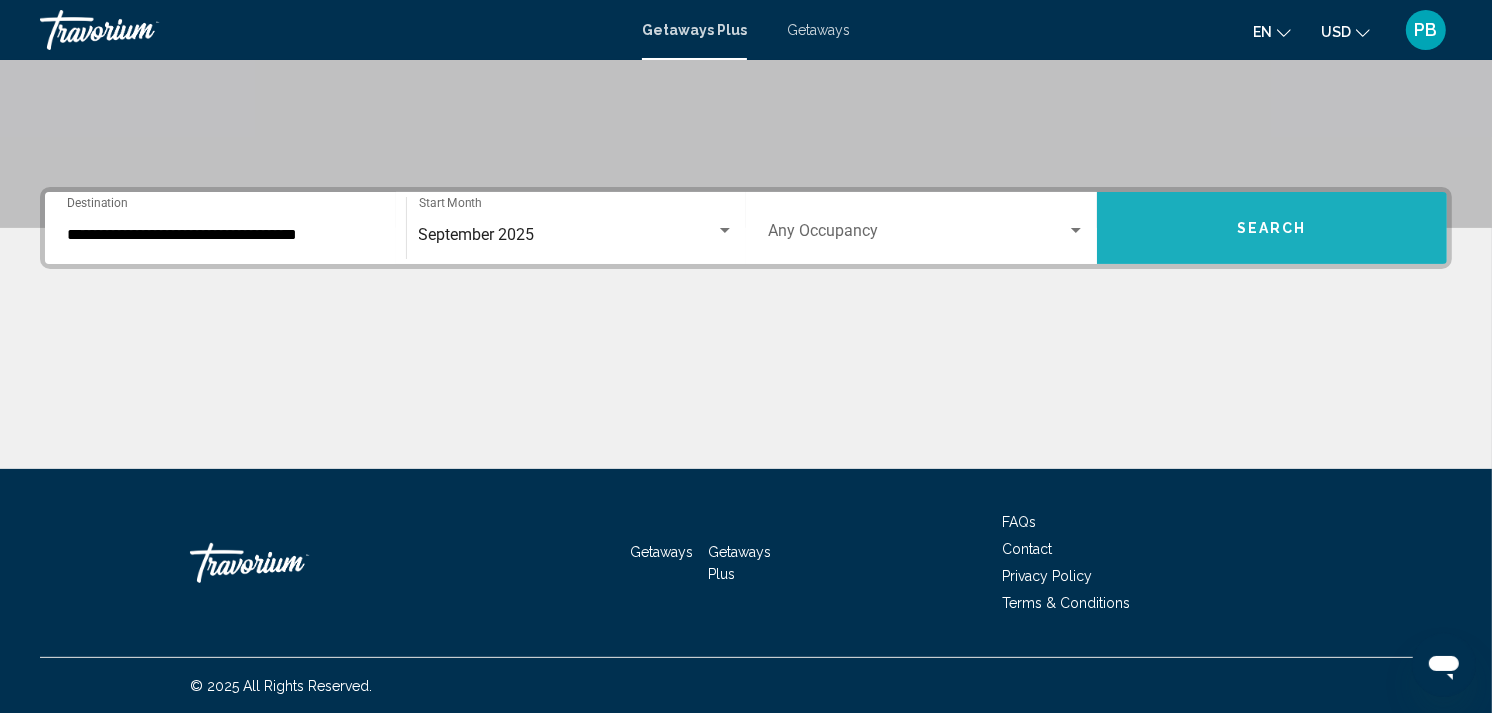 click on "Search" at bounding box center (1272, 228) 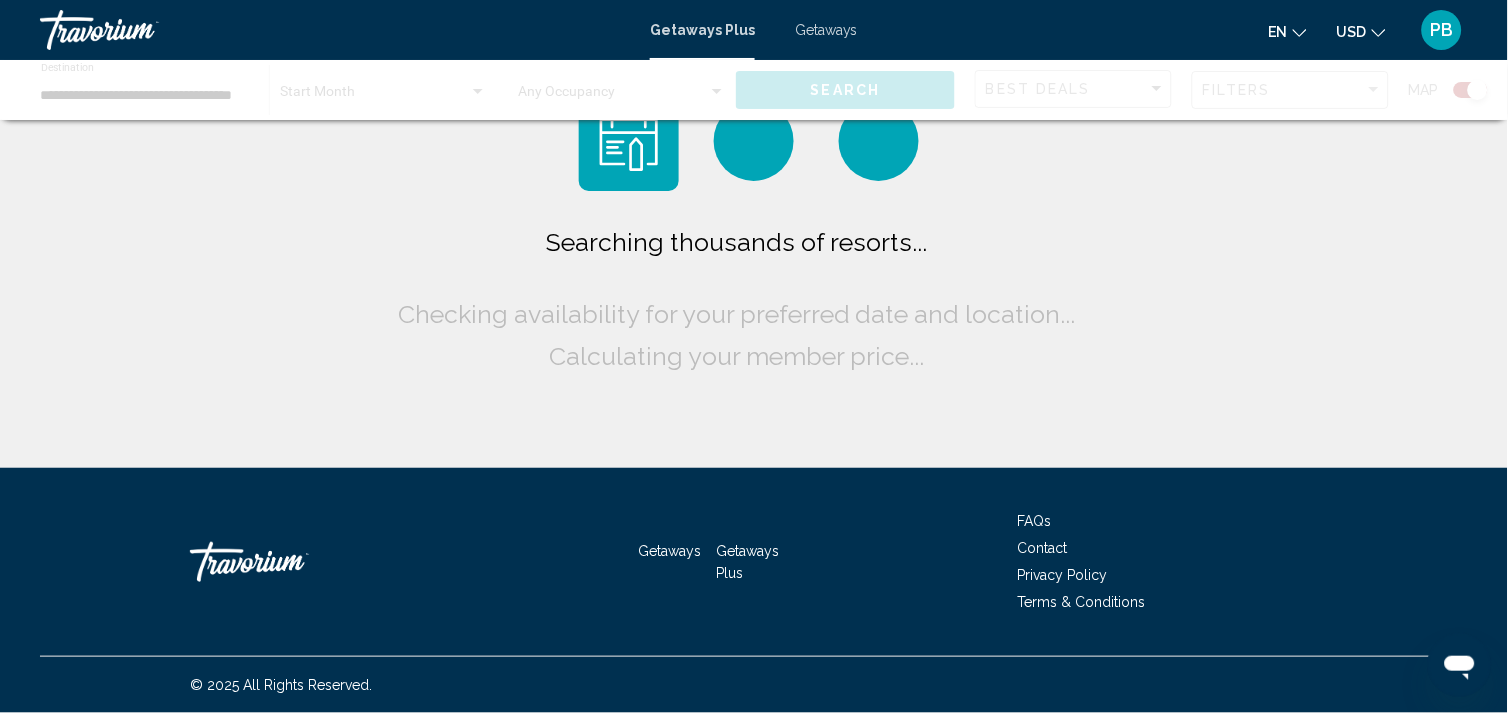 click on "Searching thousands of resorts...
Checking availability for your preferred date and location...
Calculating your member price..." 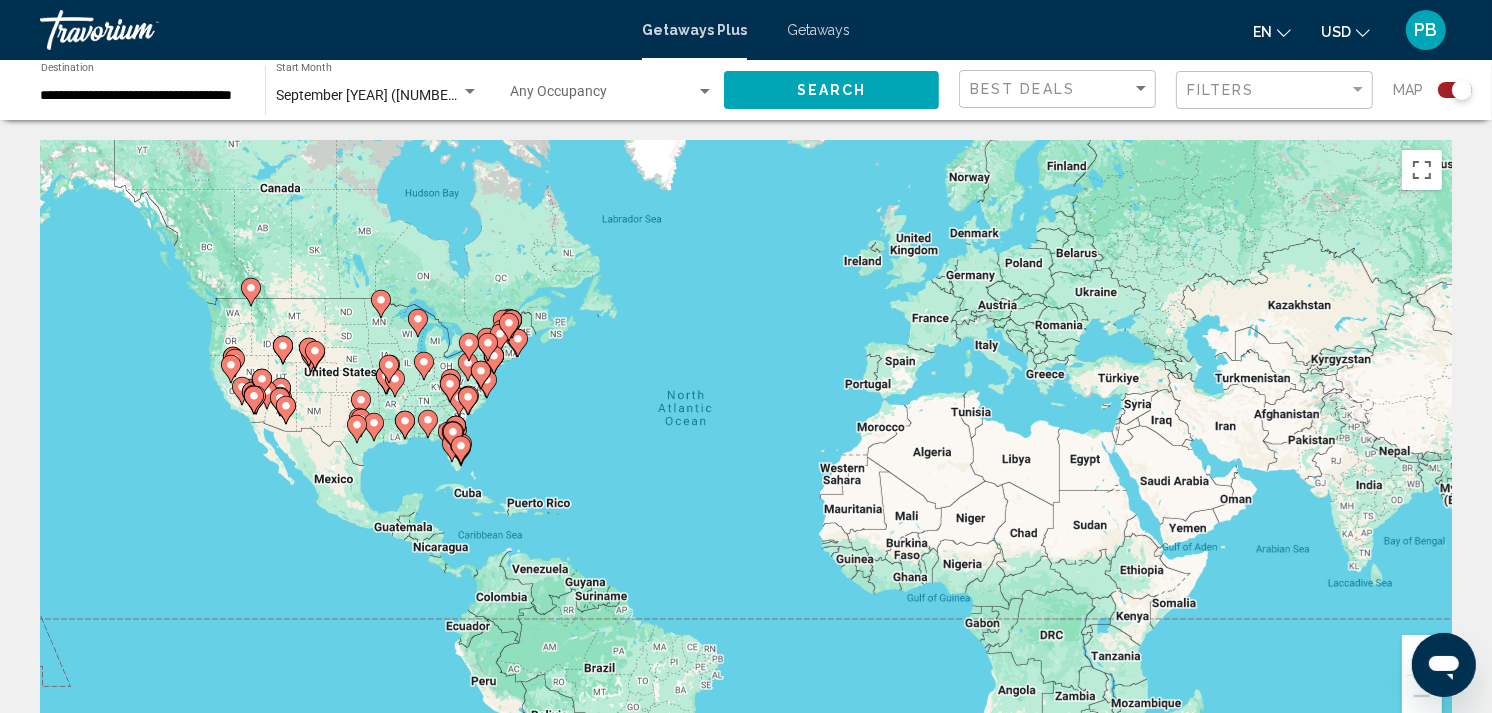 click on "**********" at bounding box center [746, 356] 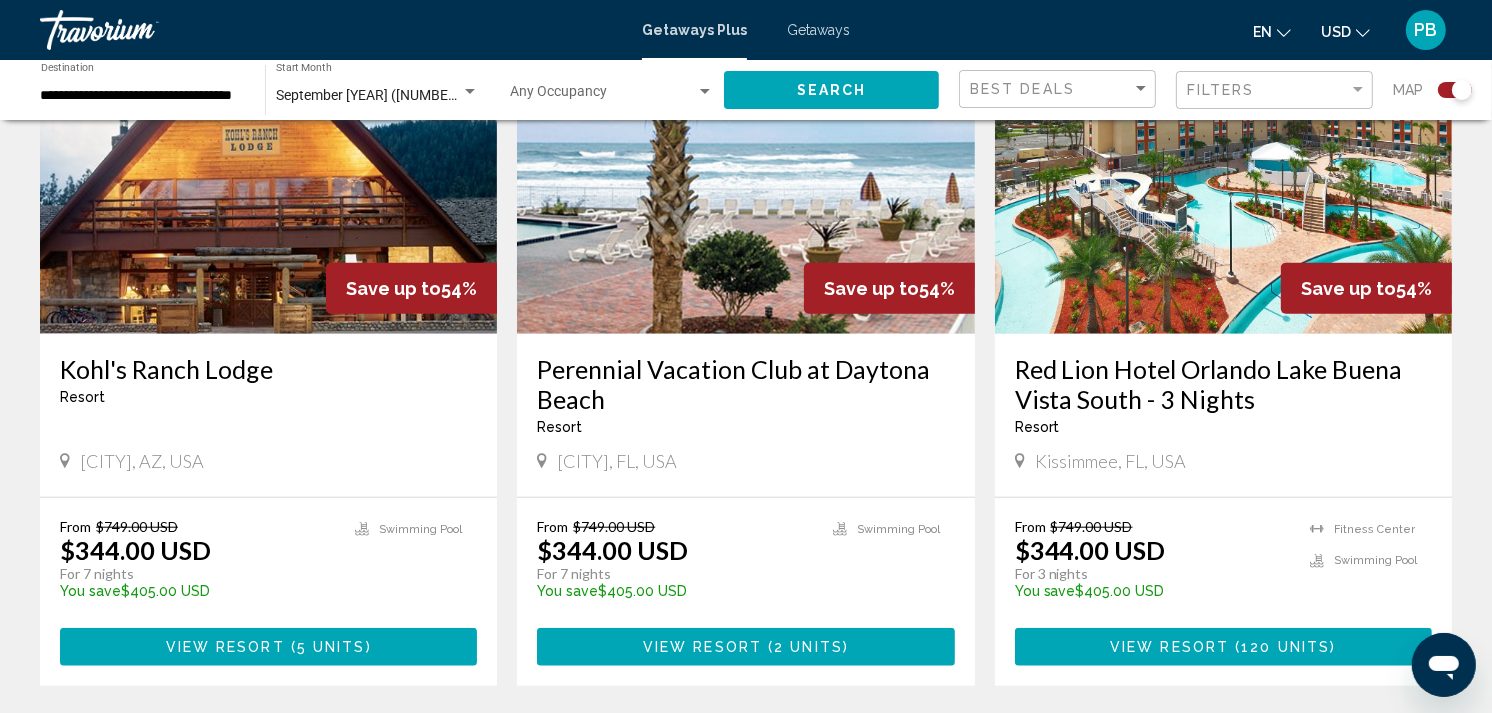 scroll, scrollTop: 1668, scrollLeft: 0, axis: vertical 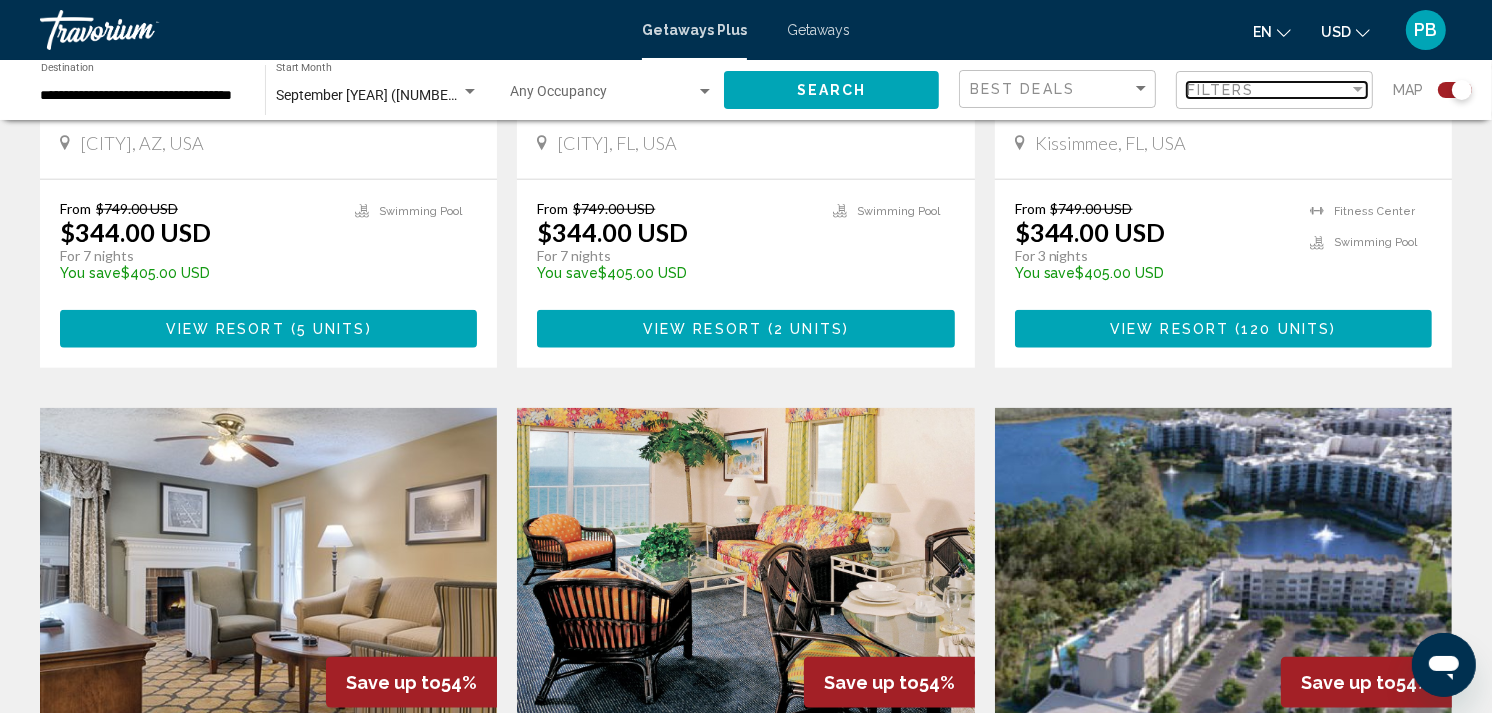 click on "Filters" at bounding box center [1268, 90] 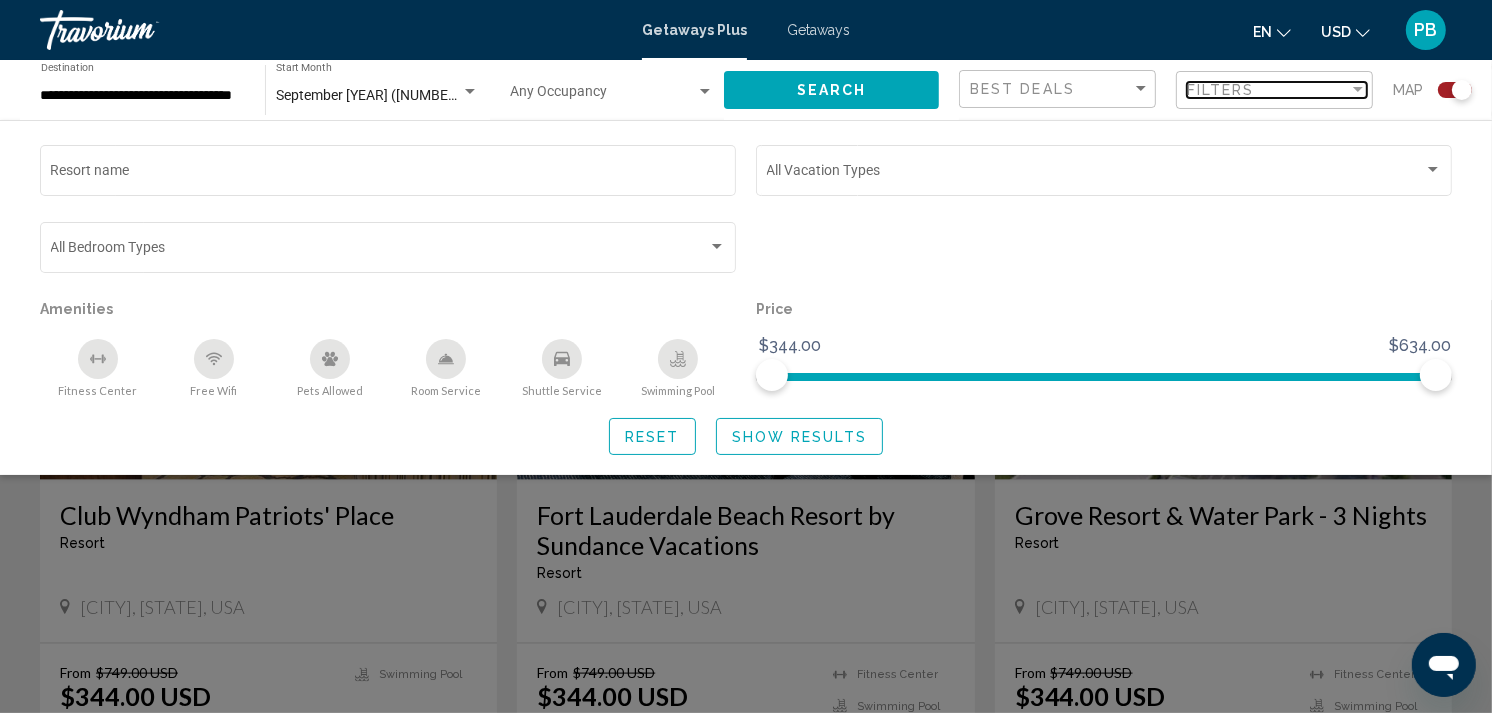 scroll, scrollTop: 2133, scrollLeft: 0, axis: vertical 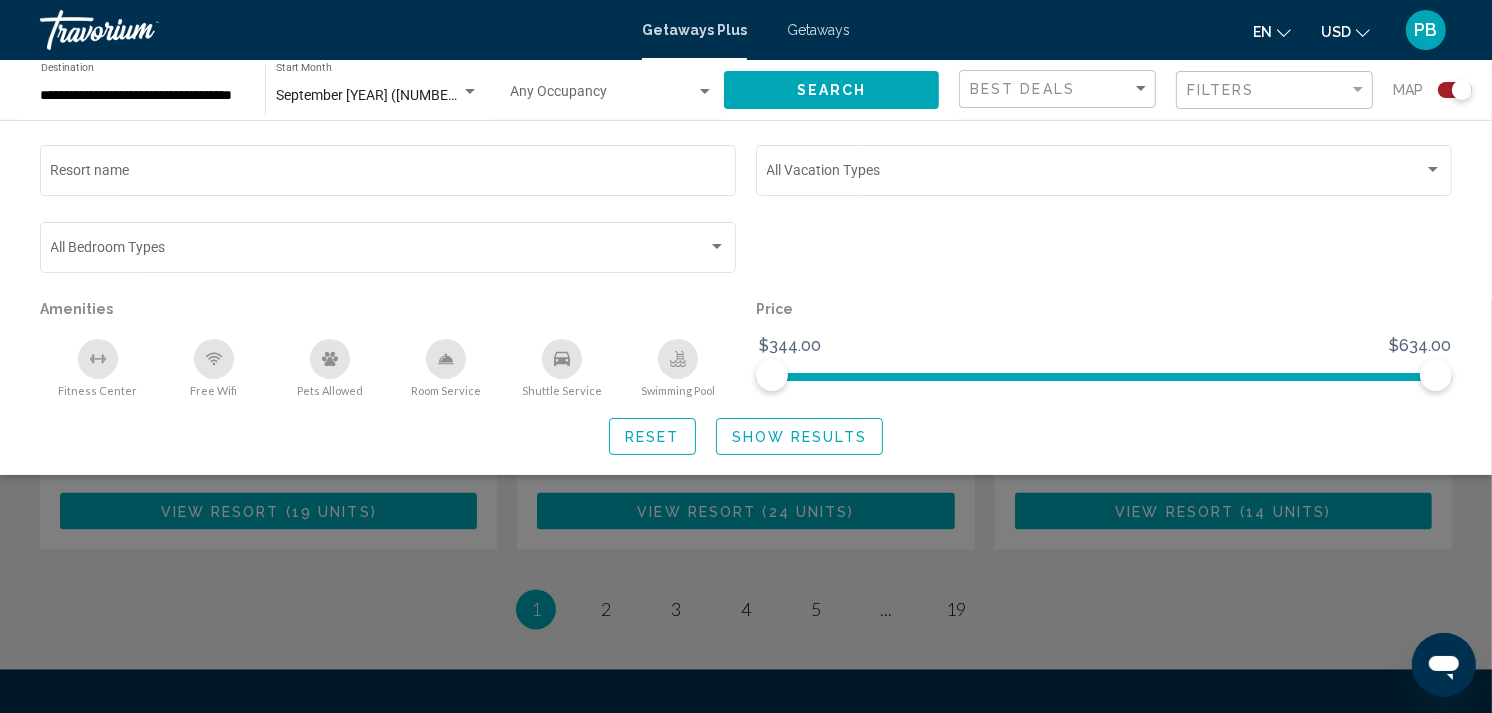 click 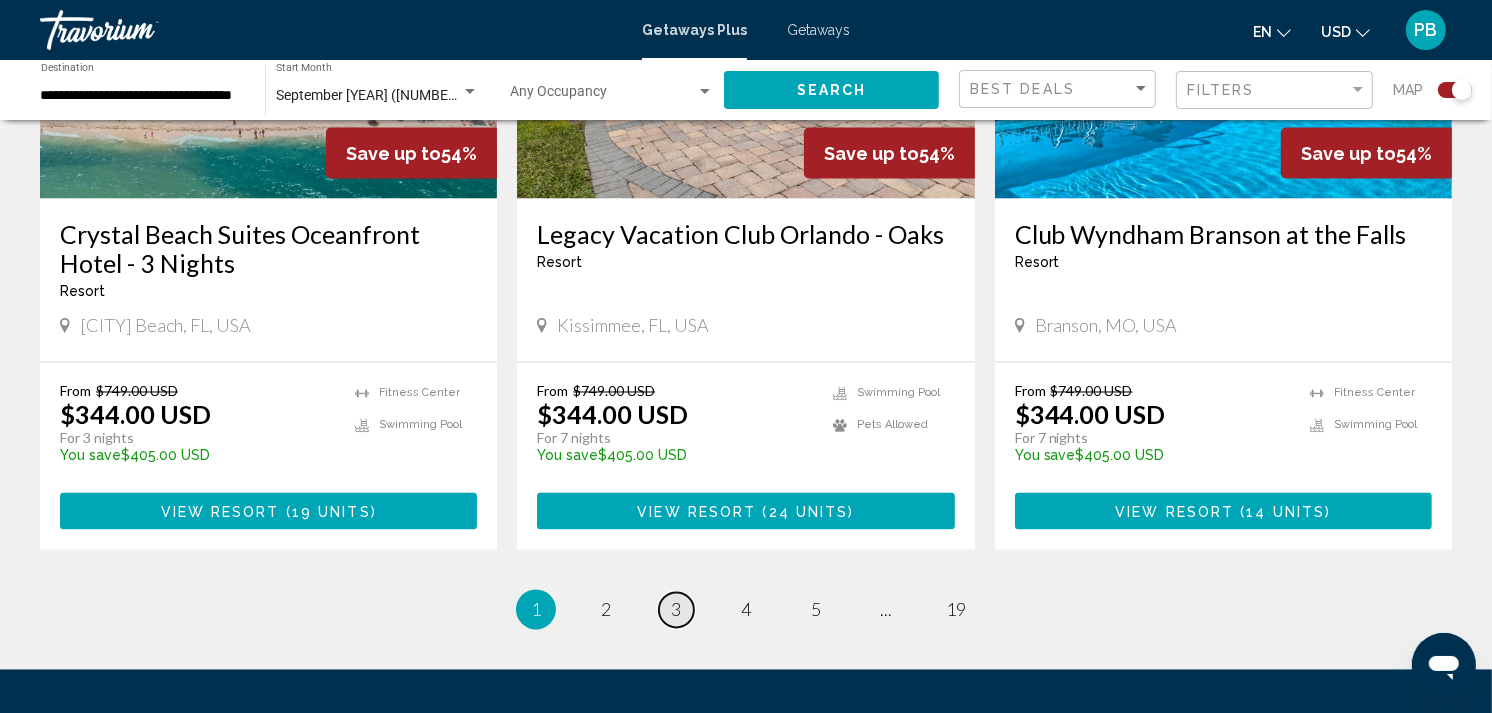 click on "3" at bounding box center [676, 610] 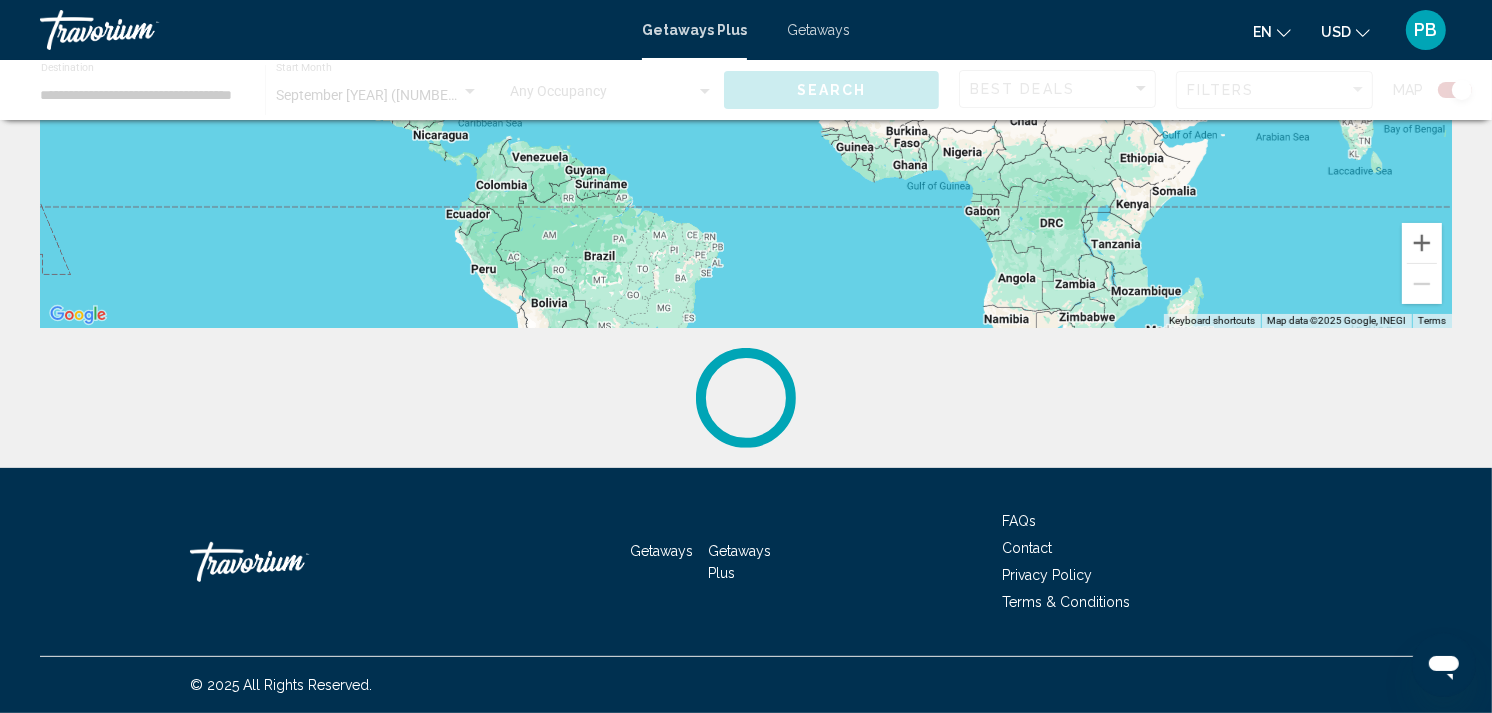 scroll, scrollTop: 0, scrollLeft: 0, axis: both 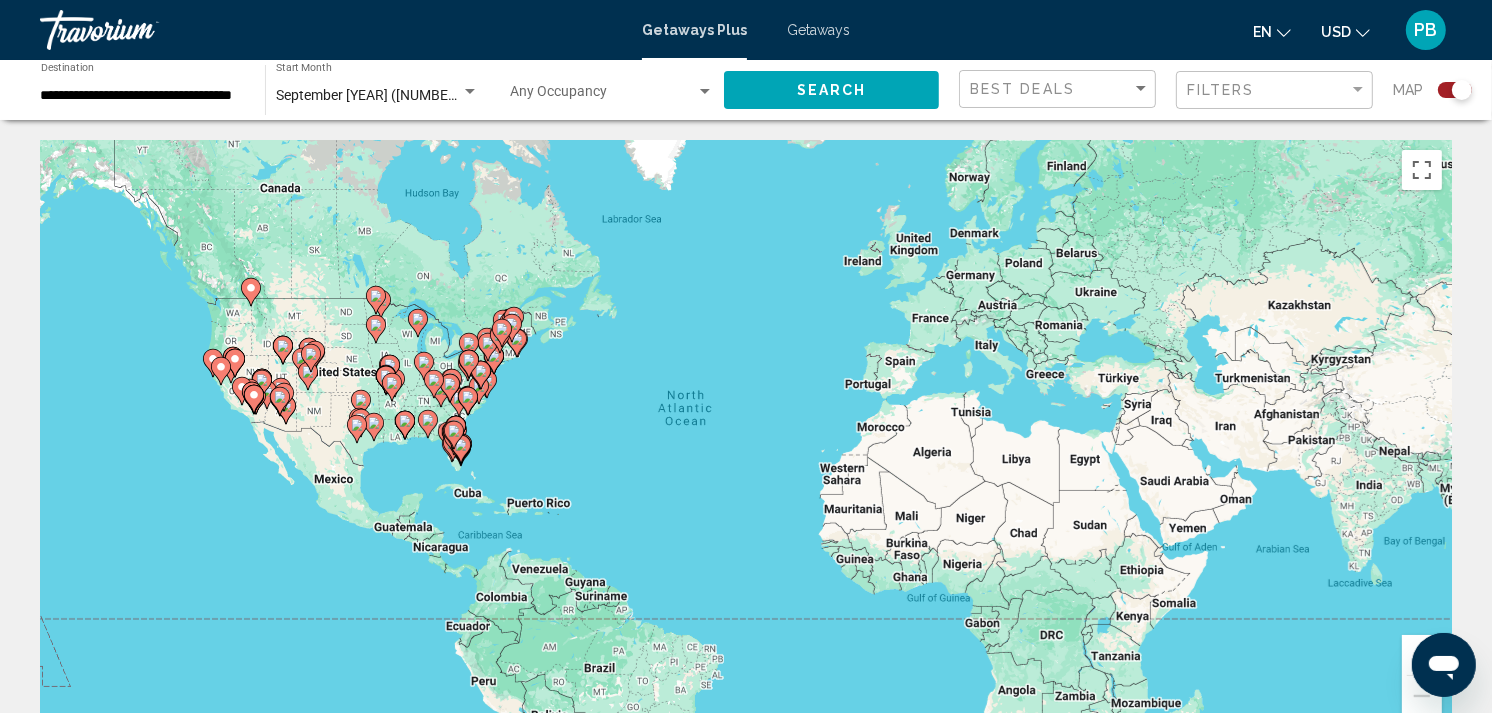 click 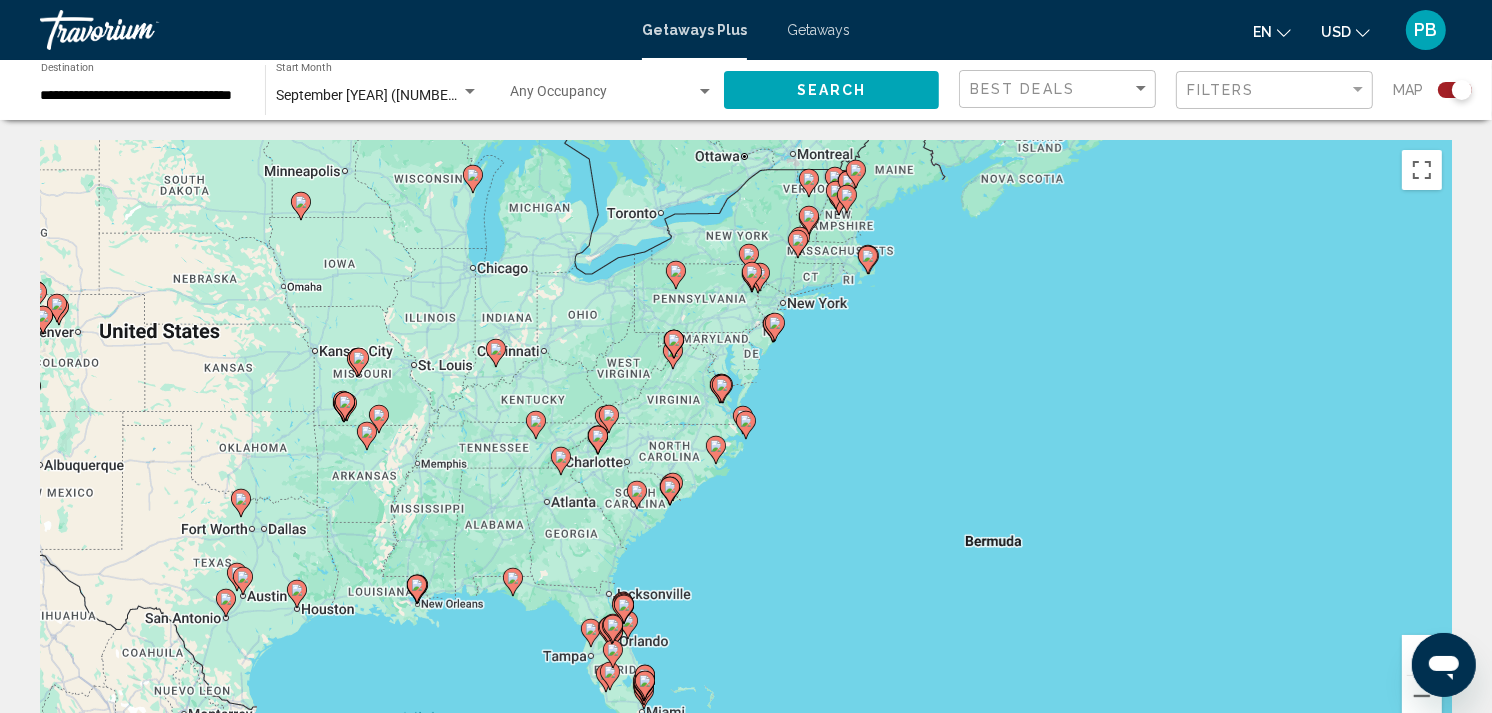click at bounding box center (674, 344) 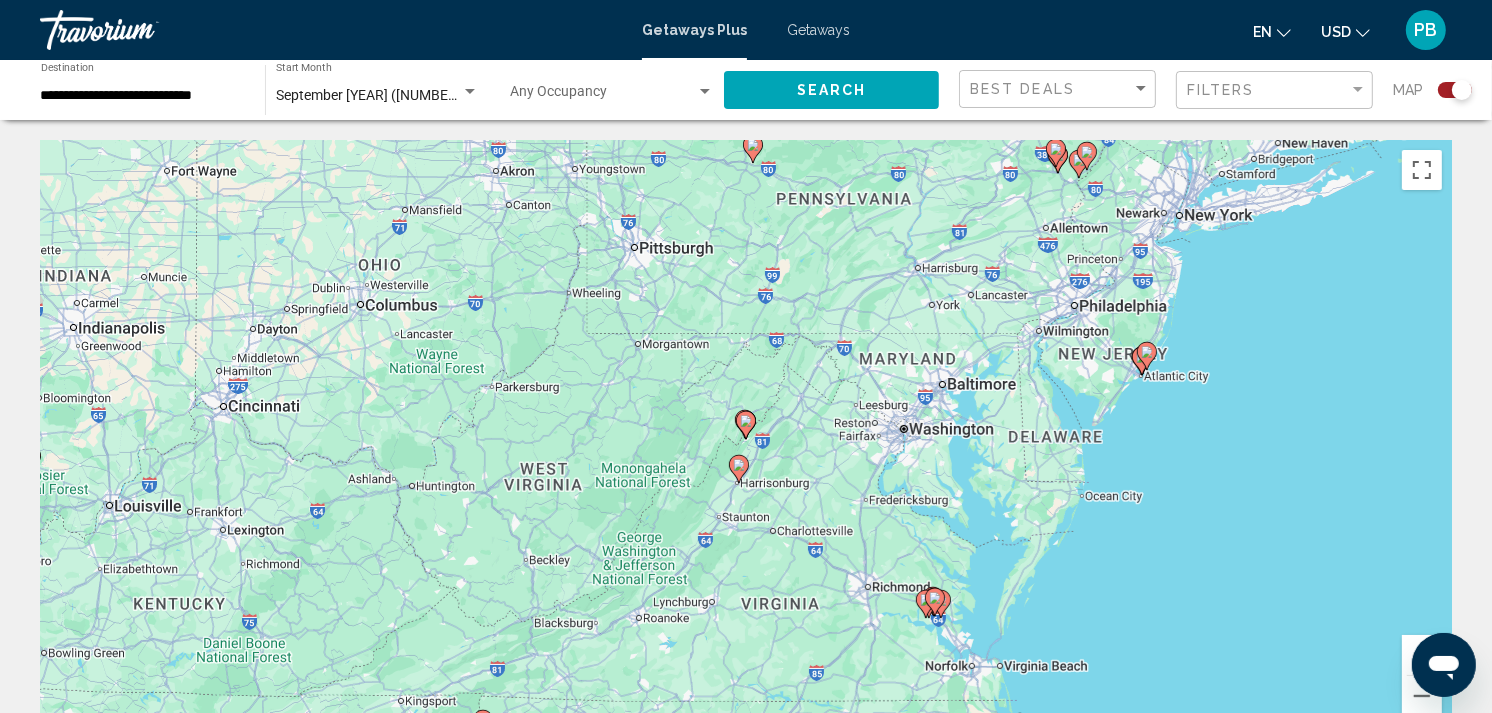 click on "Getaways" at bounding box center [818, 30] 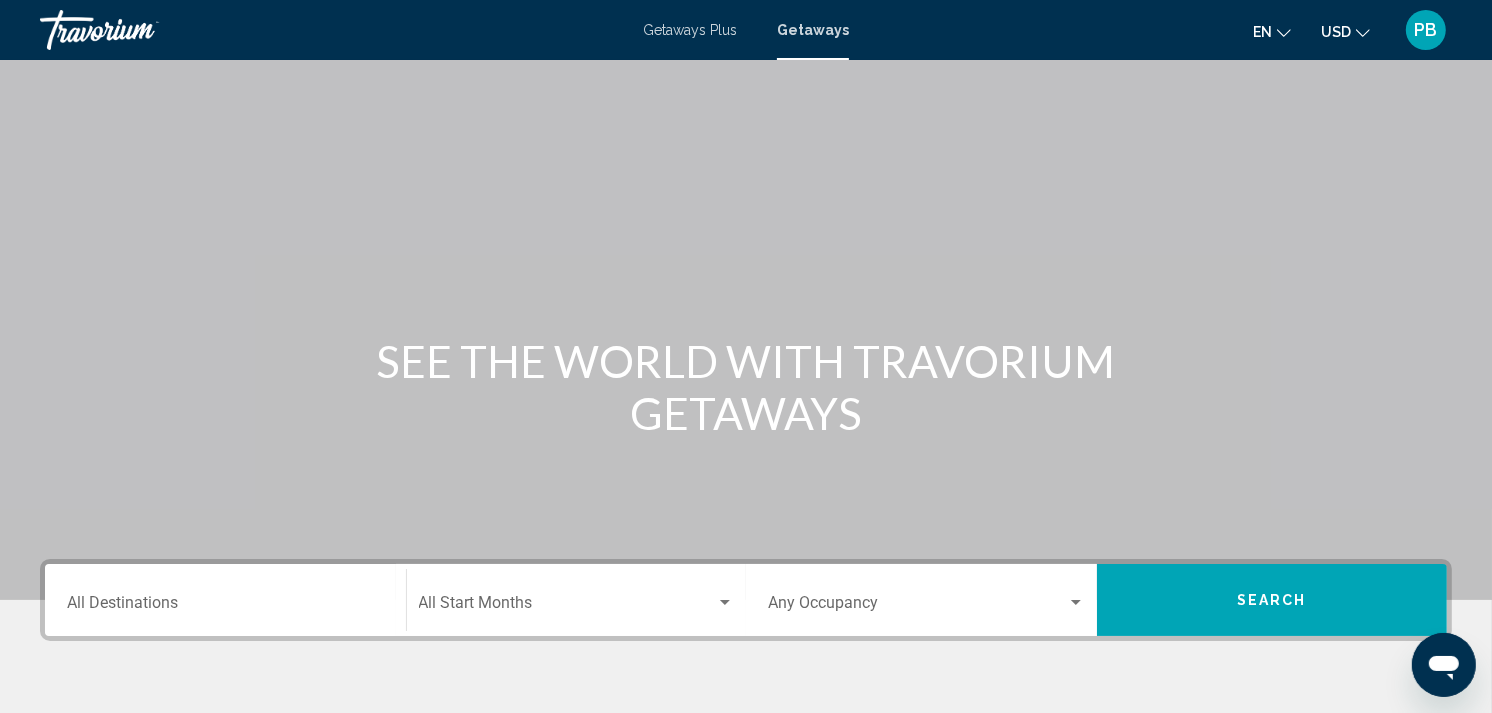 scroll, scrollTop: 118, scrollLeft: 0, axis: vertical 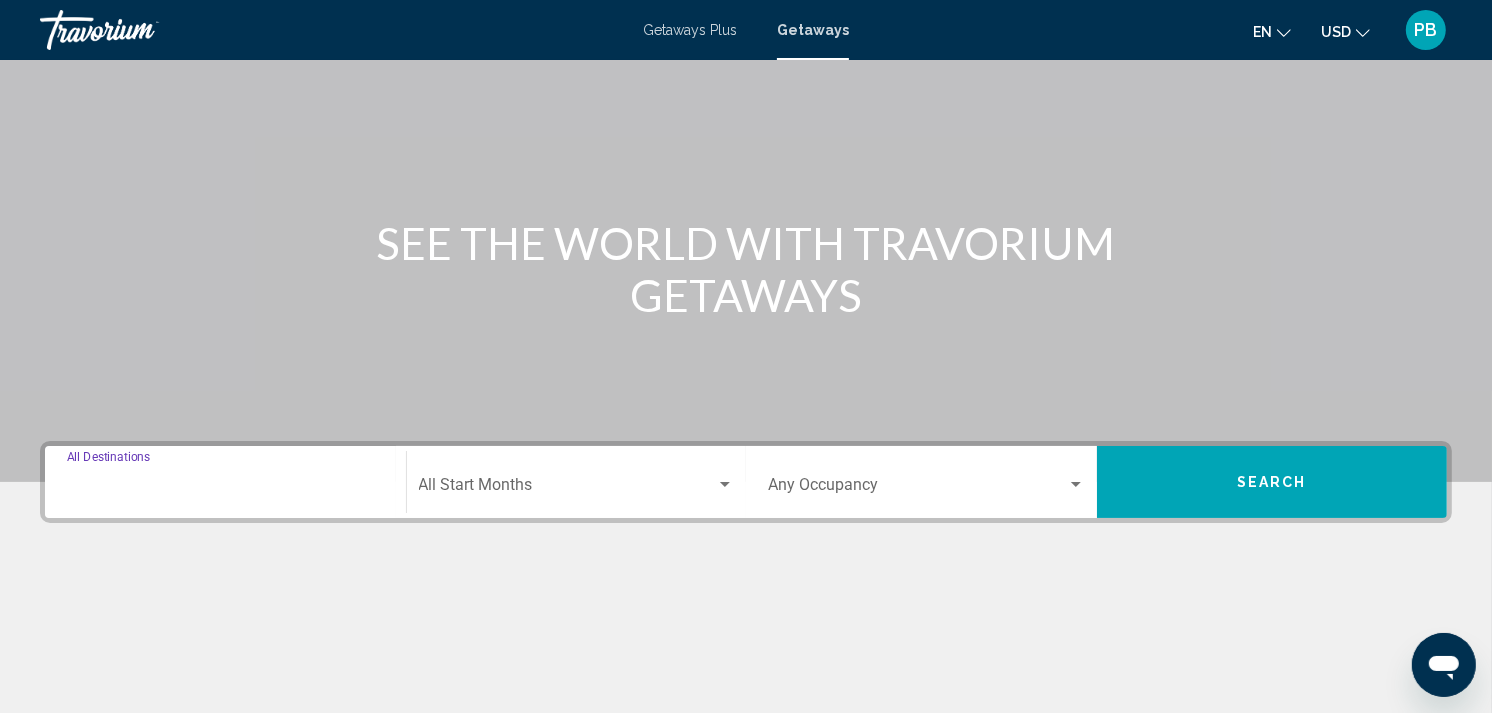 click on "Destination All Destinations" at bounding box center [225, 489] 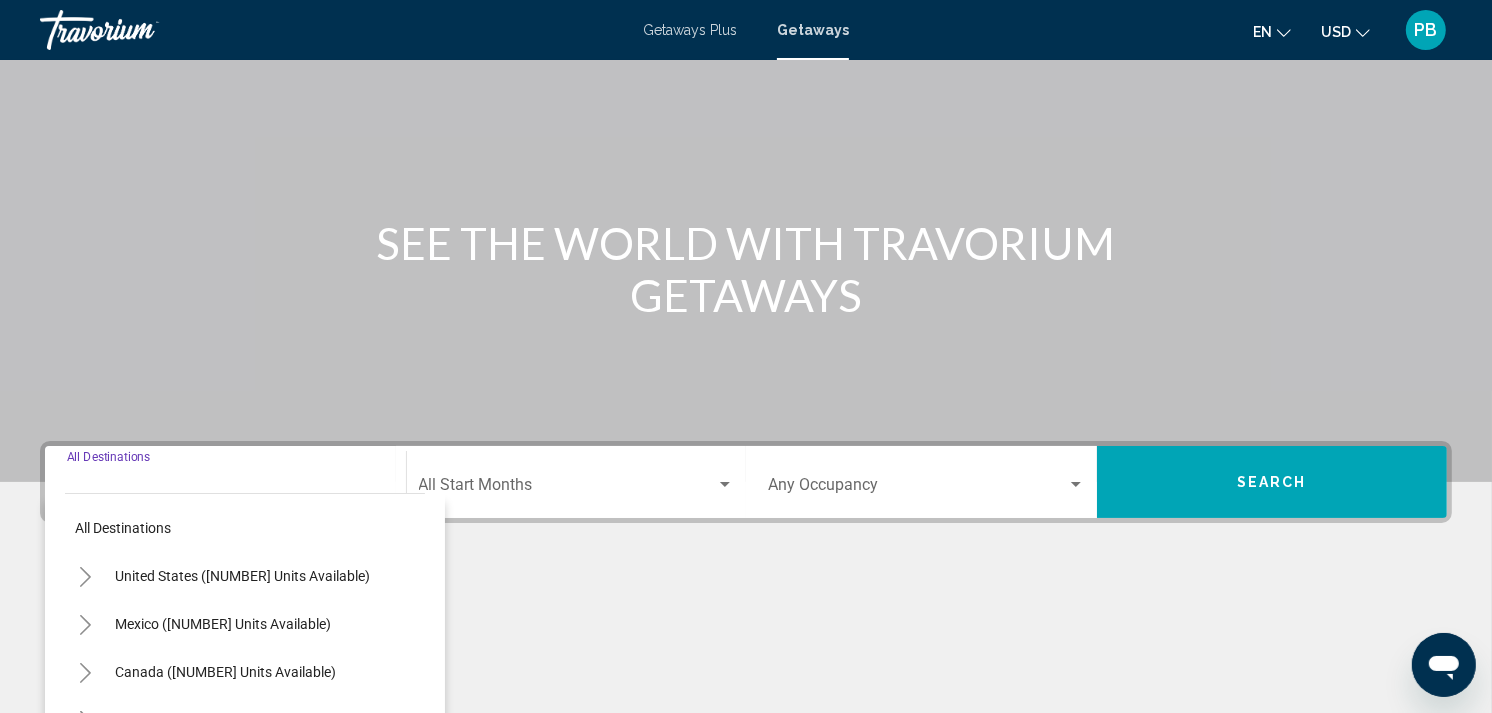 scroll, scrollTop: 372, scrollLeft: 0, axis: vertical 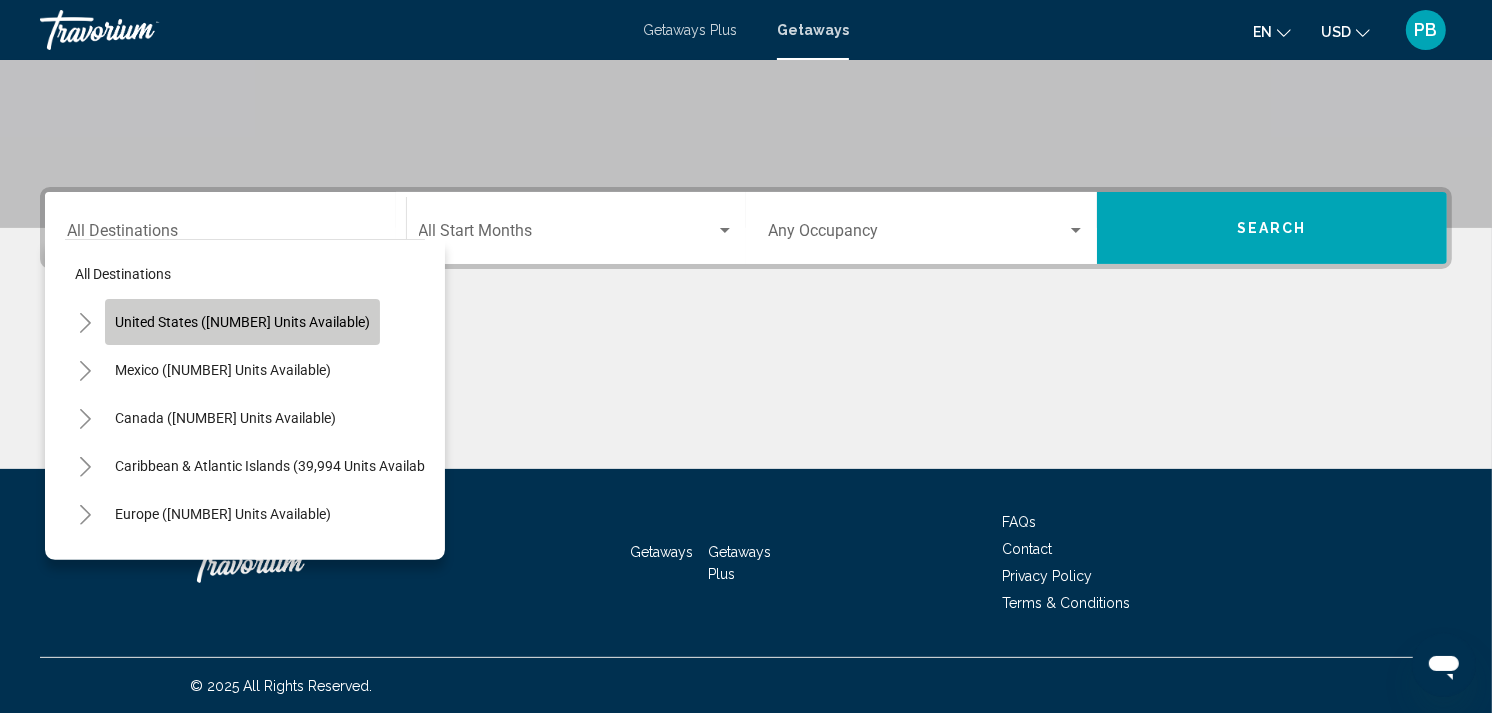 click on "United States ([NUMBER] units available)" 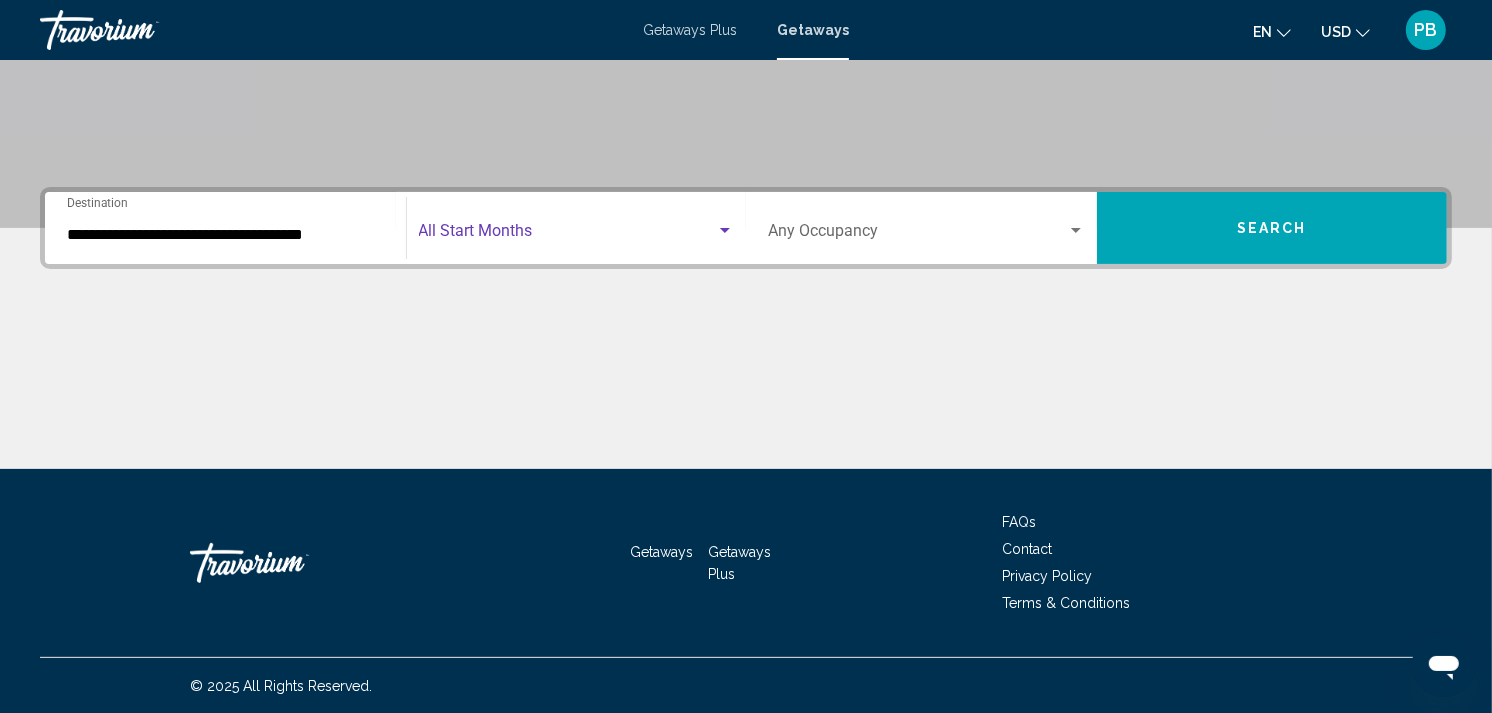 click on "Start Month All Start Months" 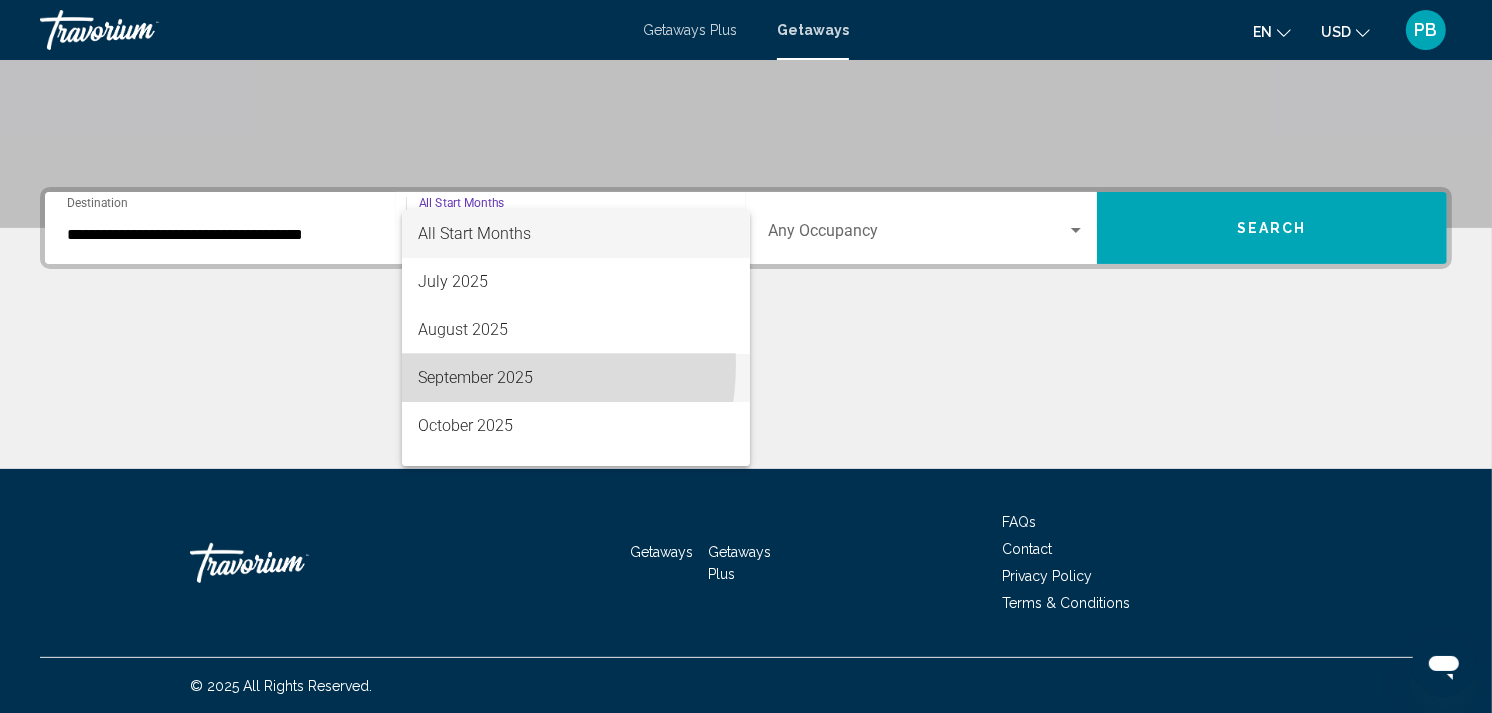 click on "September 2025" at bounding box center (576, 378) 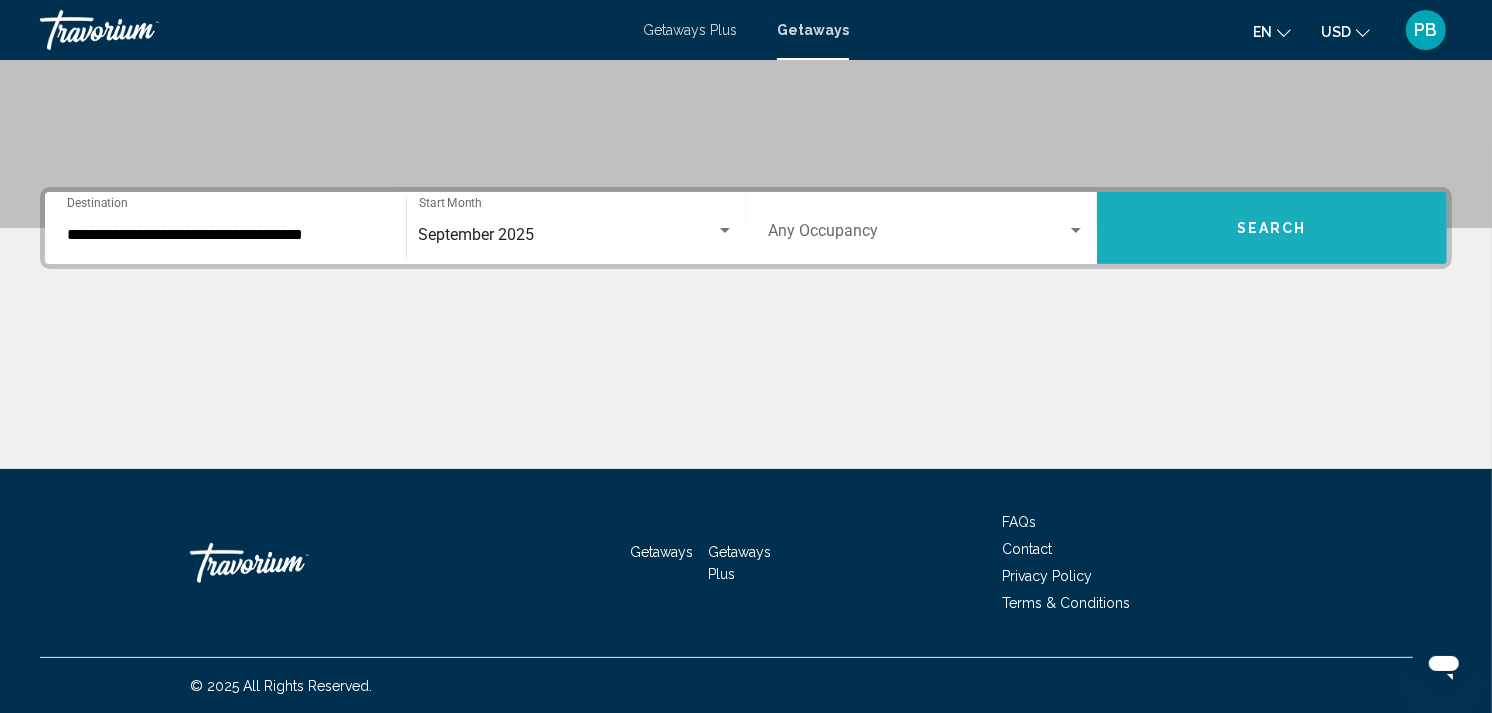 click on "Search" at bounding box center [1272, 229] 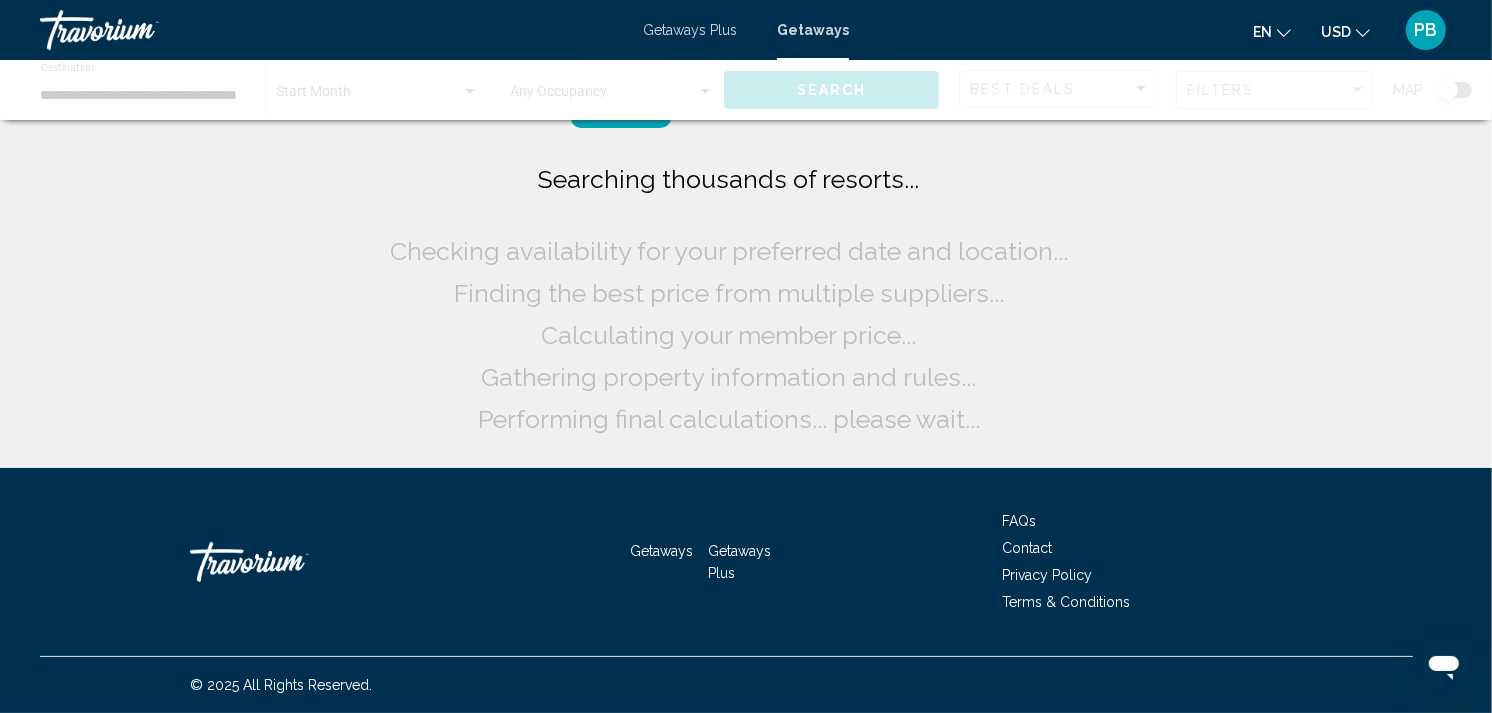 scroll, scrollTop: 0, scrollLeft: 0, axis: both 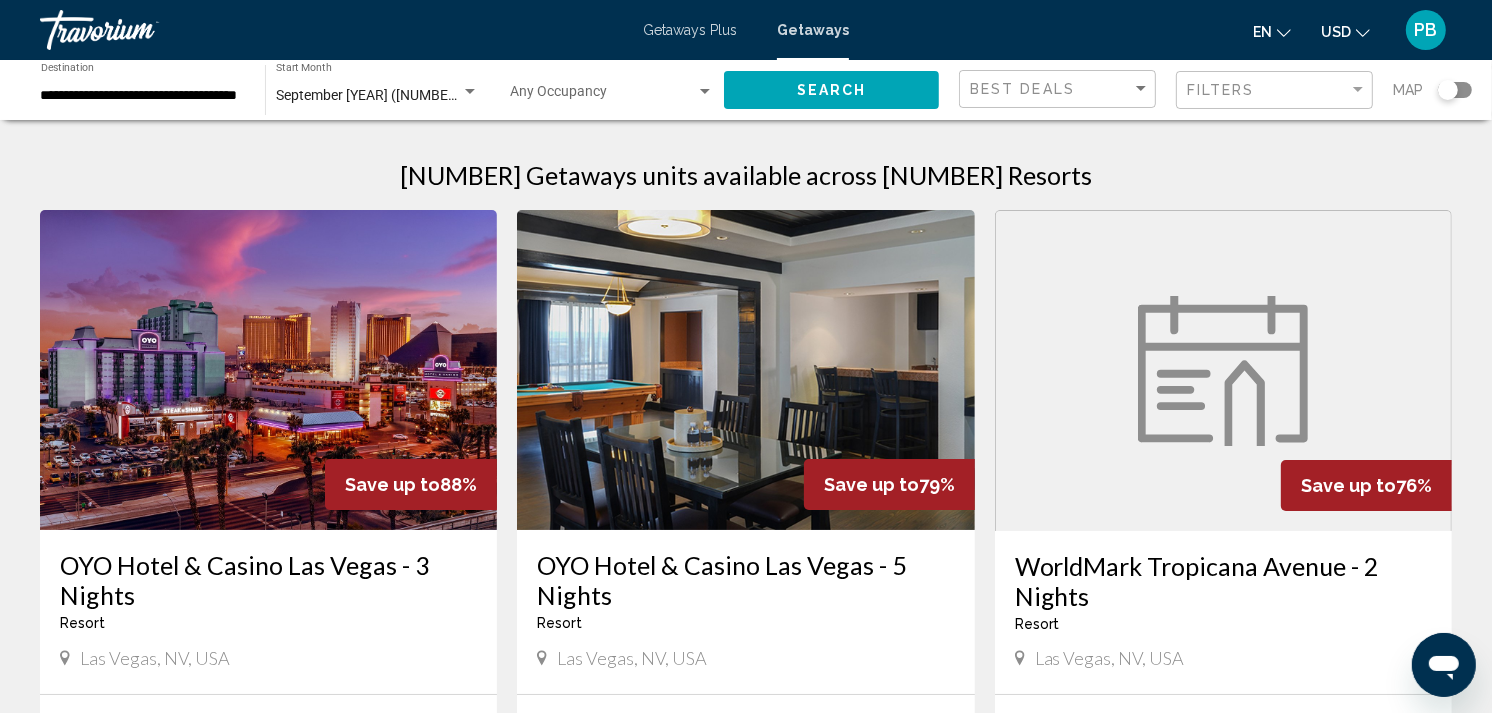 click on "Getaways Plus" at bounding box center [690, 30] 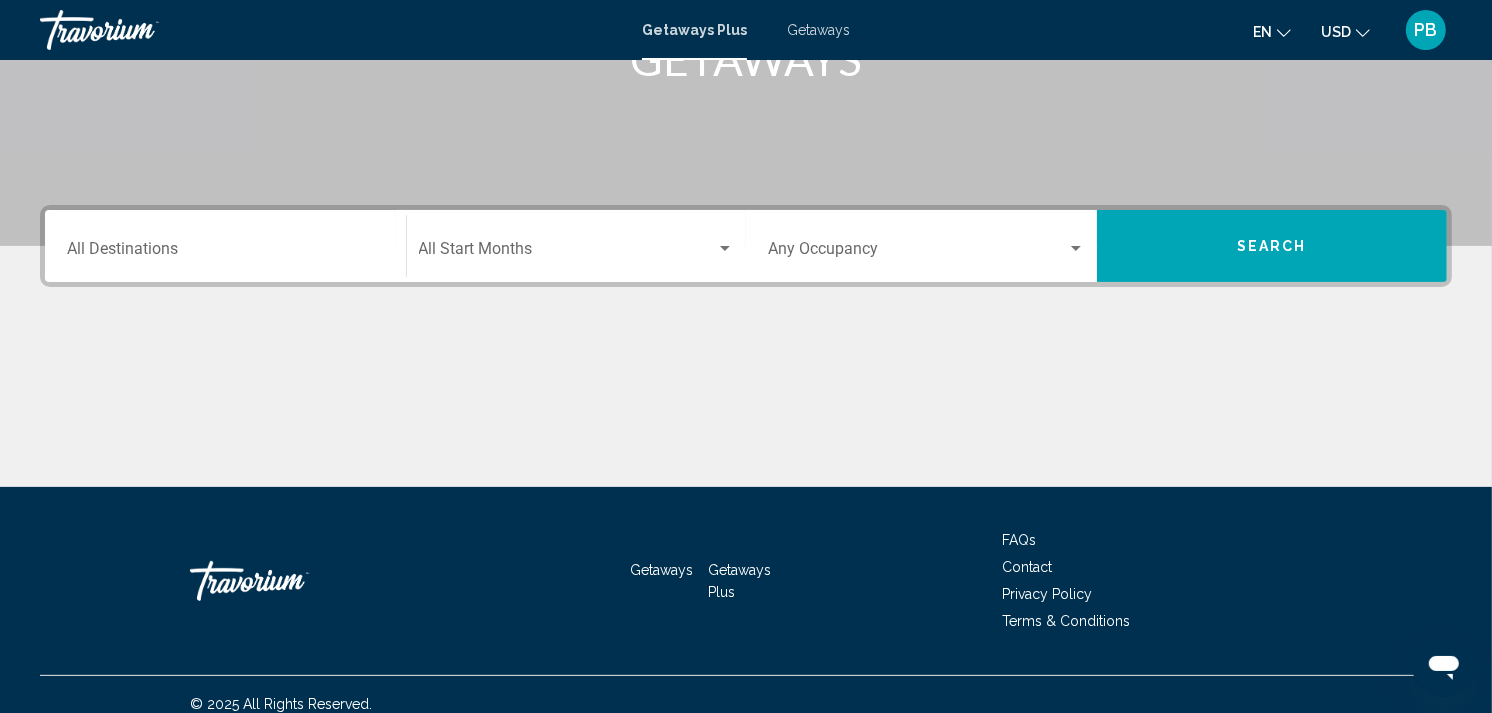 scroll, scrollTop: 357, scrollLeft: 0, axis: vertical 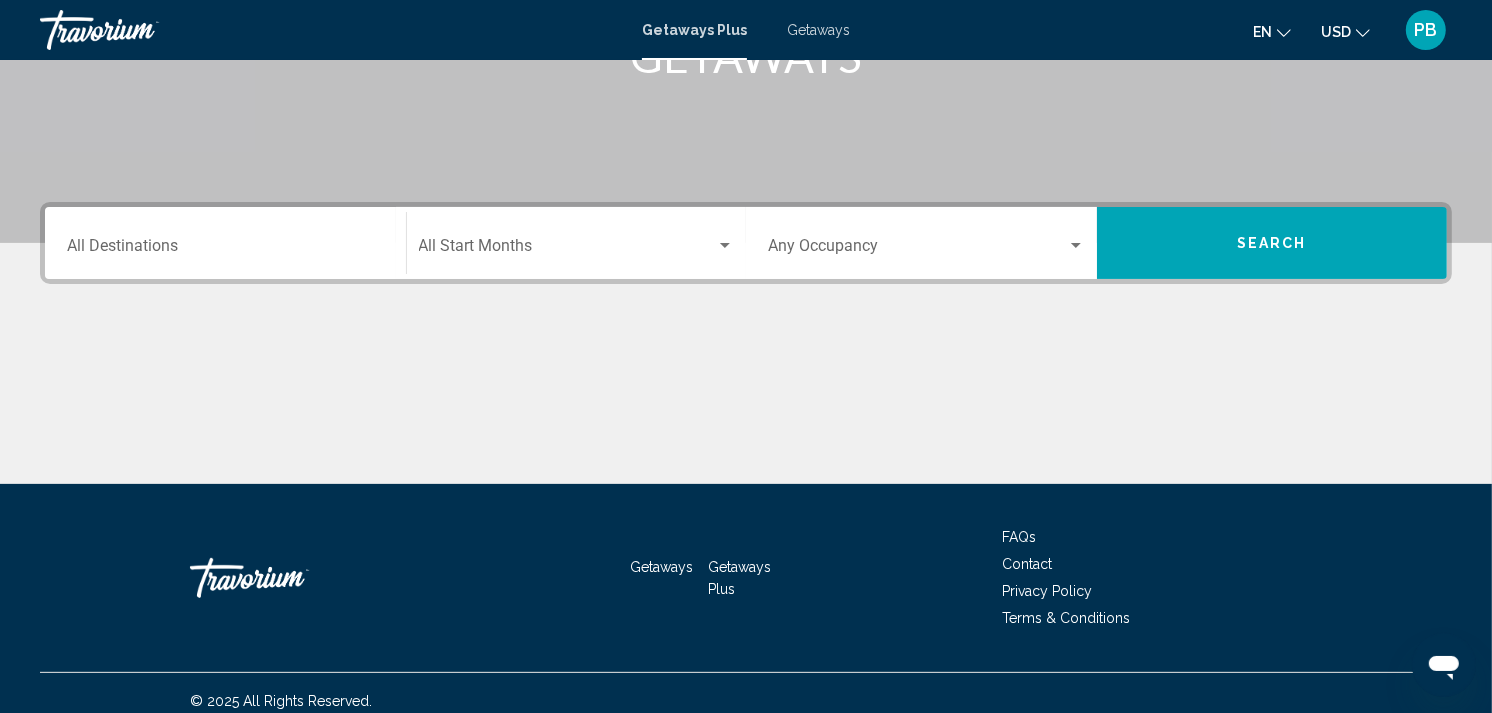 drag, startPoint x: 1507, startPoint y: 363, endPoint x: 965, endPoint y: 434, distance: 546.6306 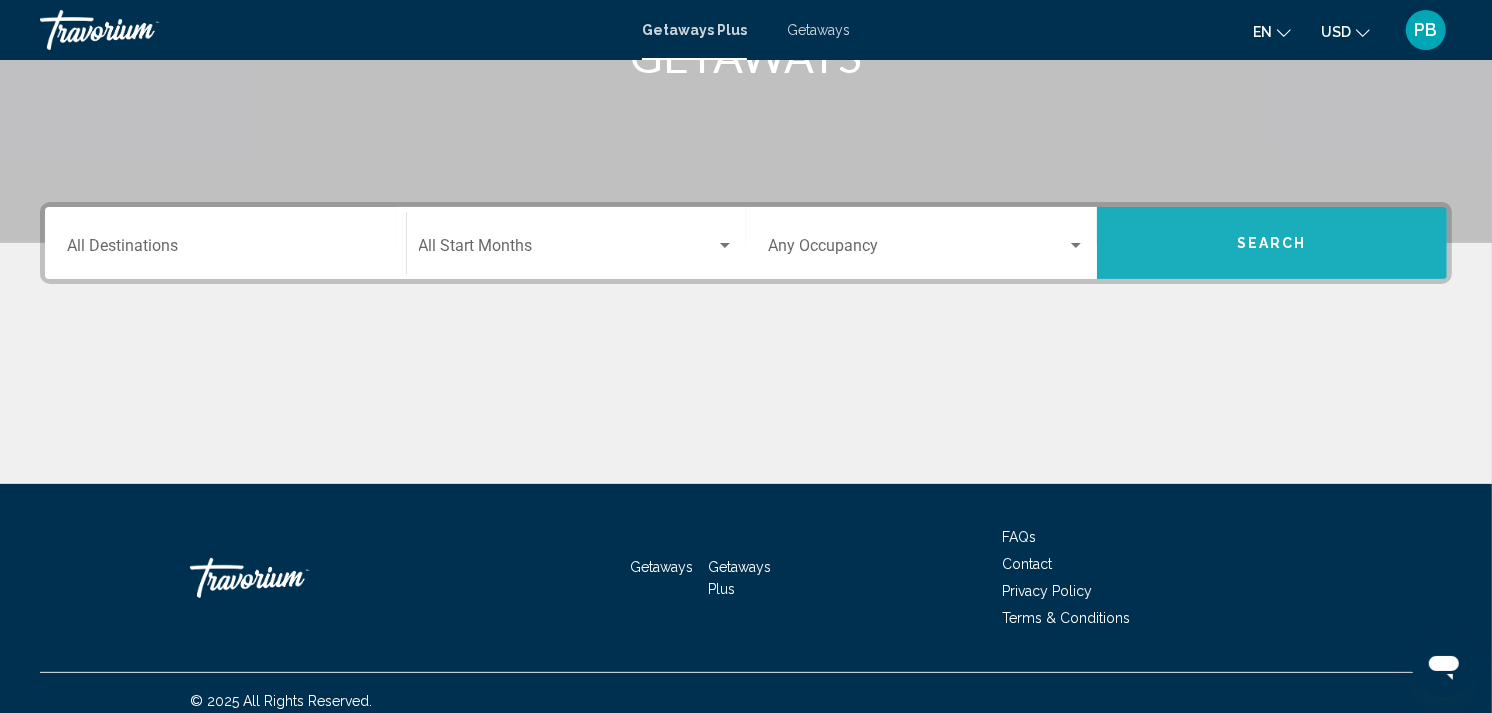 click on "Search" at bounding box center (1272, 243) 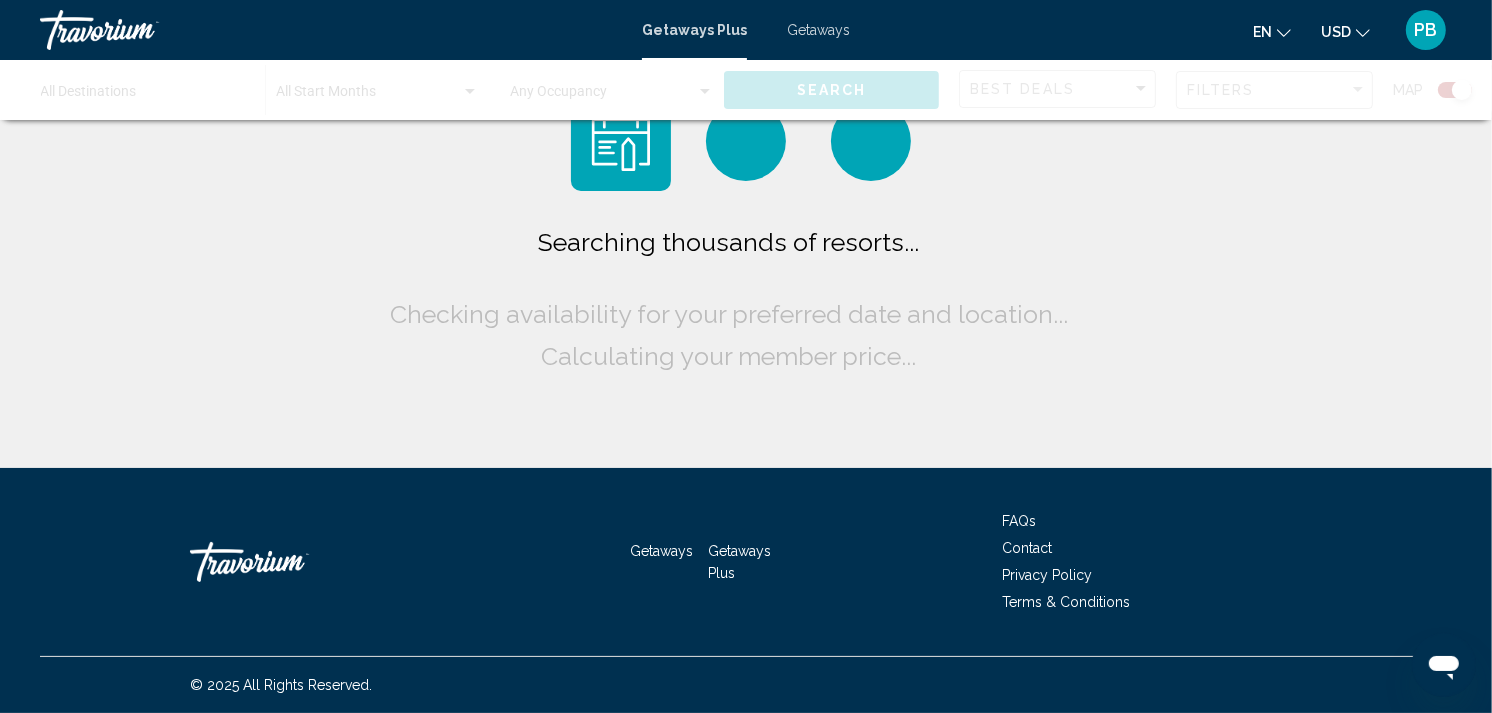 scroll, scrollTop: 0, scrollLeft: 0, axis: both 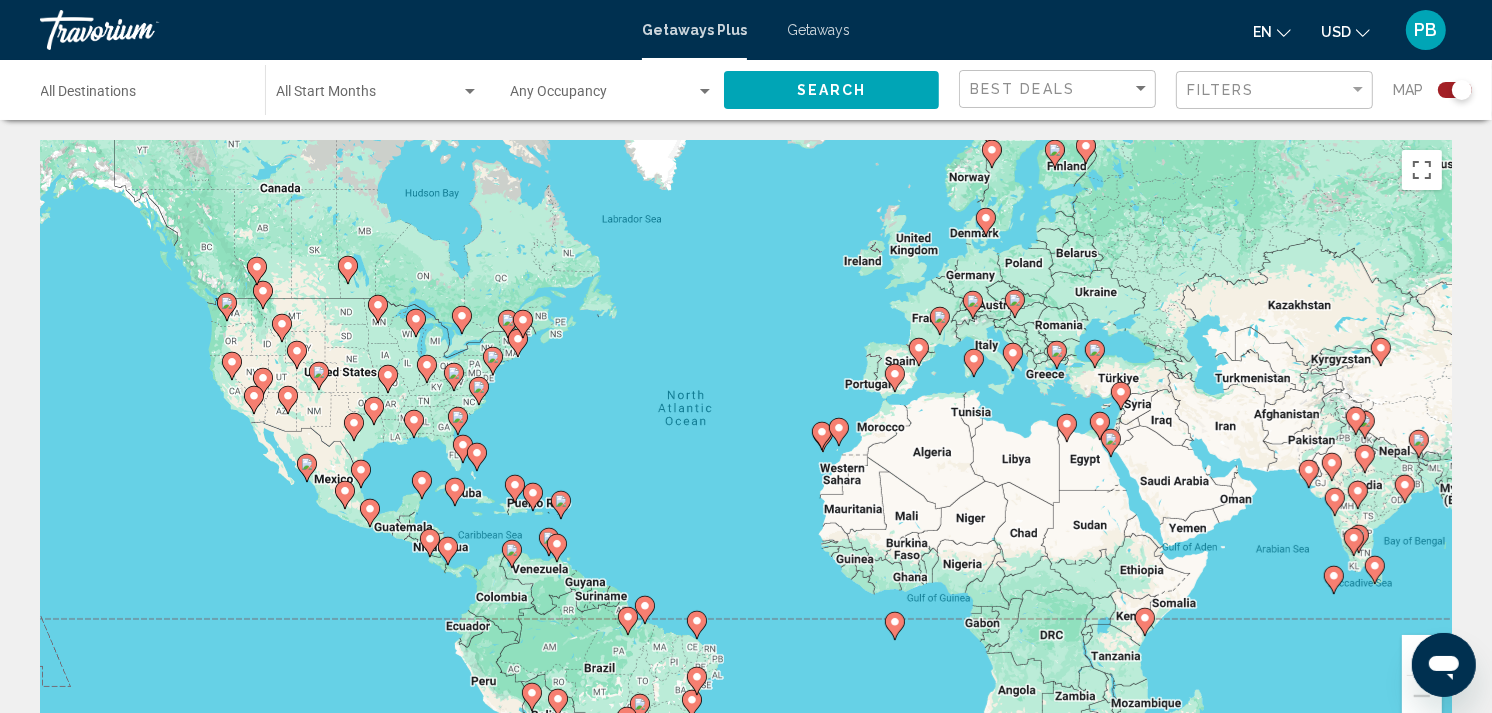 click 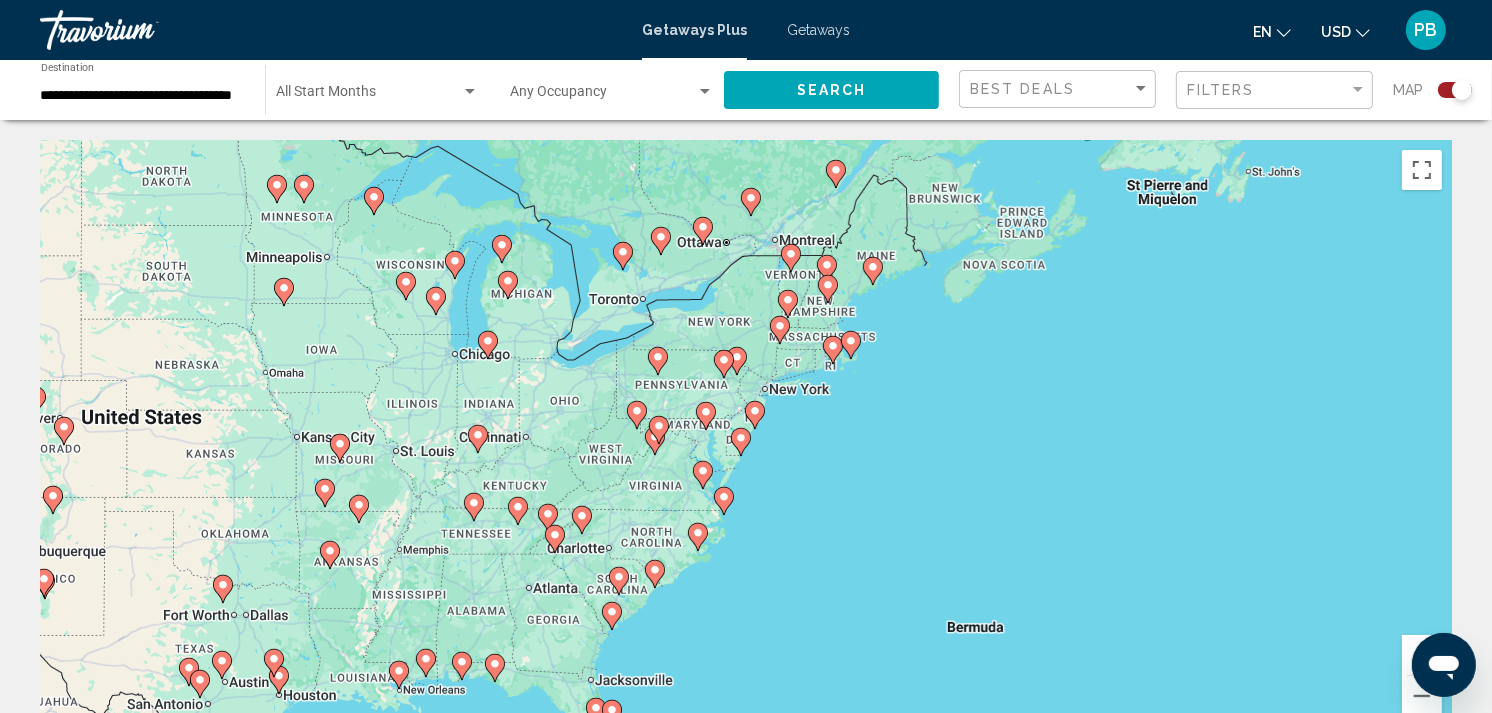 click 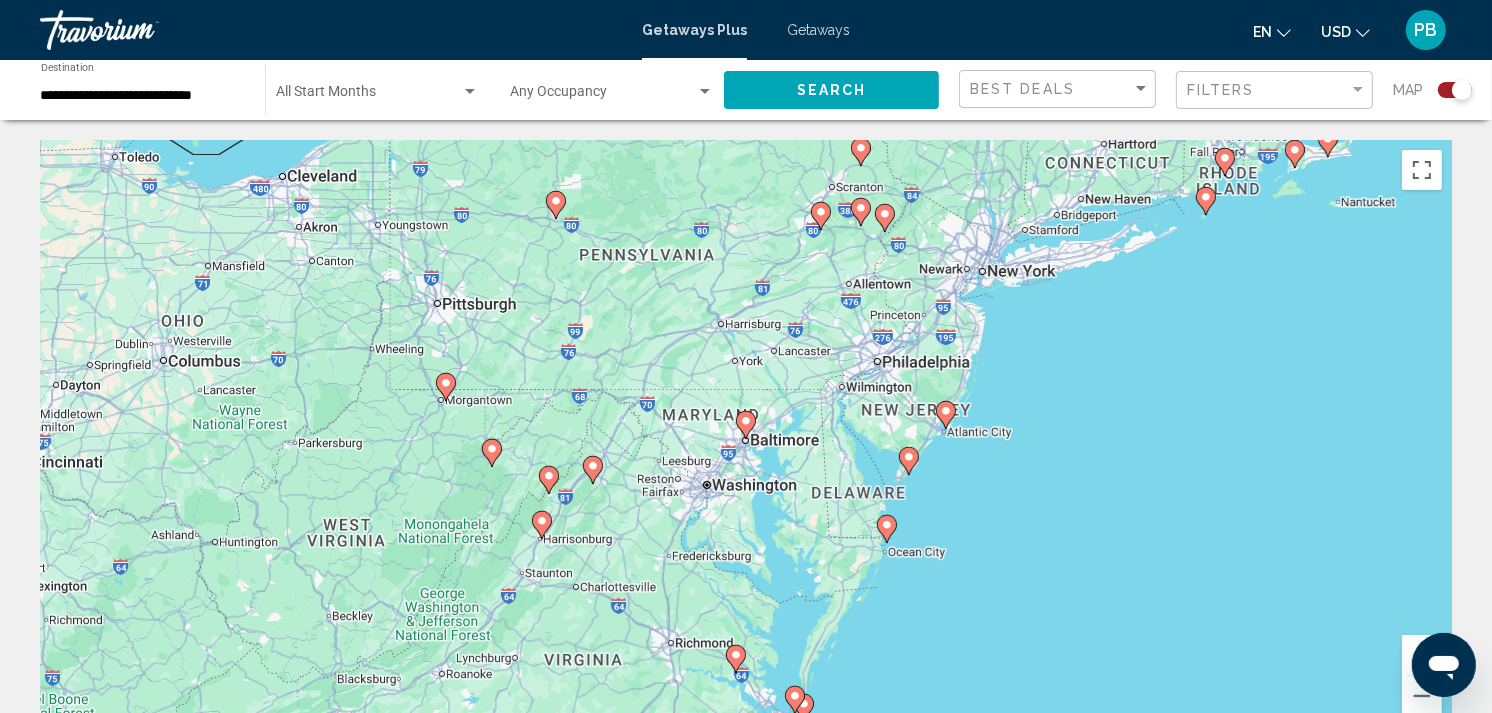 click 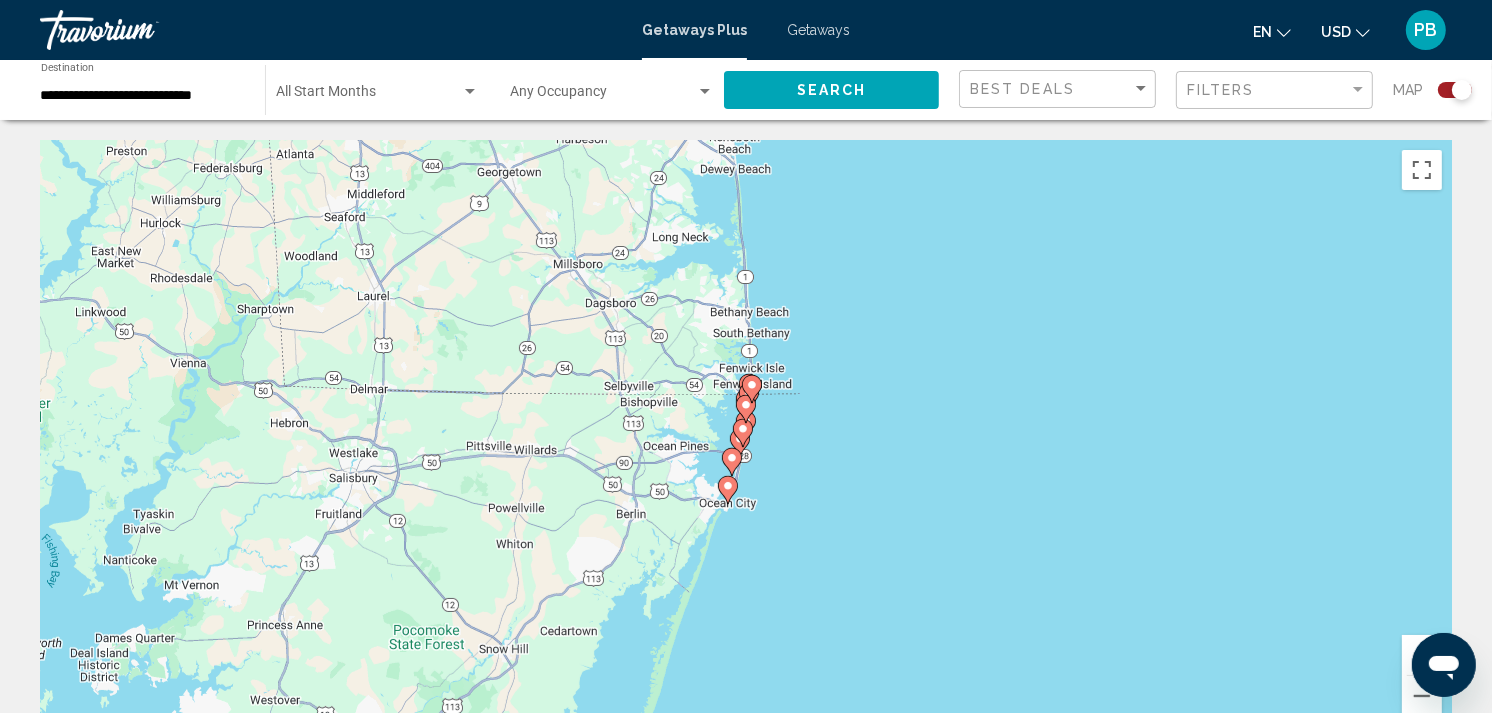 click 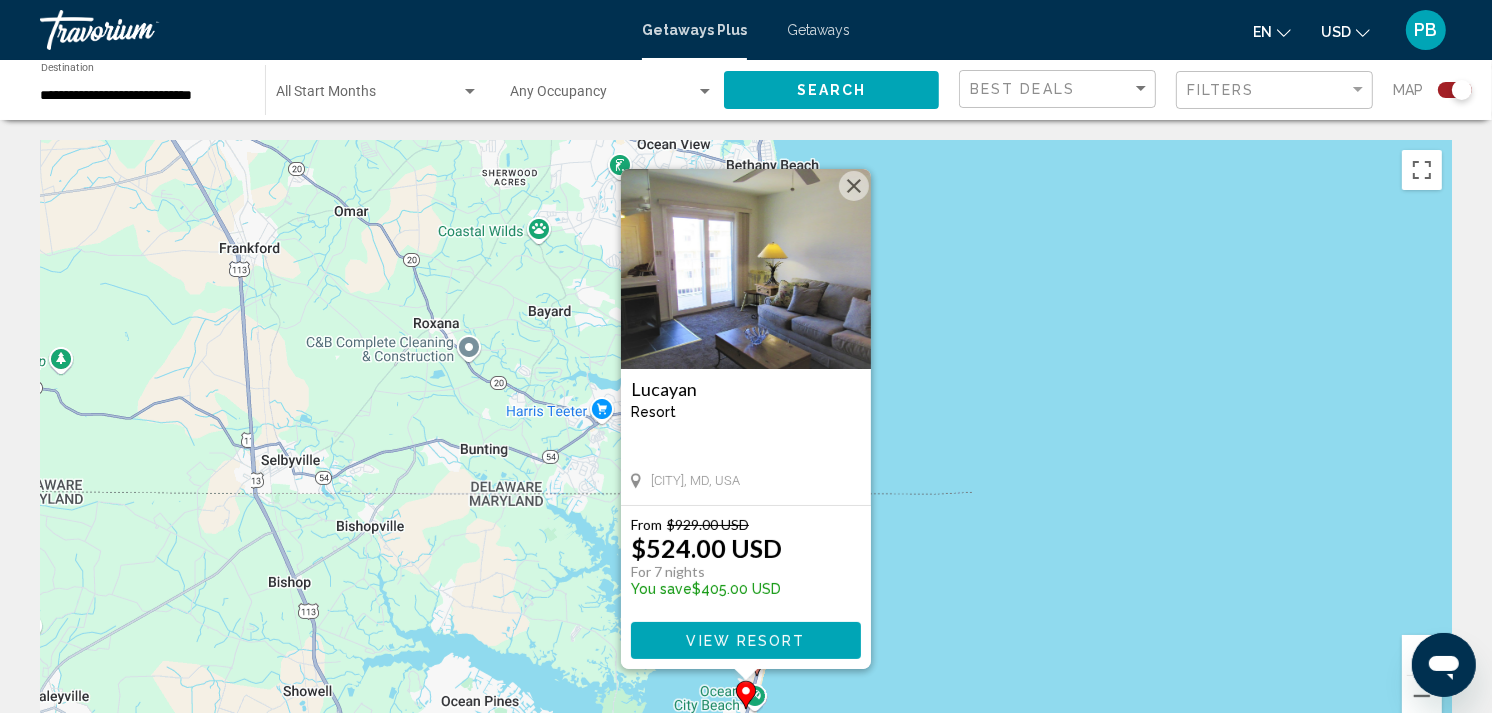 click at bounding box center [854, 186] 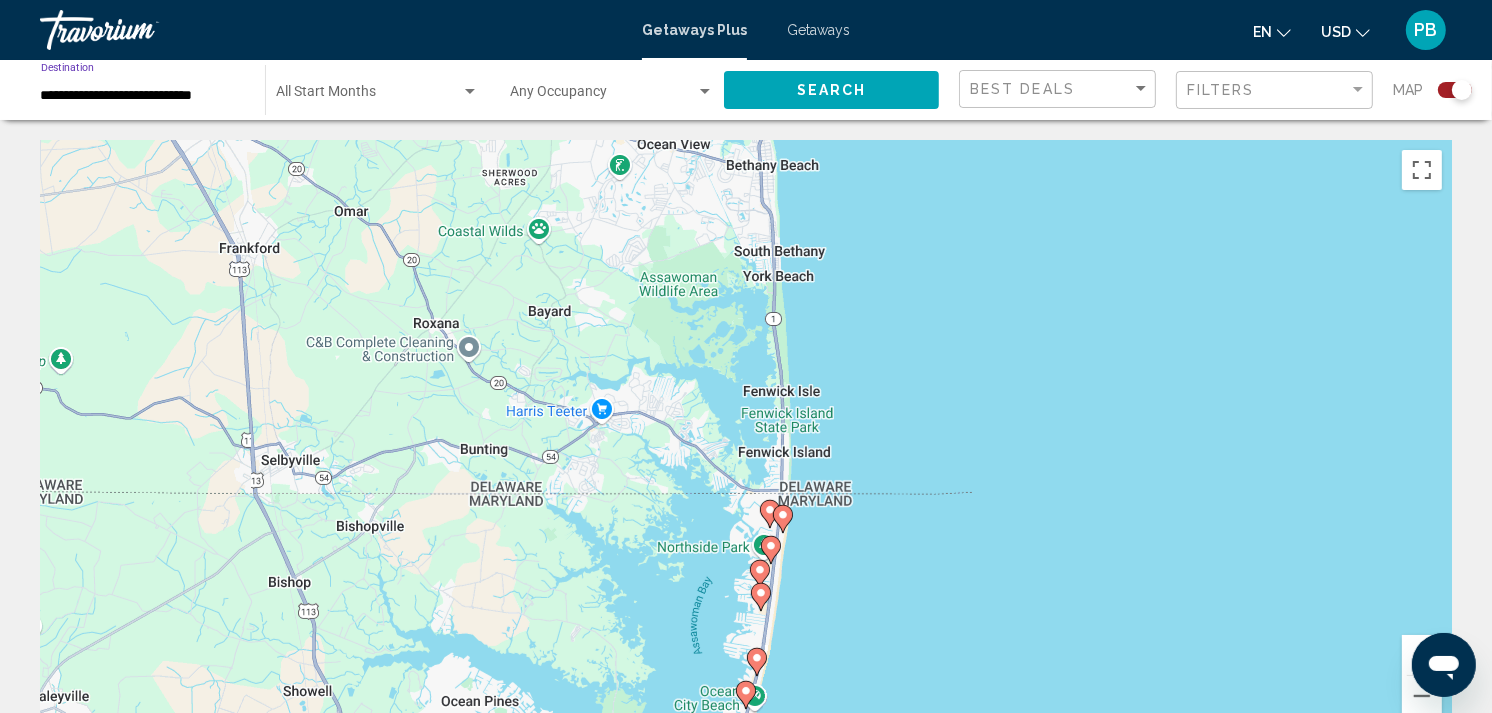 click on "**********" at bounding box center [143, 96] 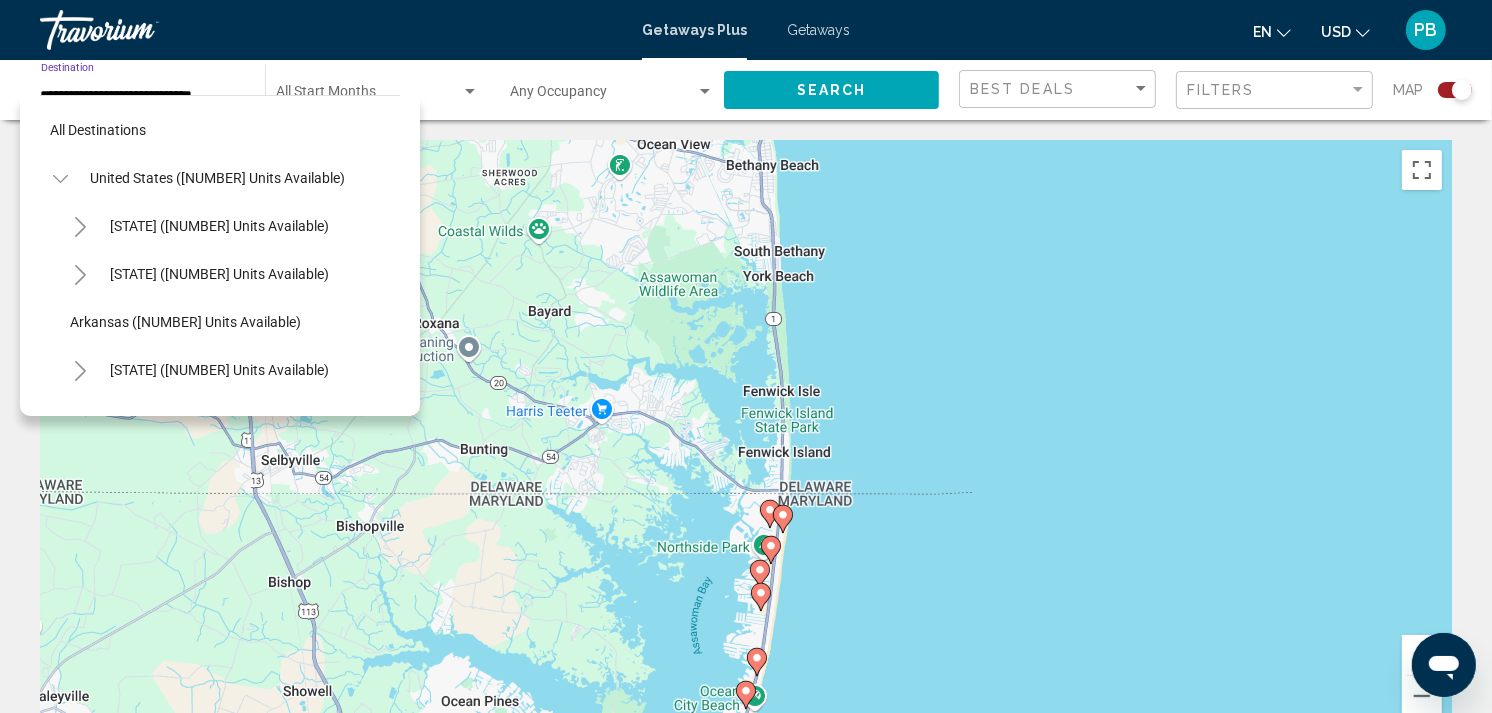 scroll, scrollTop: 606, scrollLeft: 0, axis: vertical 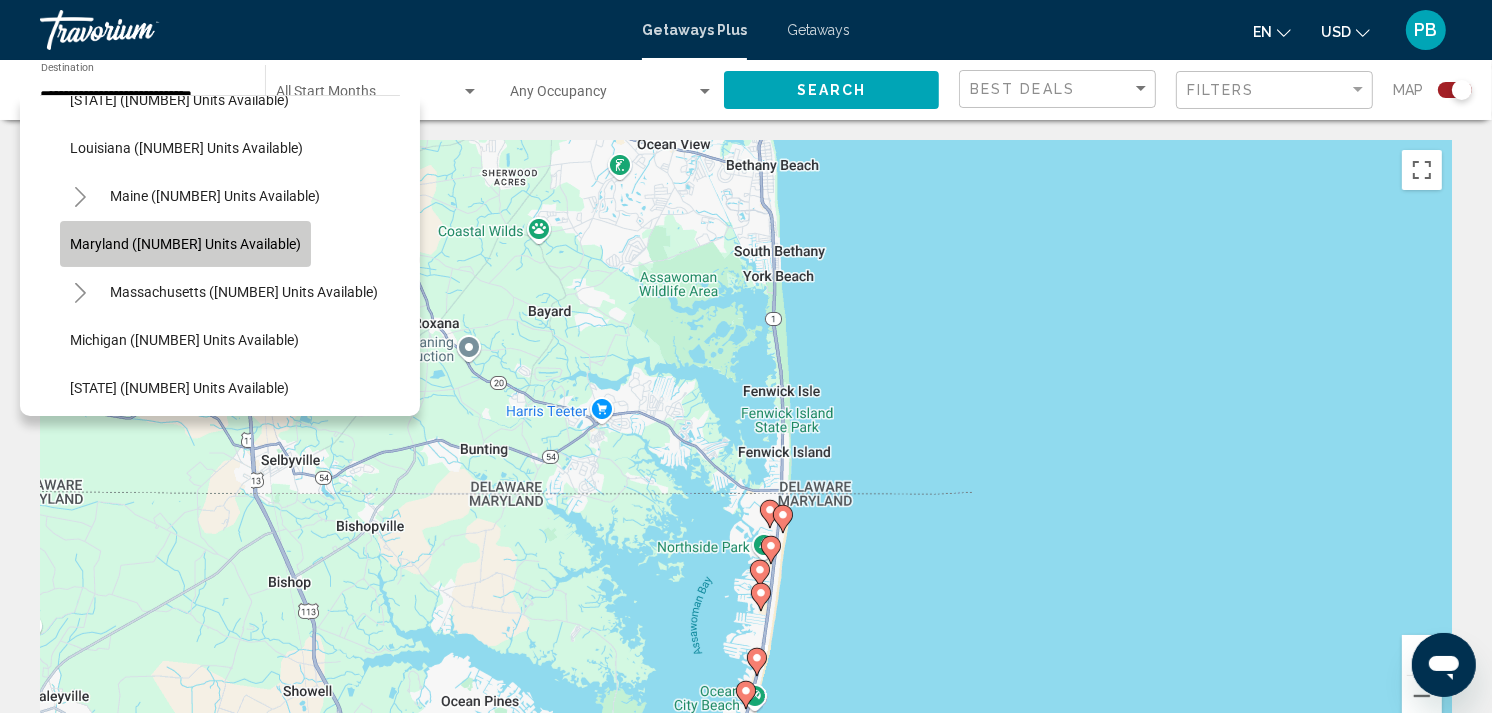 drag, startPoint x: 96, startPoint y: 94, endPoint x: 207, endPoint y: 242, distance: 185 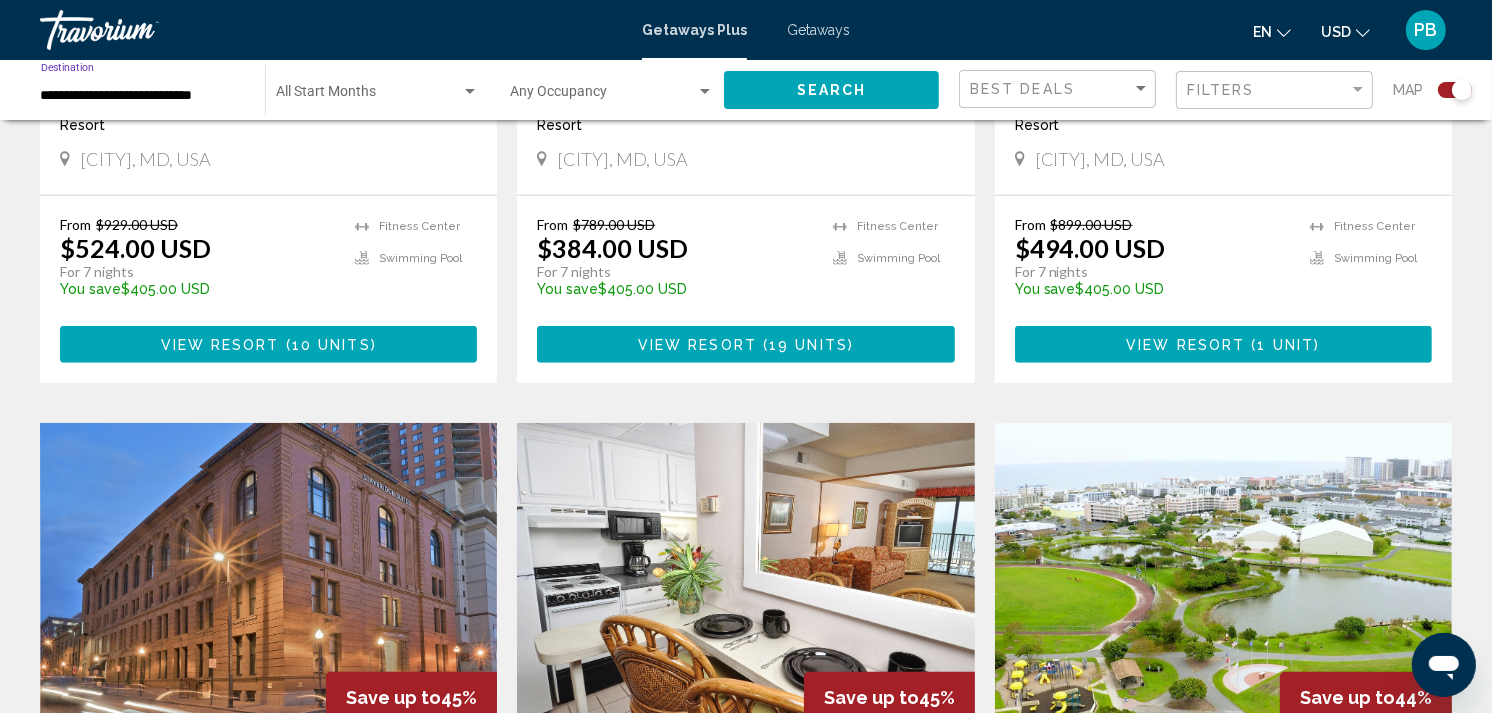 scroll, scrollTop: 702, scrollLeft: 0, axis: vertical 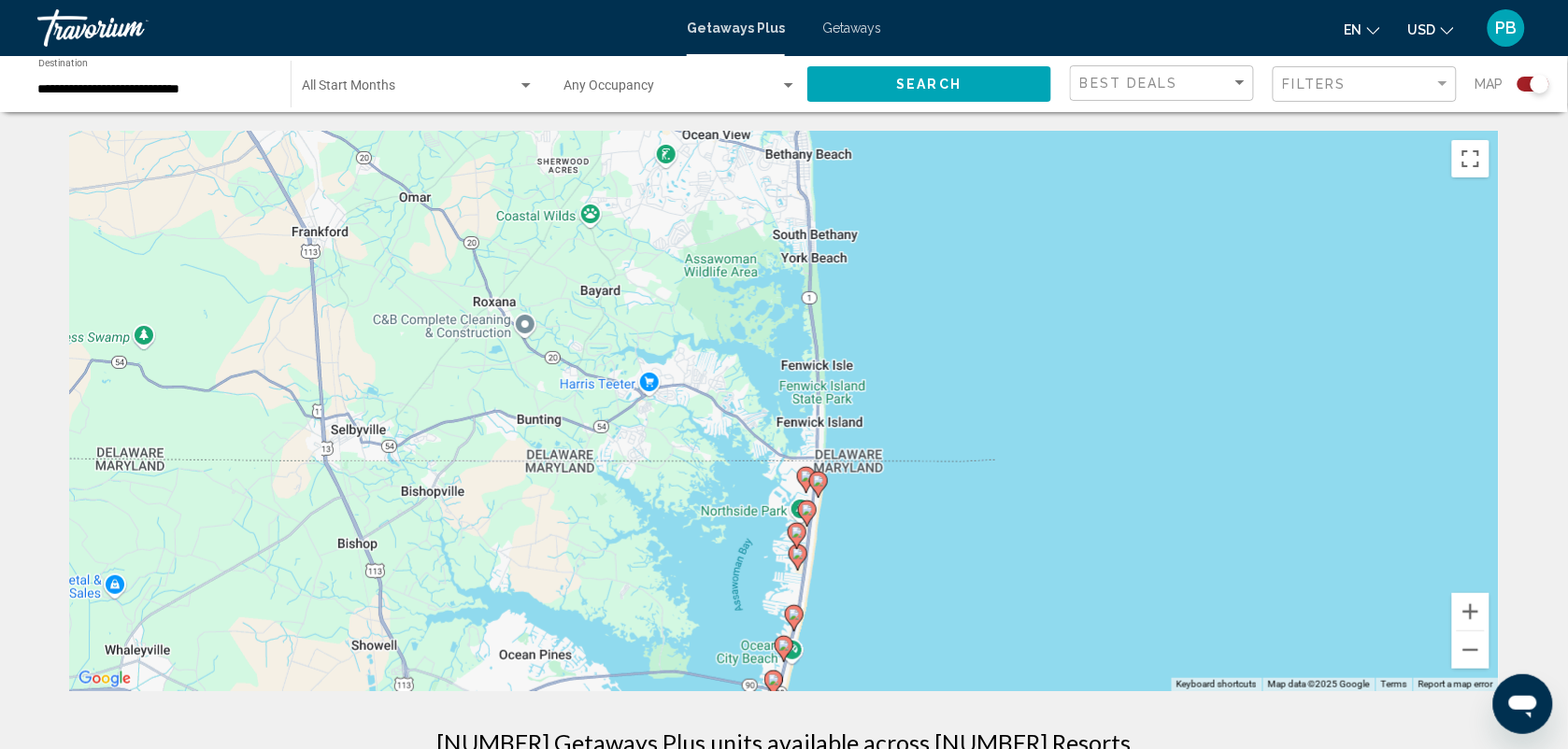click 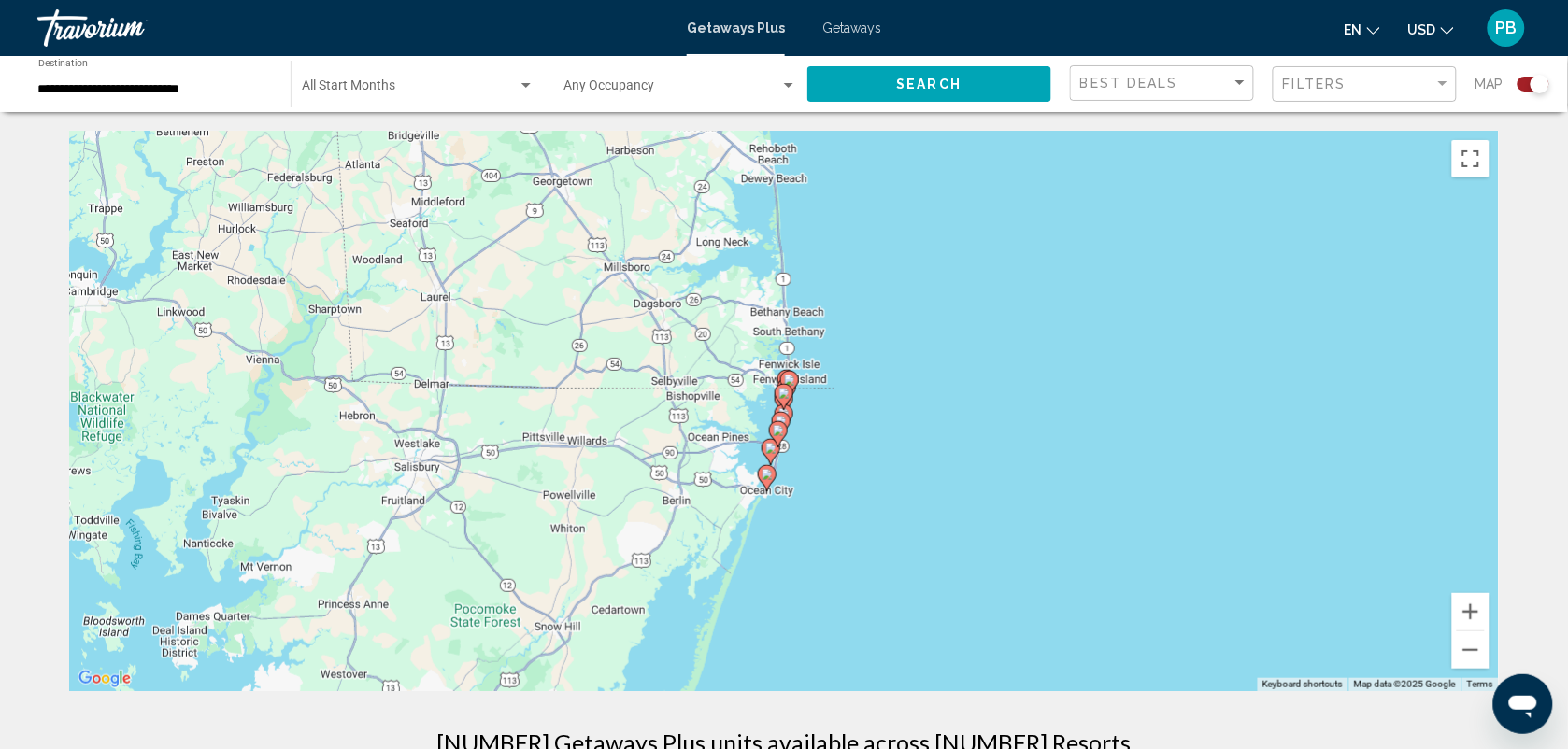 click 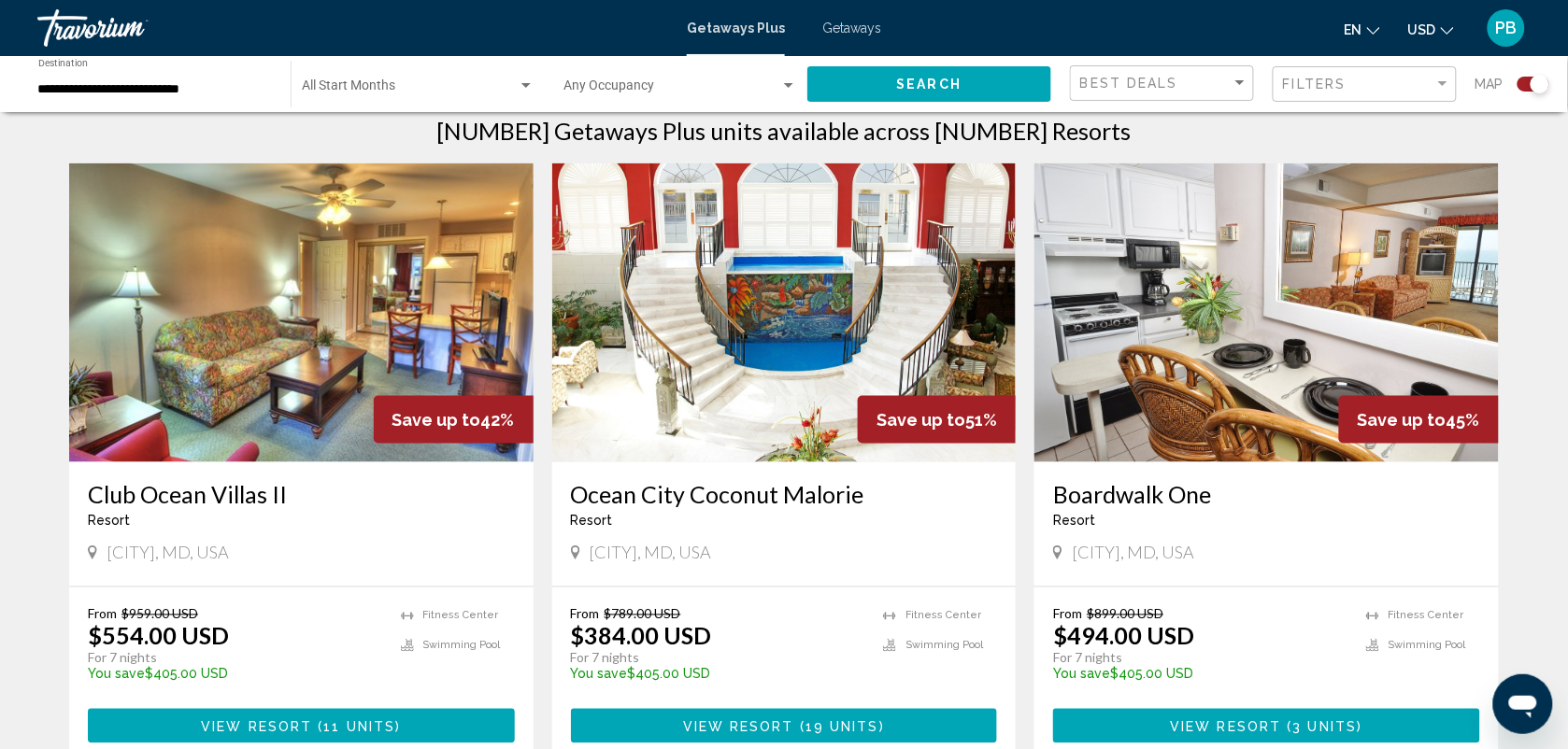scroll, scrollTop: 618, scrollLeft: 0, axis: vertical 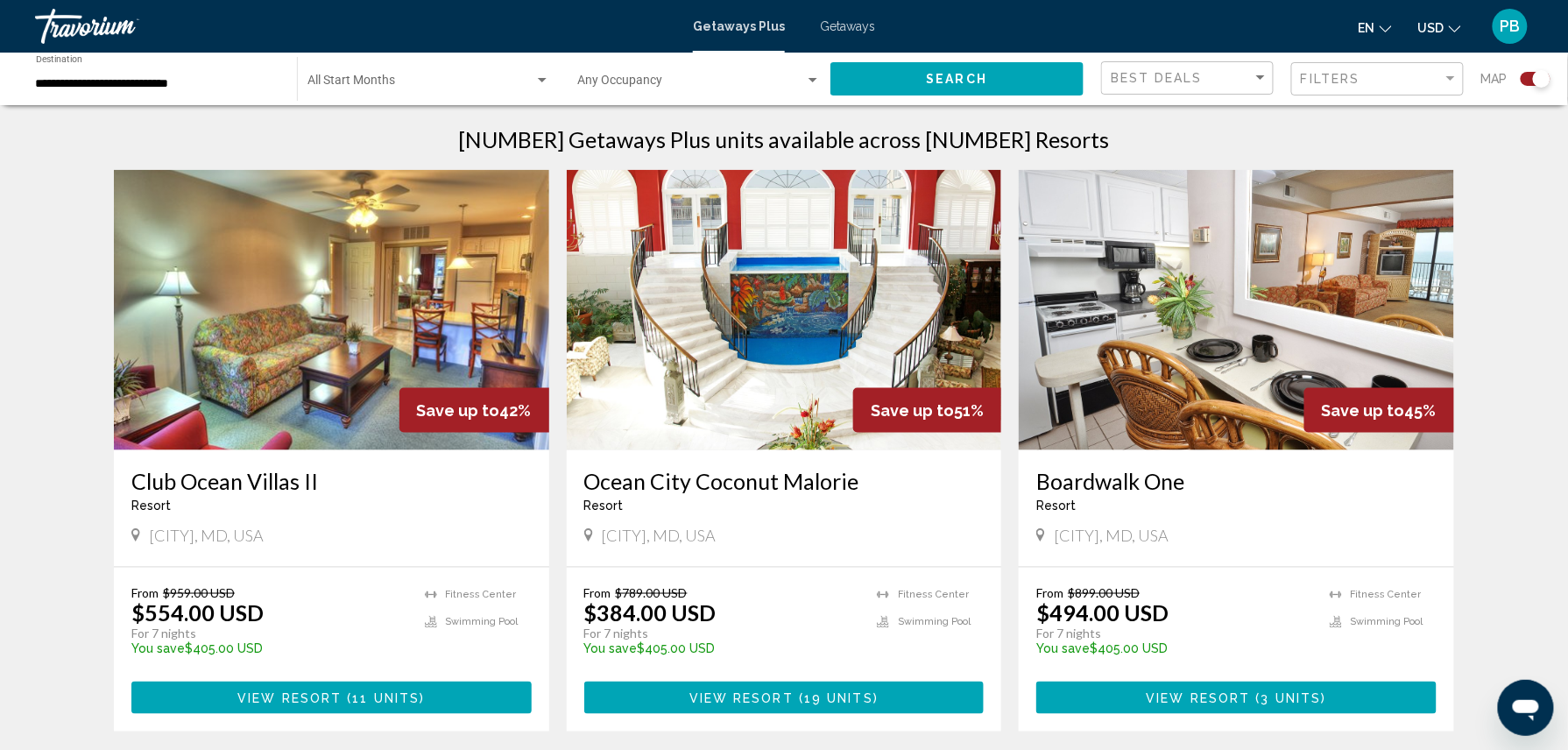 click on "3 units" at bounding box center (1291, 698) 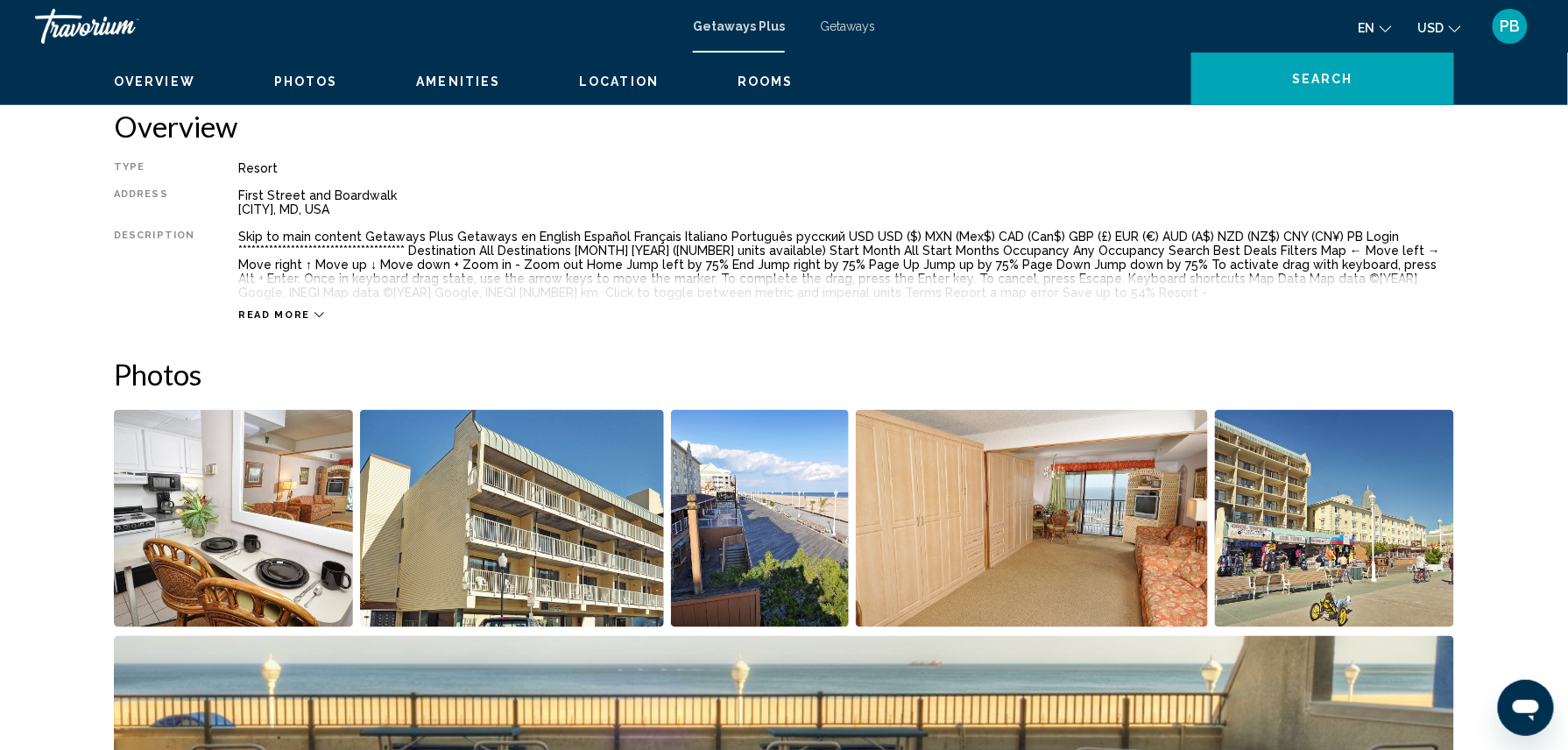 scroll, scrollTop: 0, scrollLeft: 0, axis: both 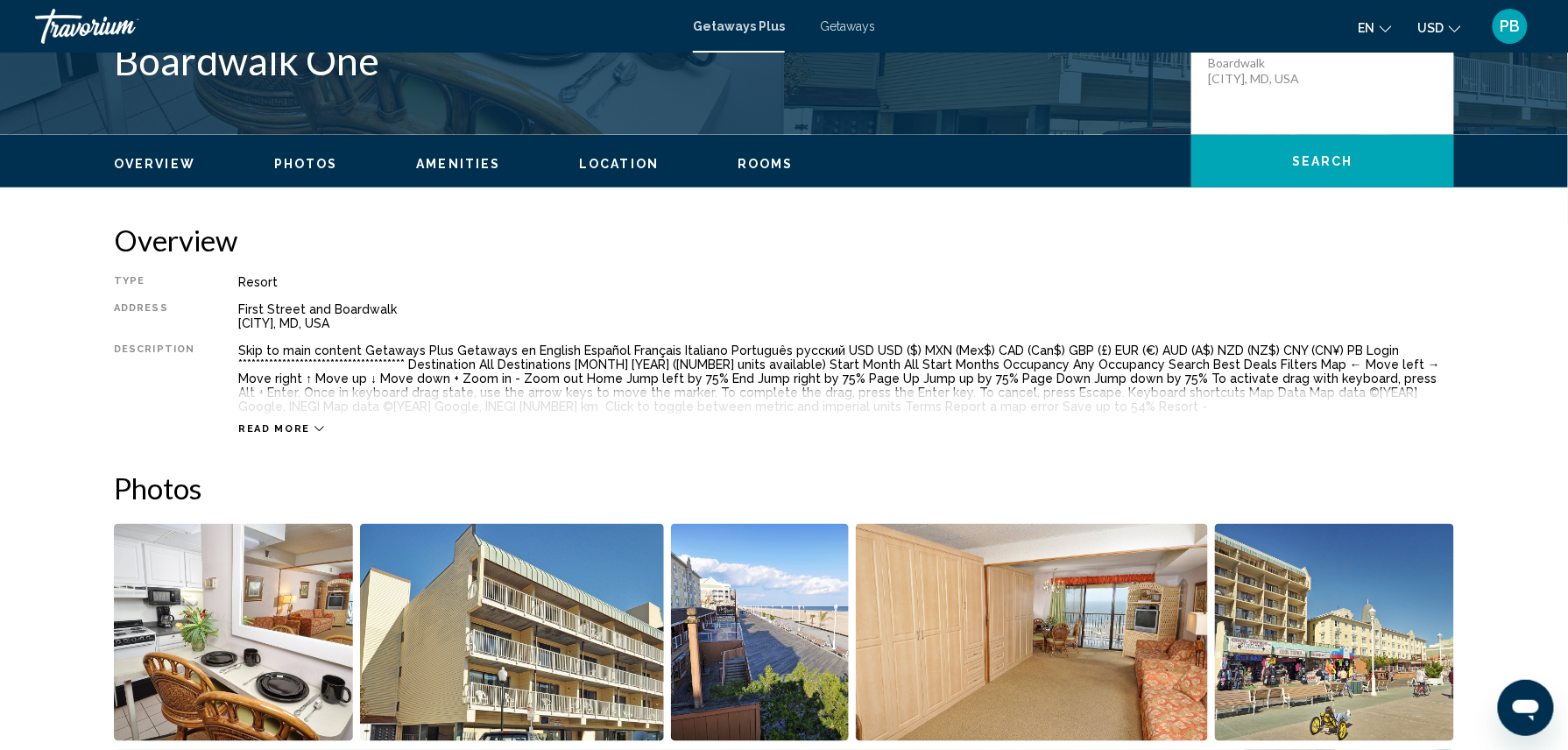 click on "Read more" at bounding box center (274, 428) 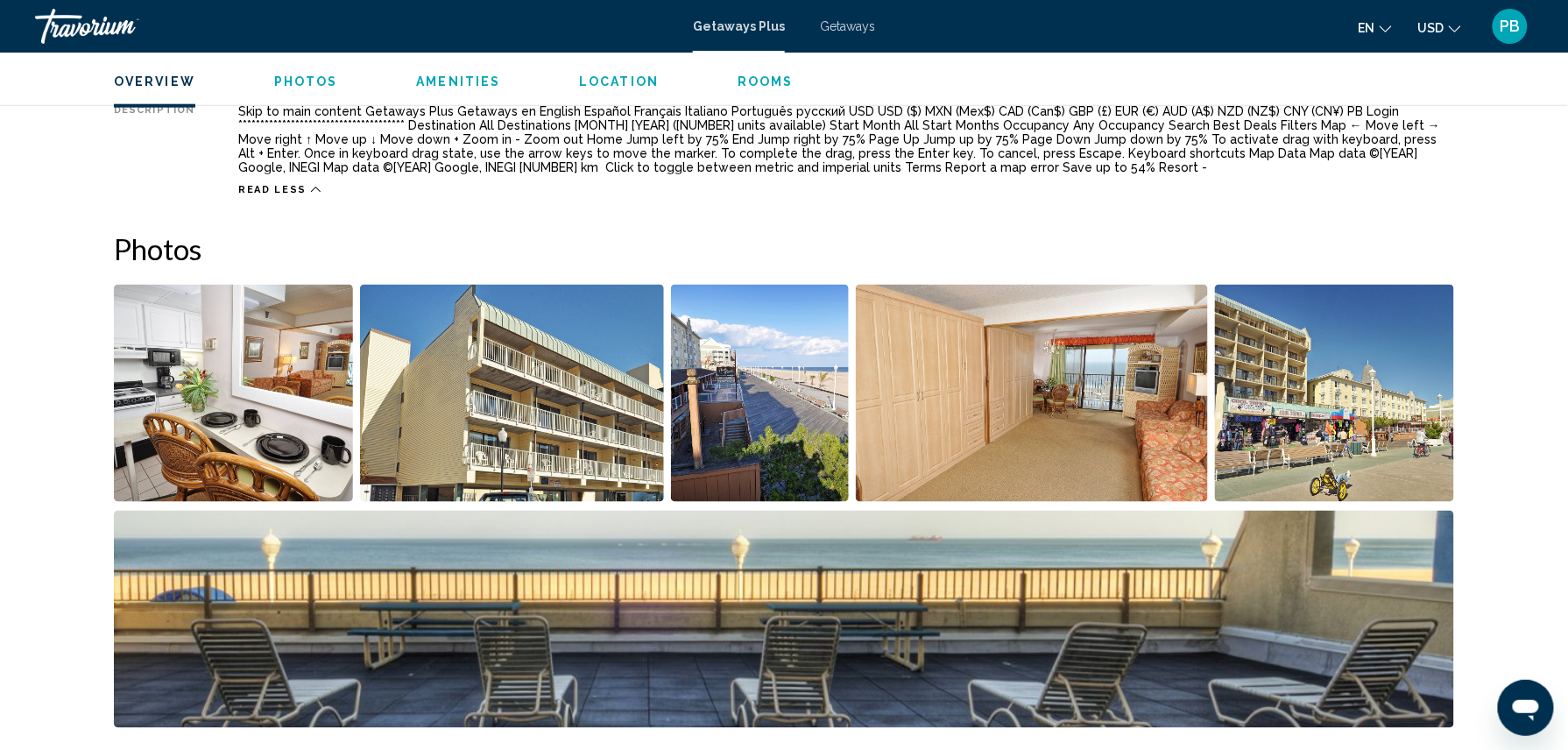 scroll, scrollTop: 697, scrollLeft: 0, axis: vertical 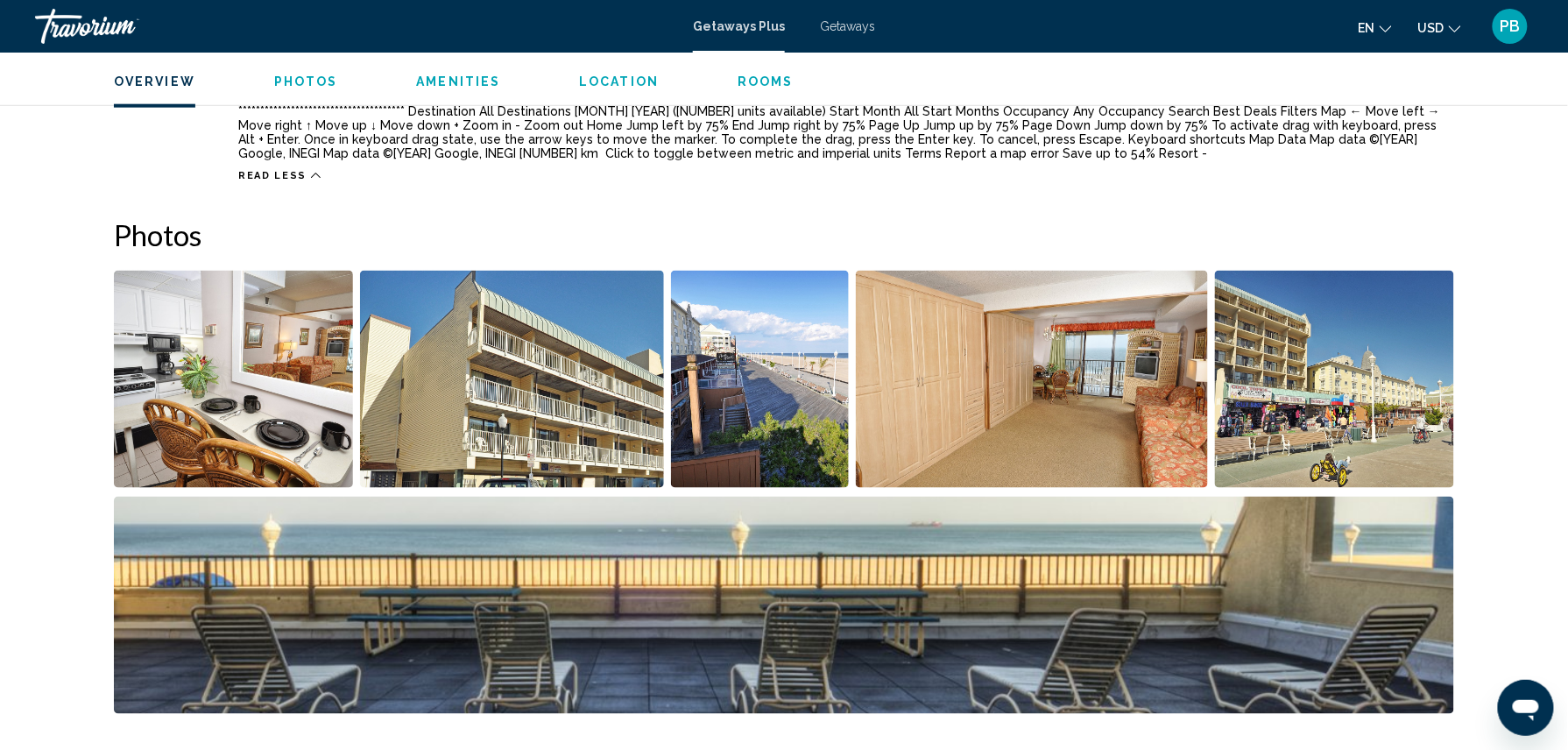 click at bounding box center (233, 379) 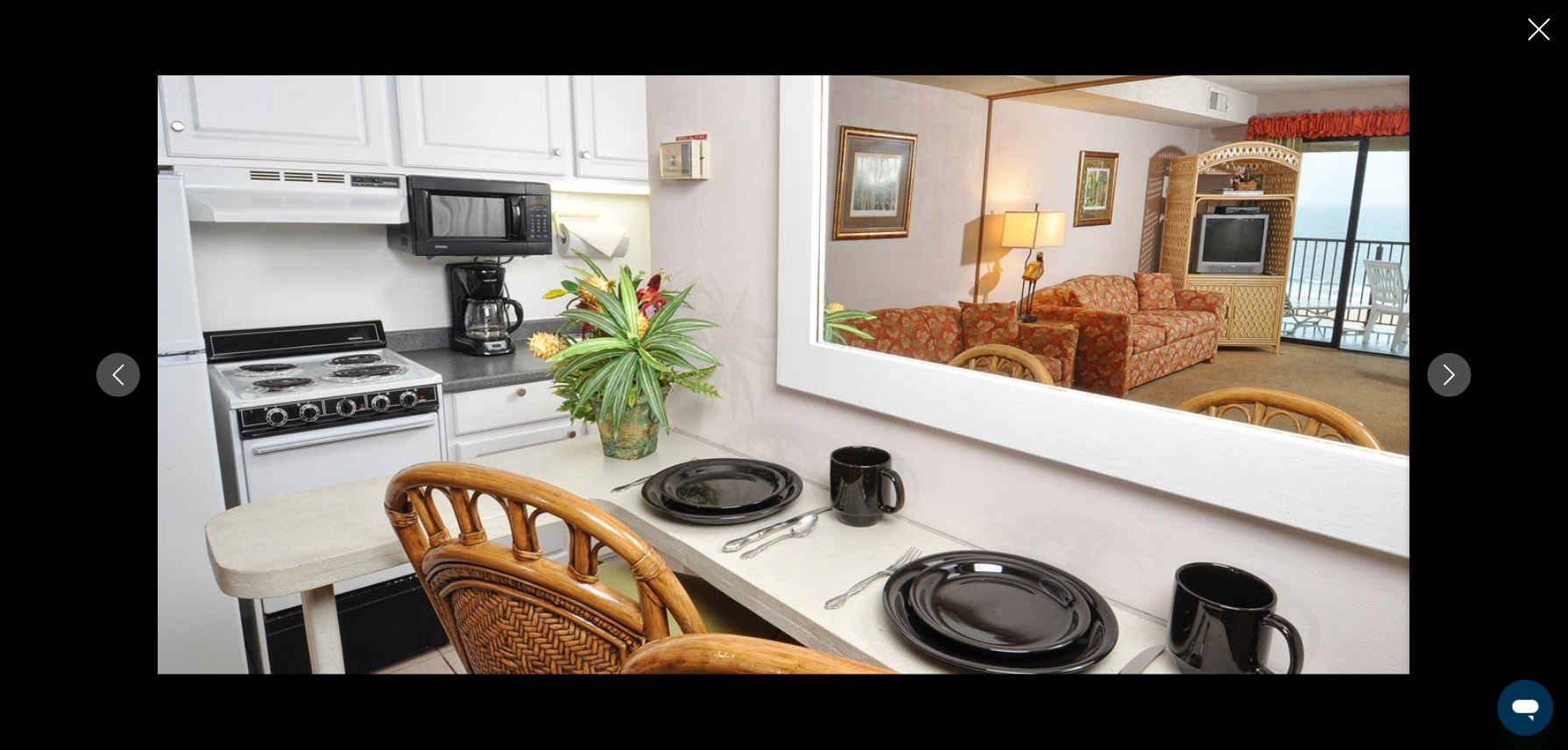 click 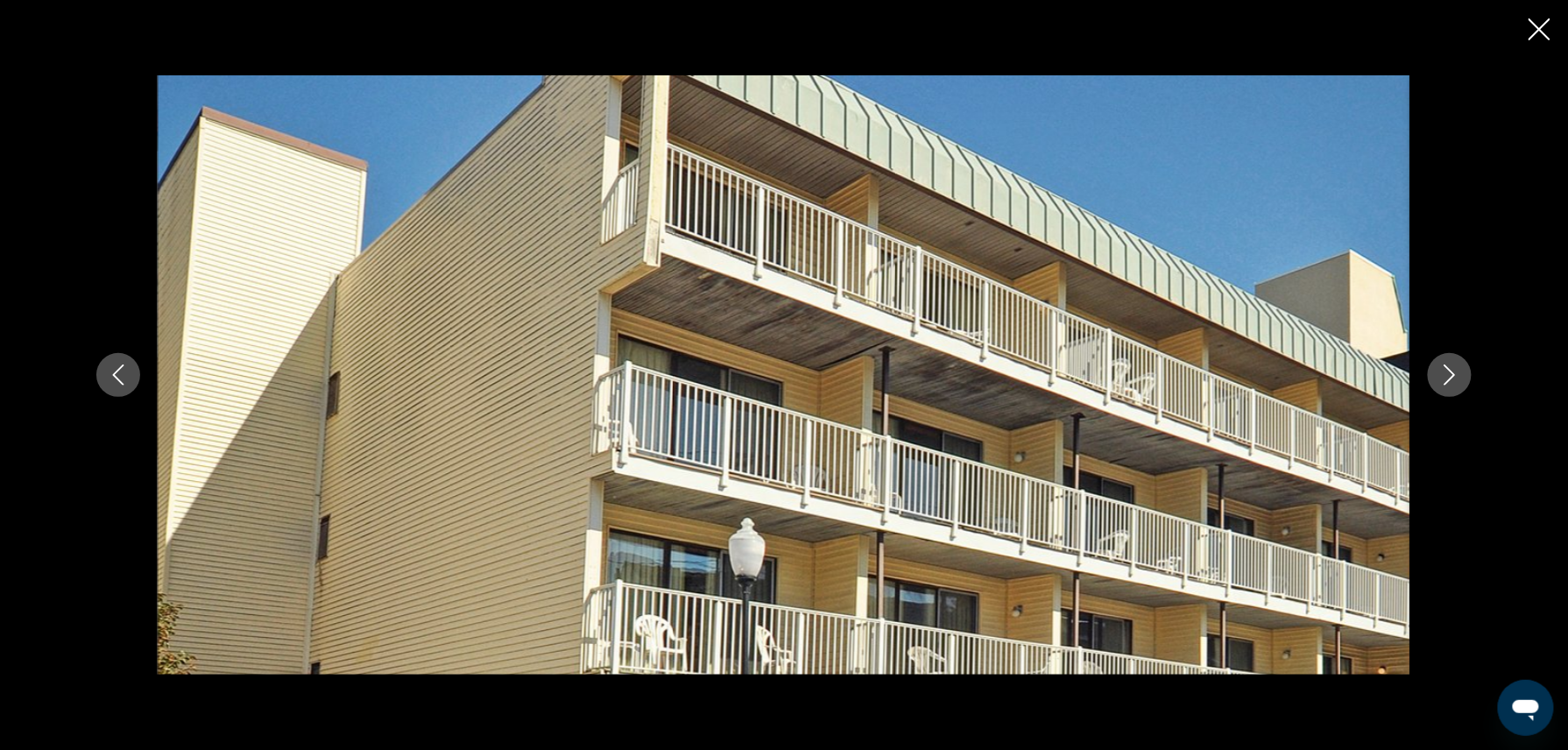 click 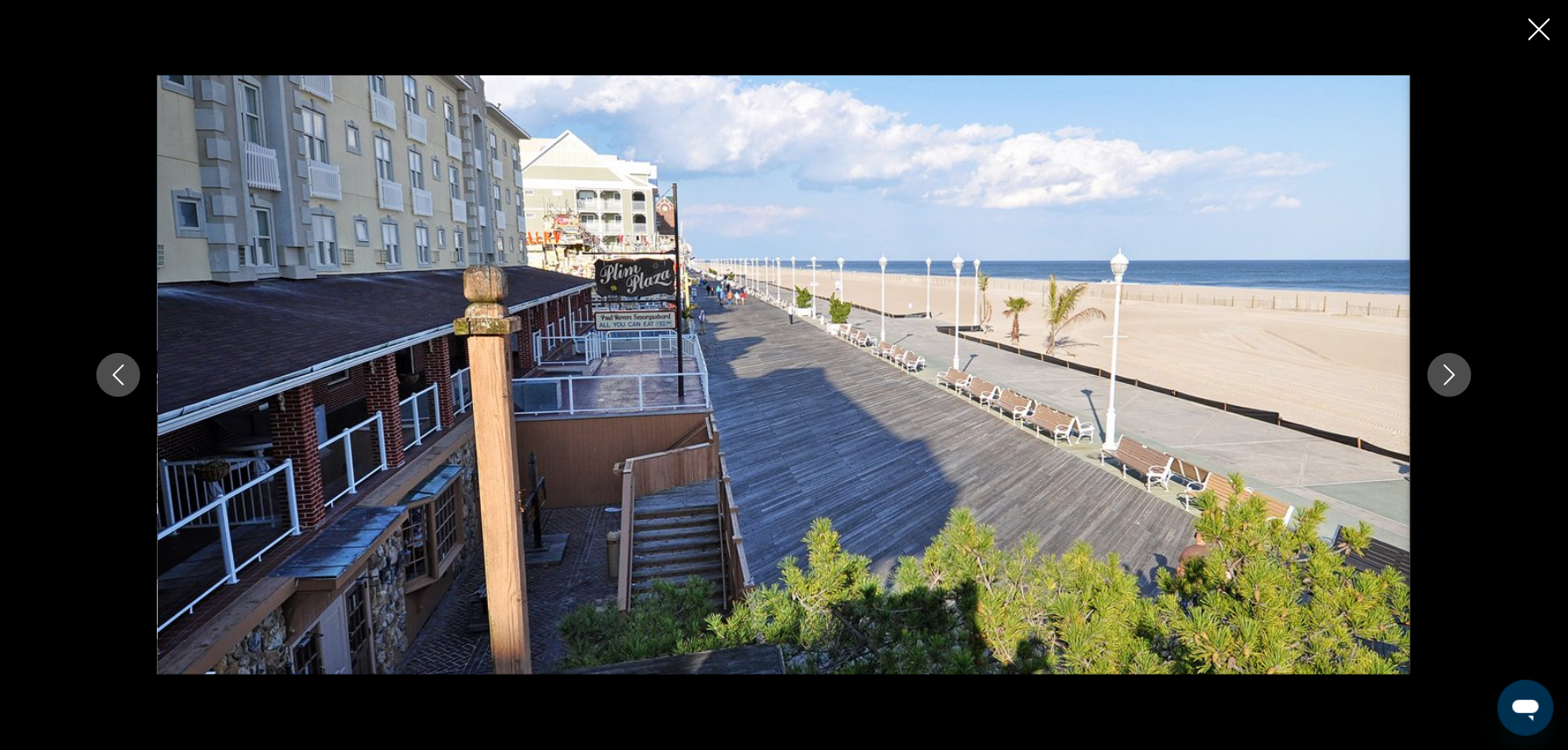 click 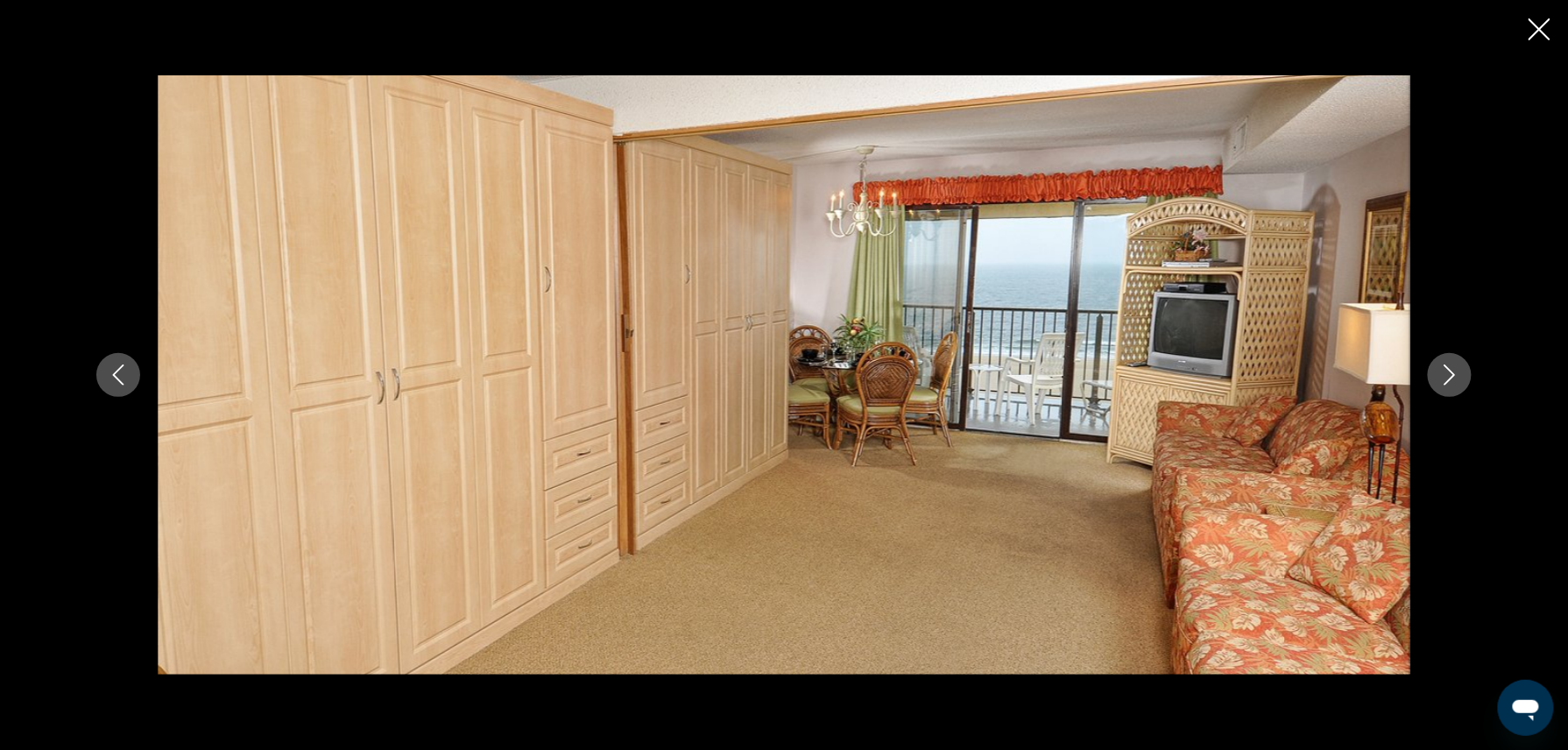 click 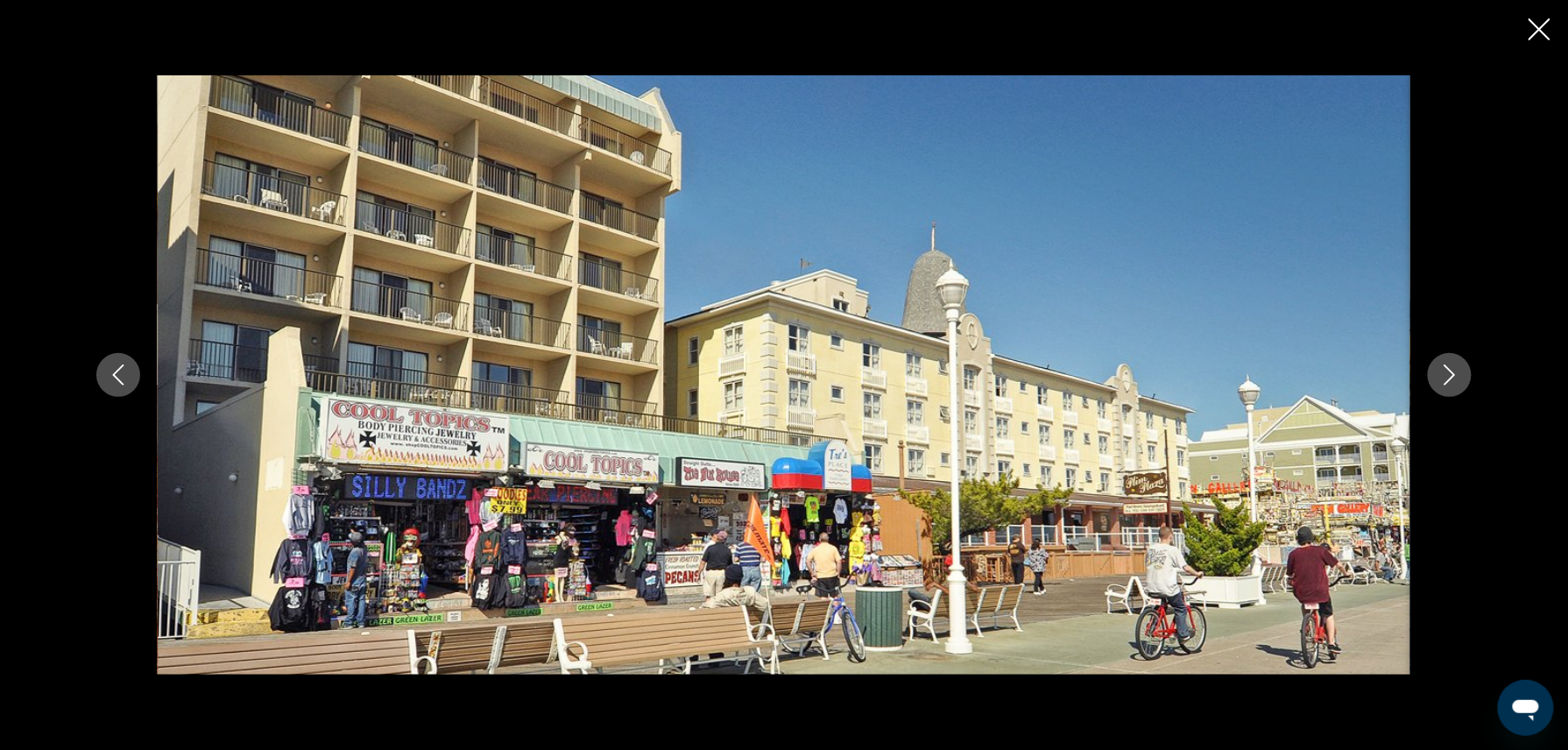 click 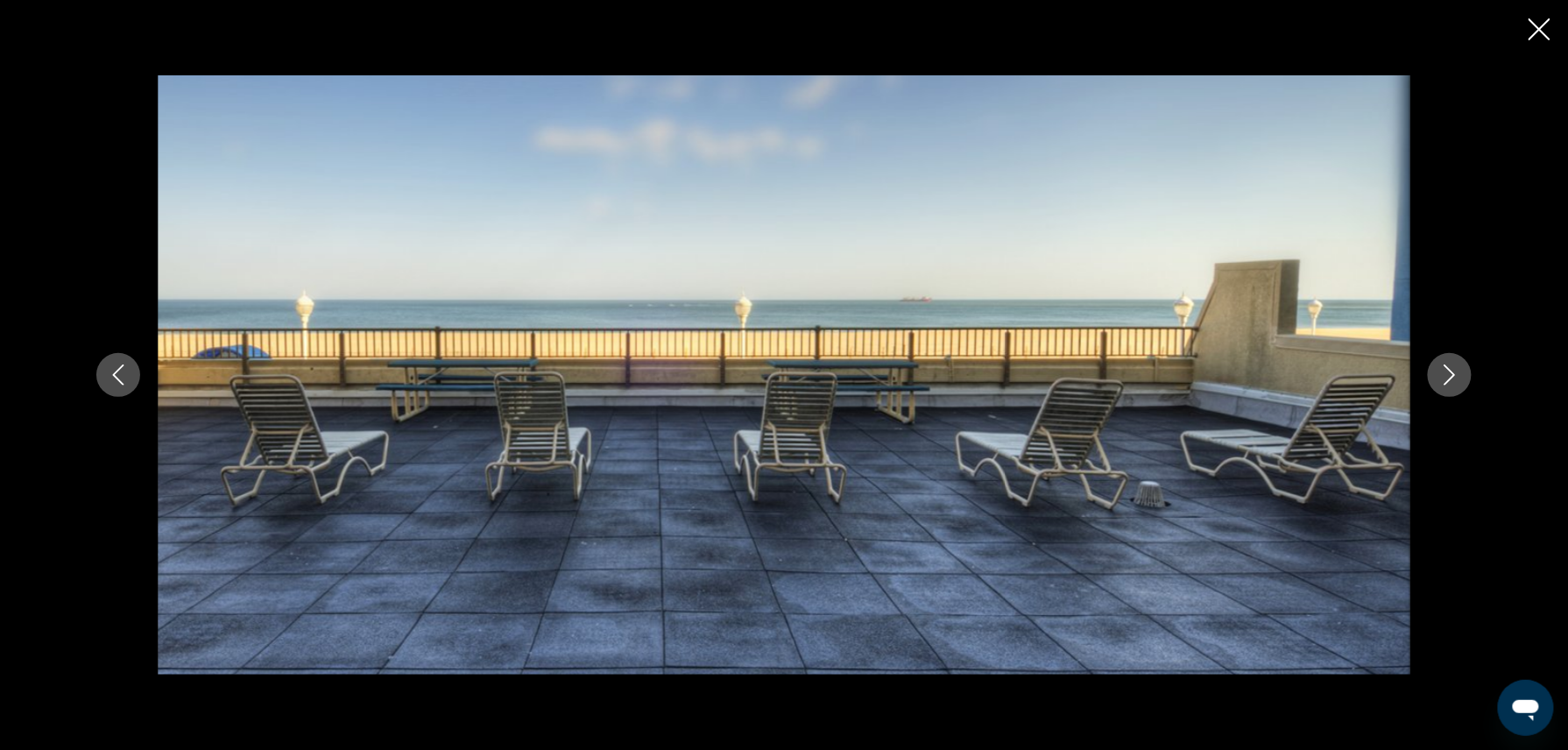 click 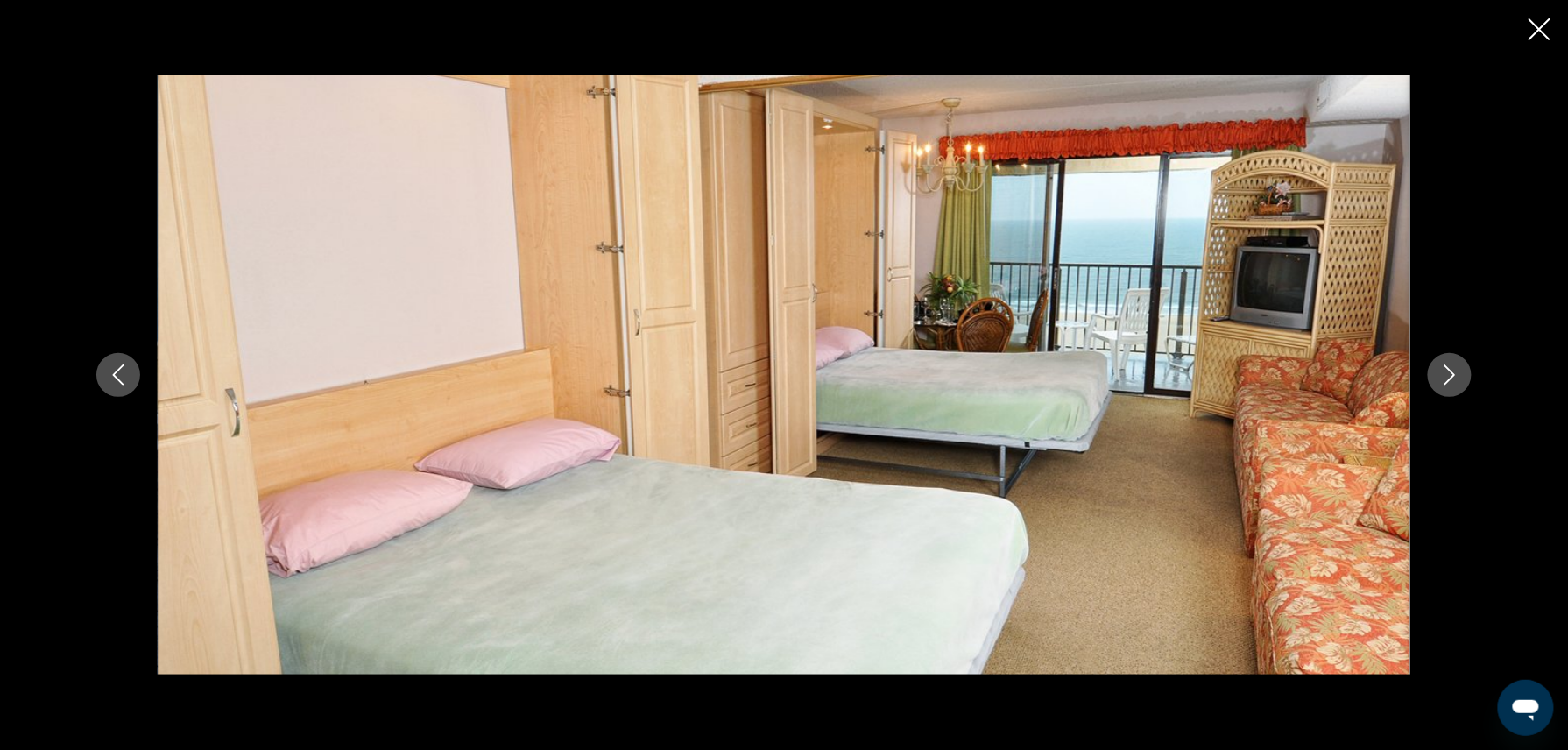 click 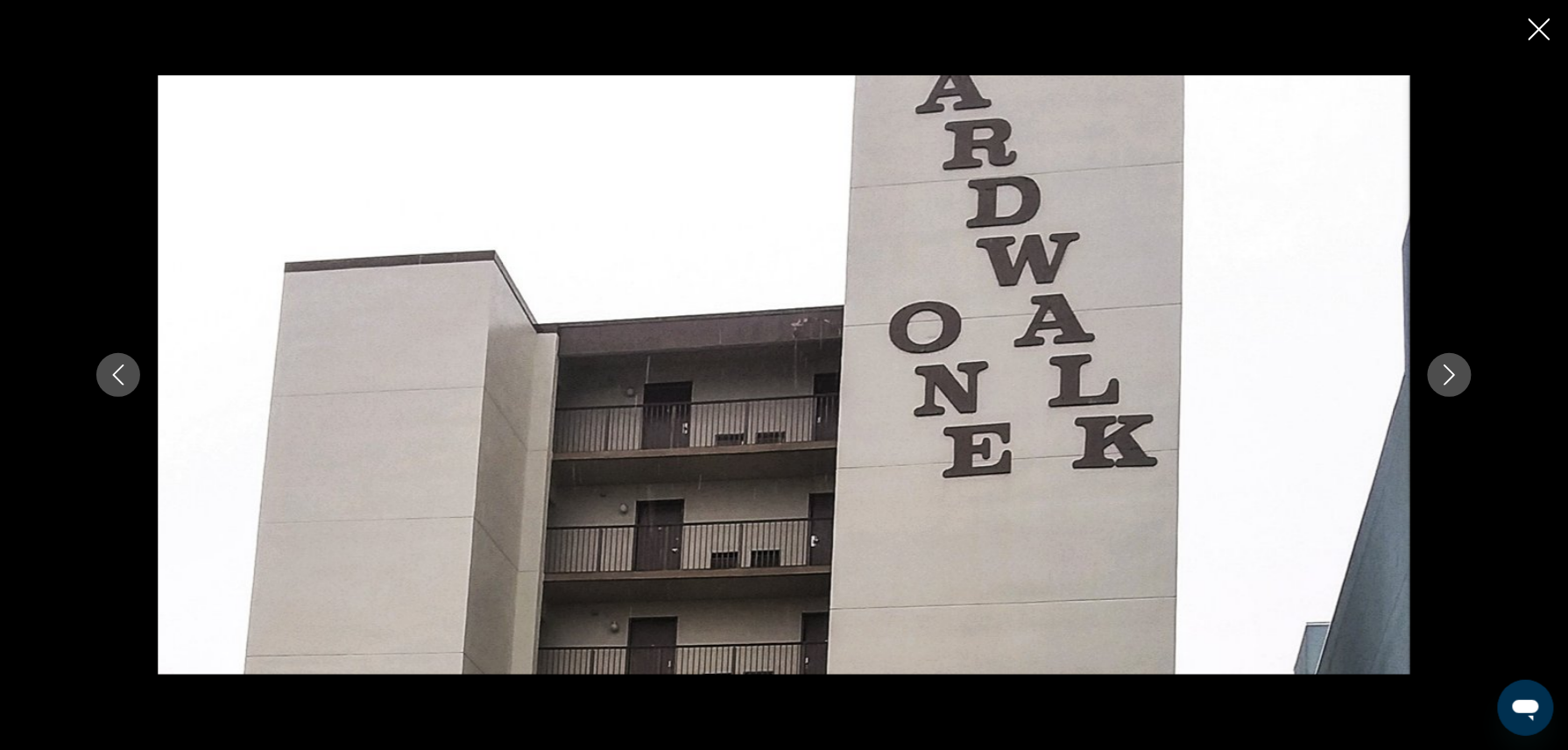 click 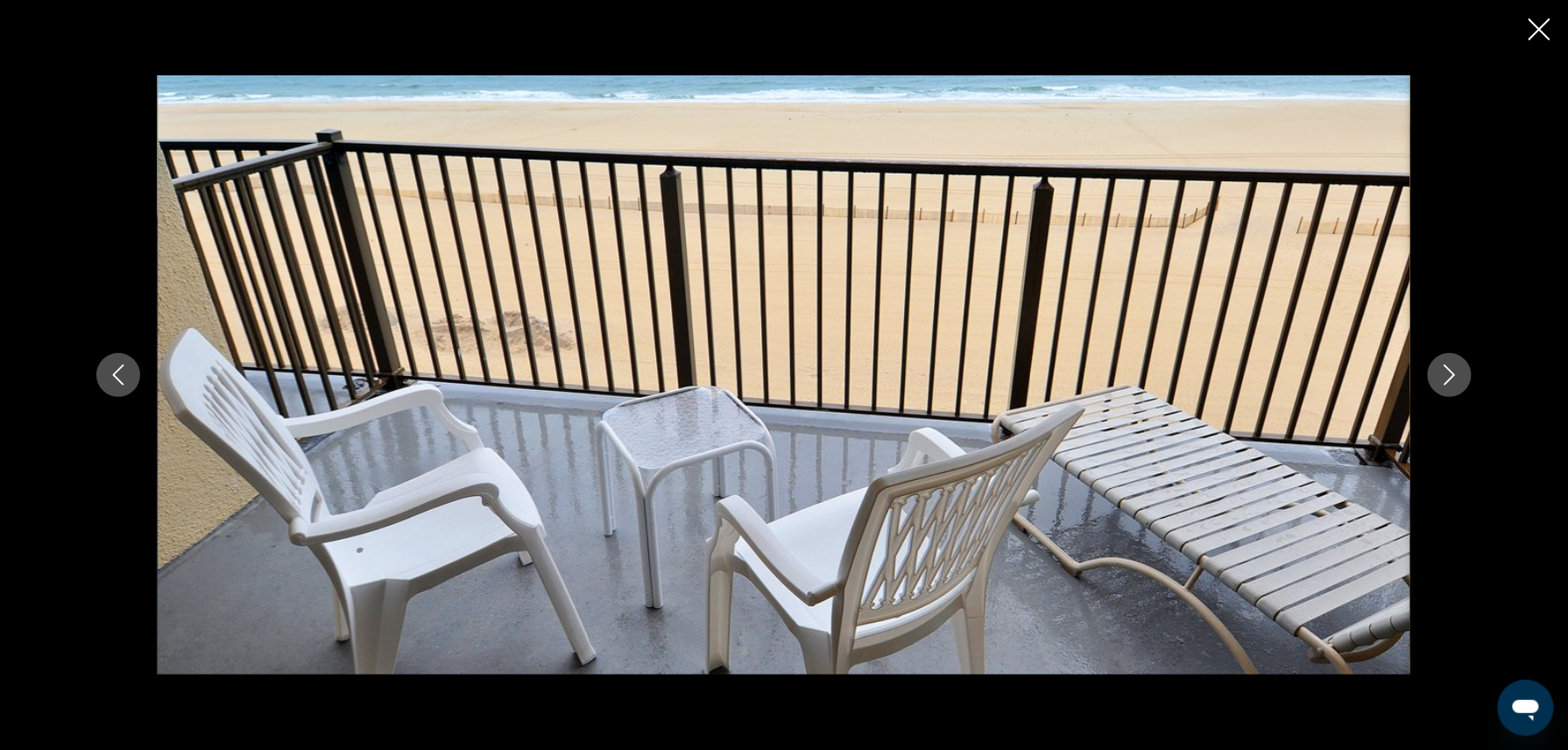 click 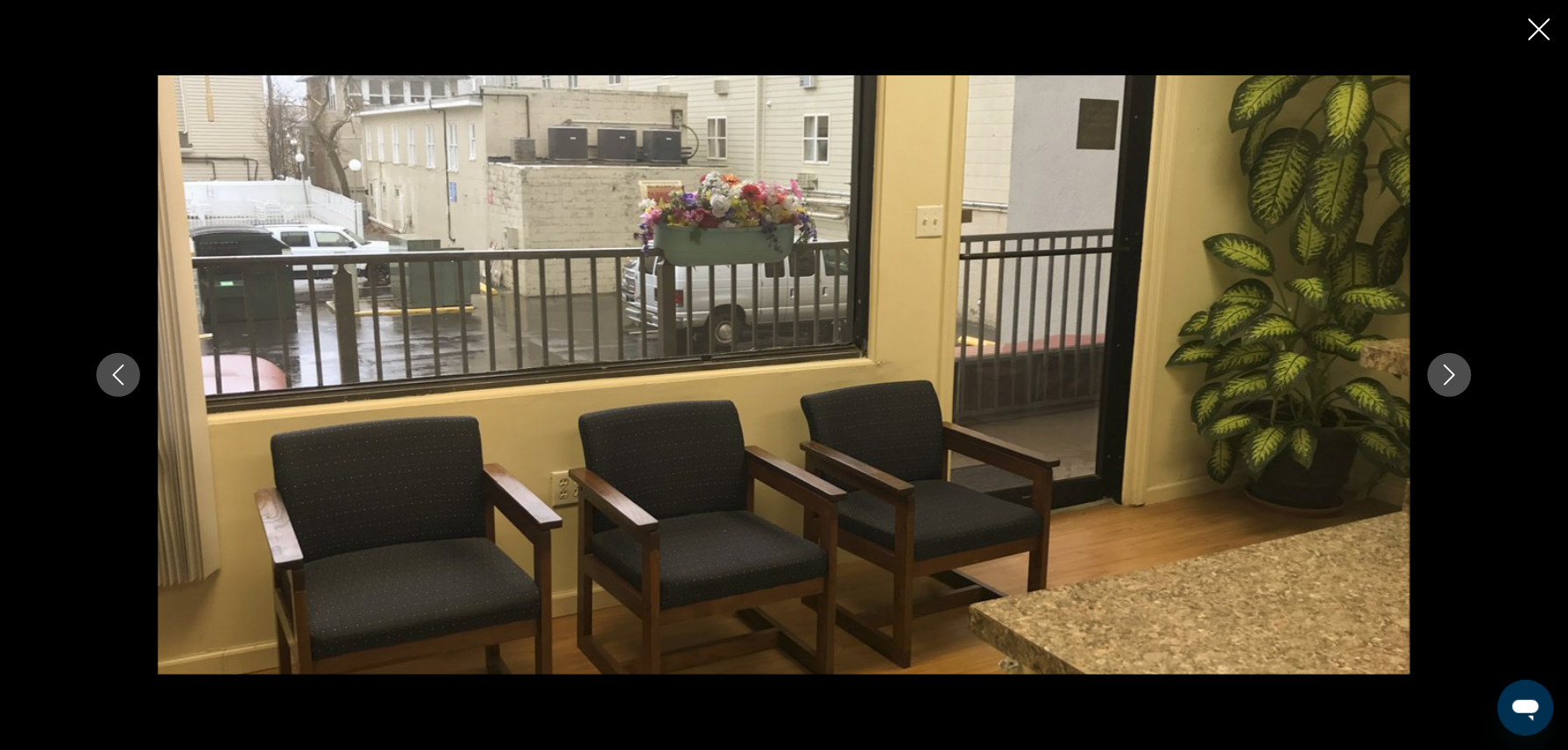 click 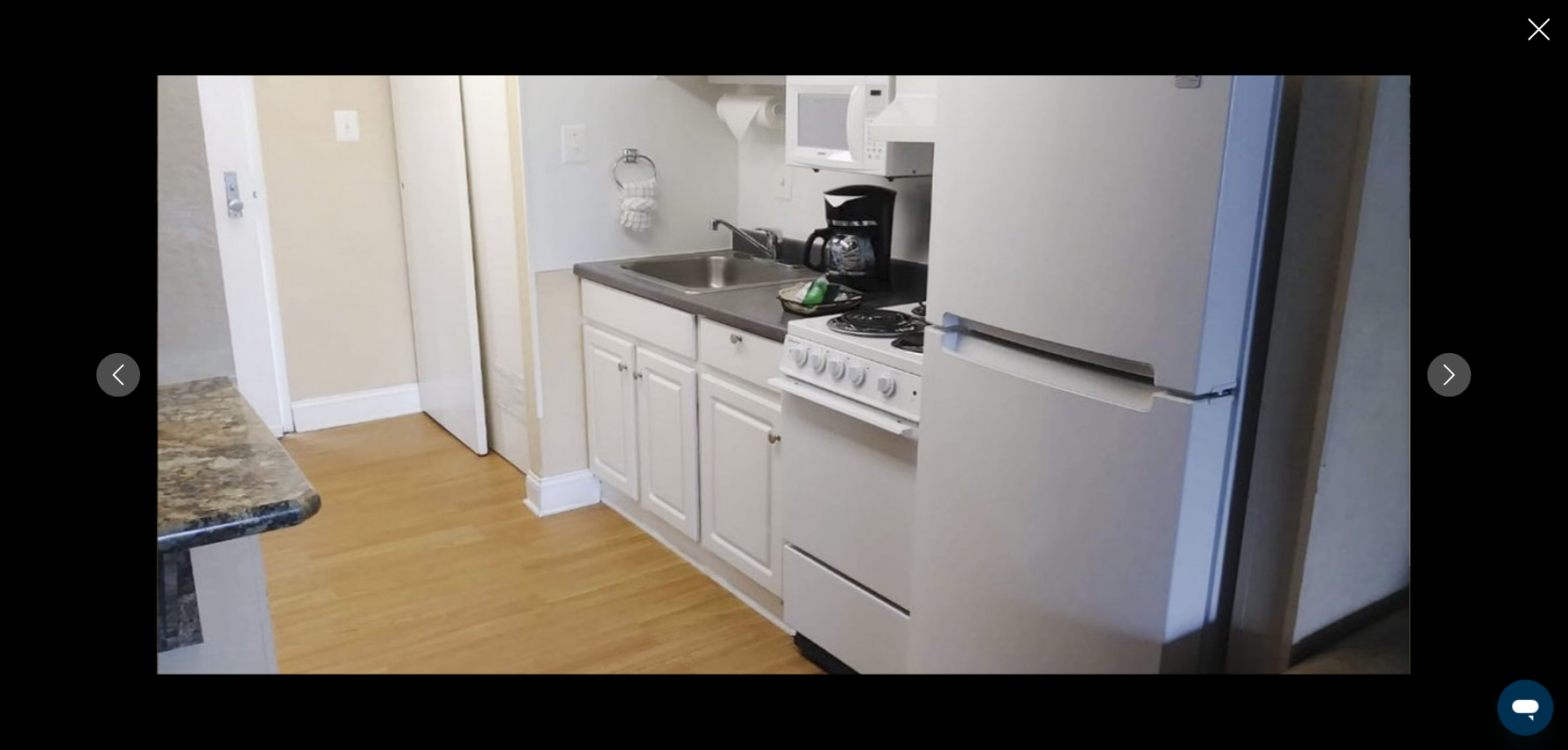 click 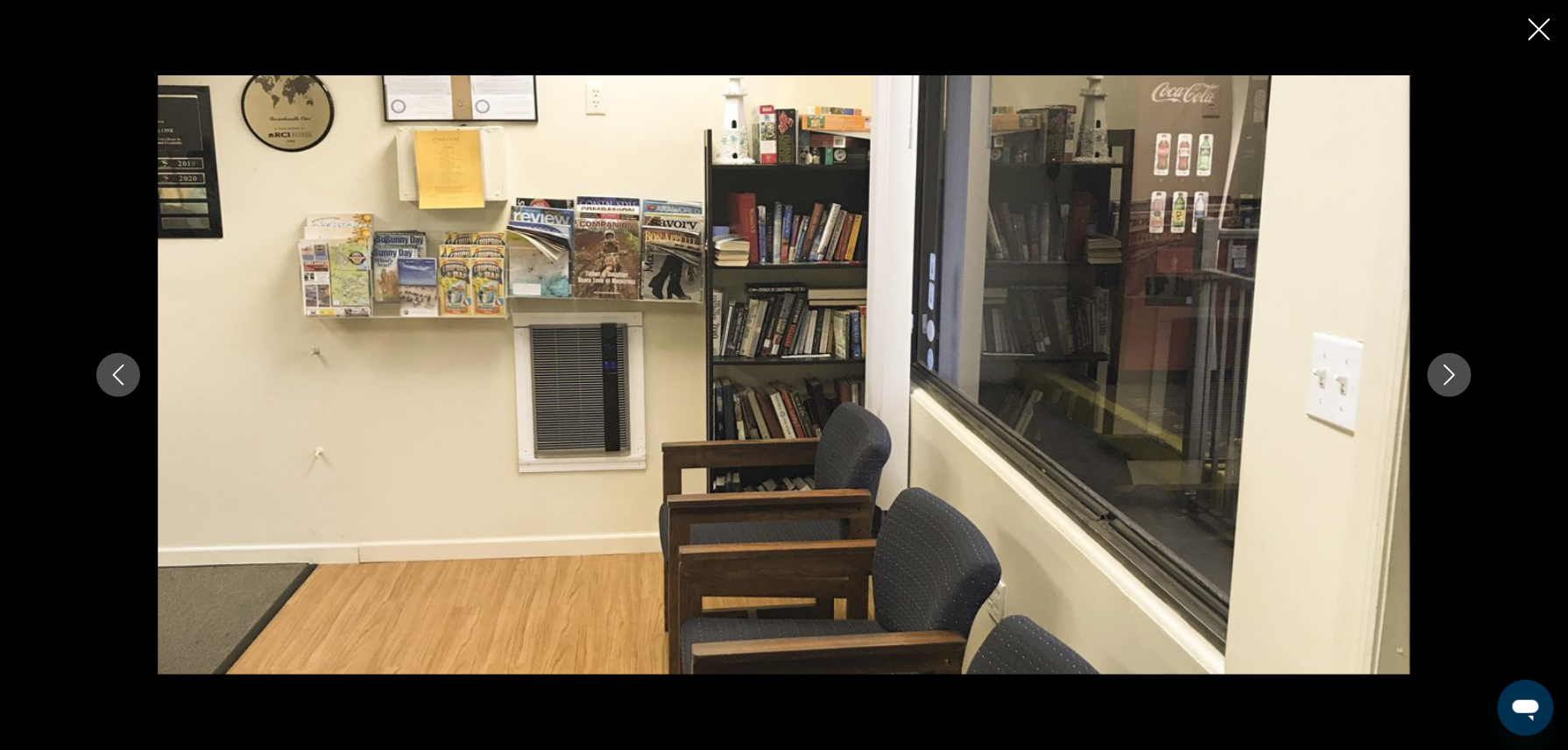 click 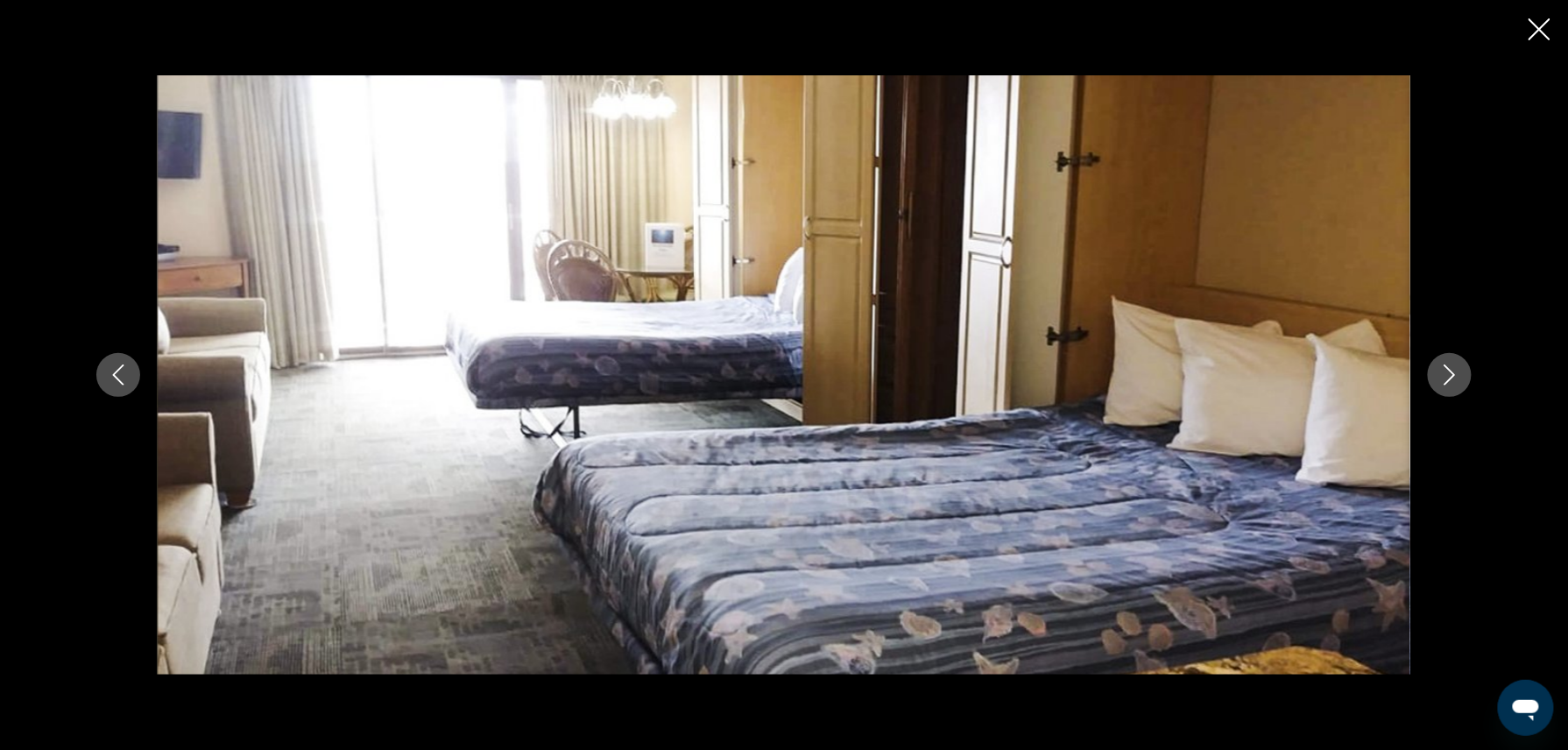 click 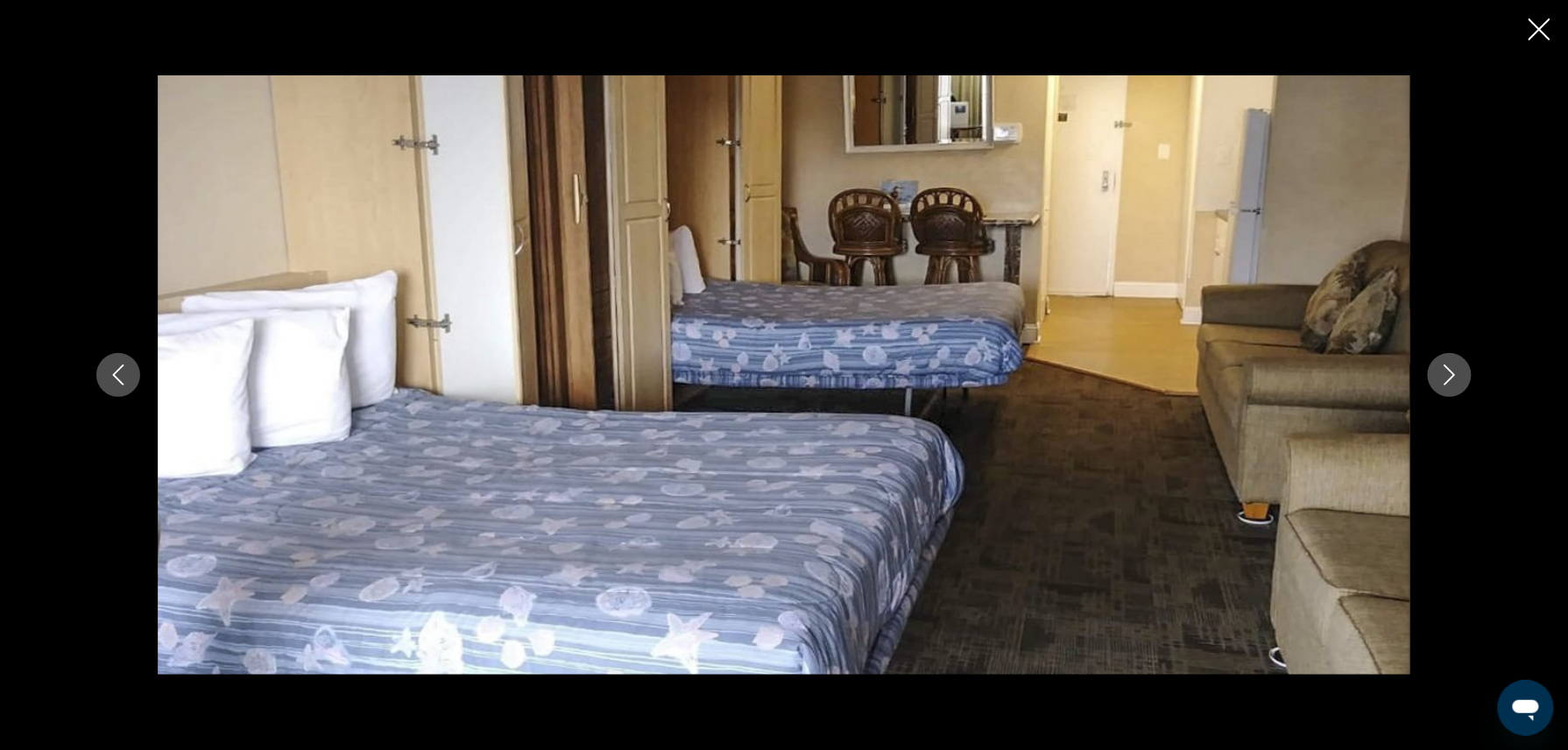 click 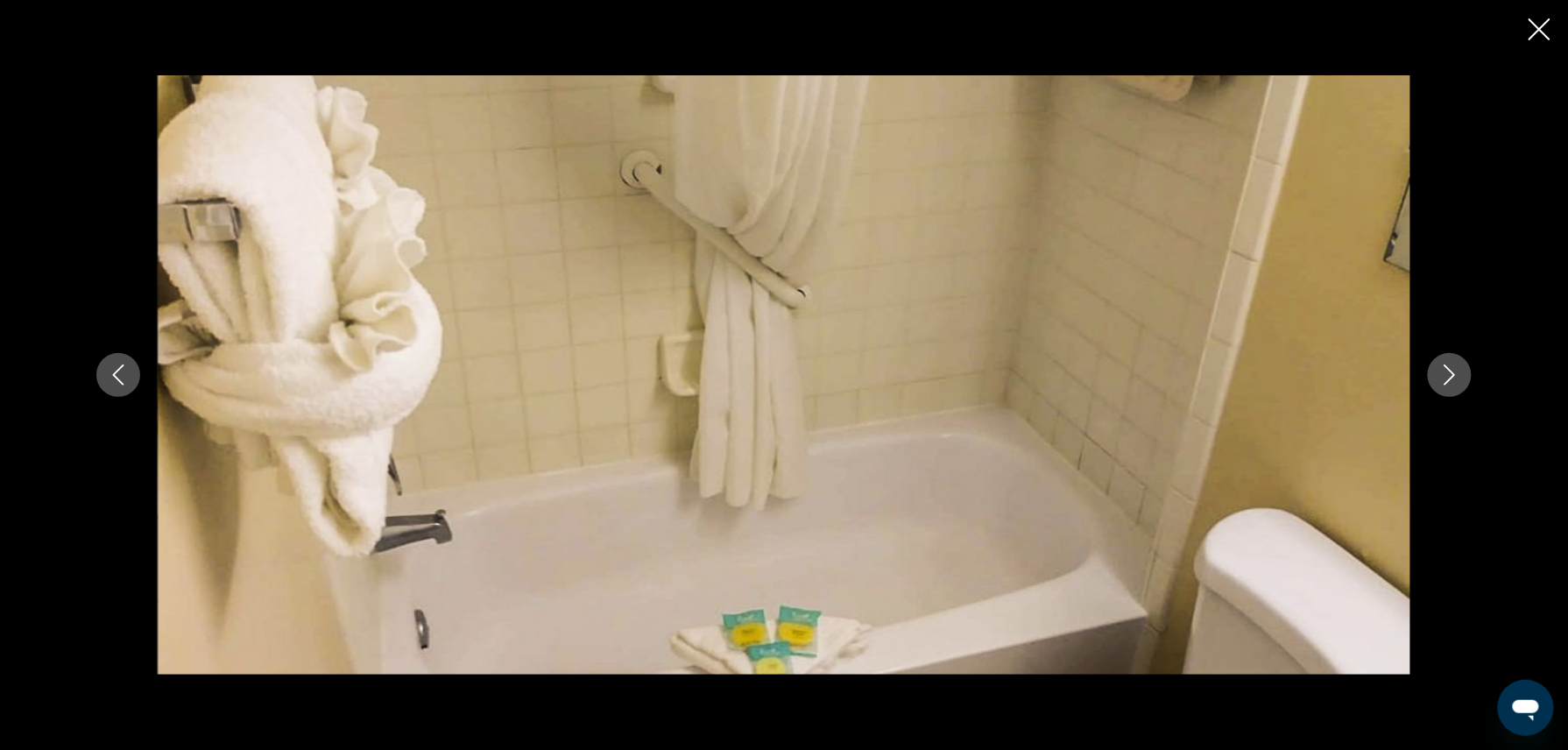 click 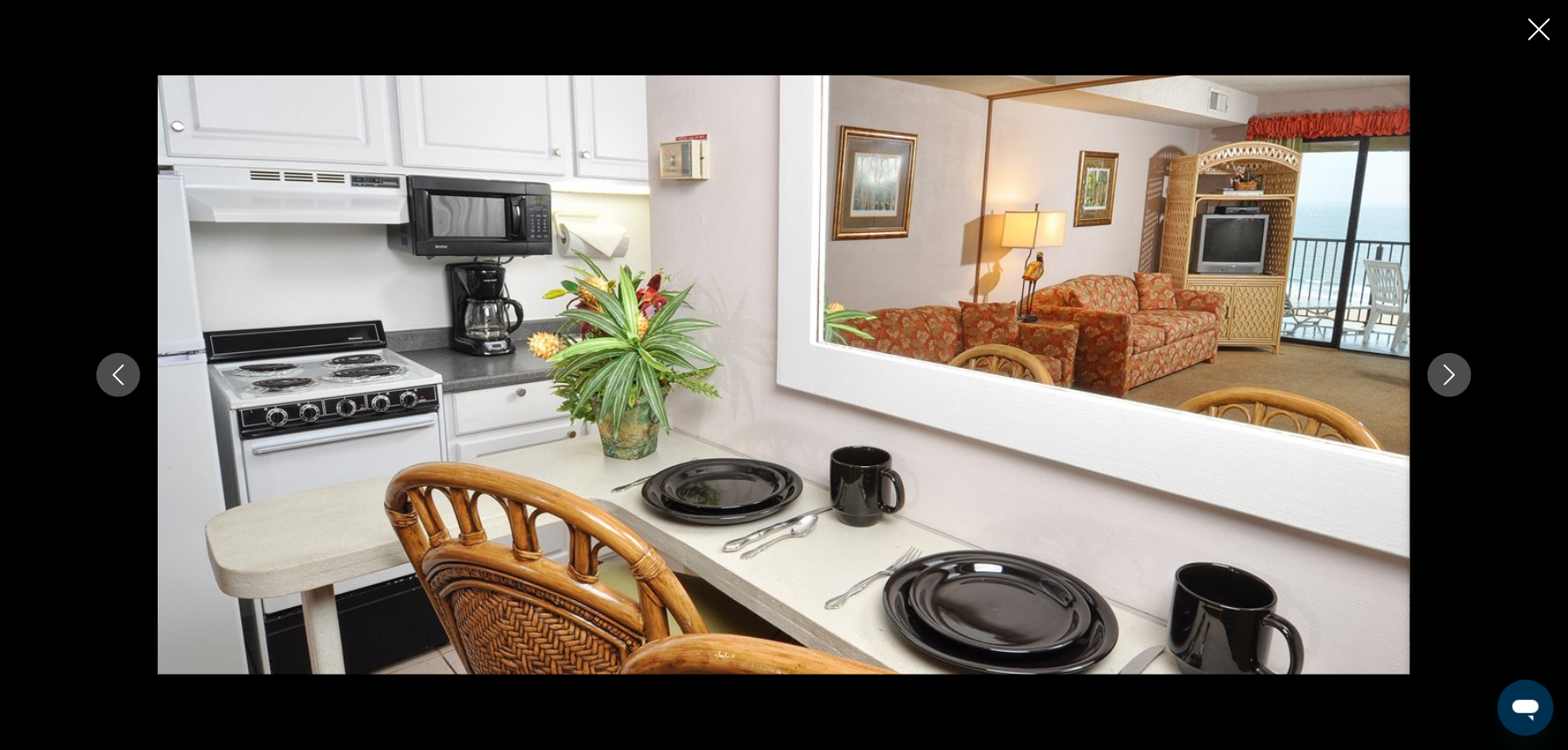 click 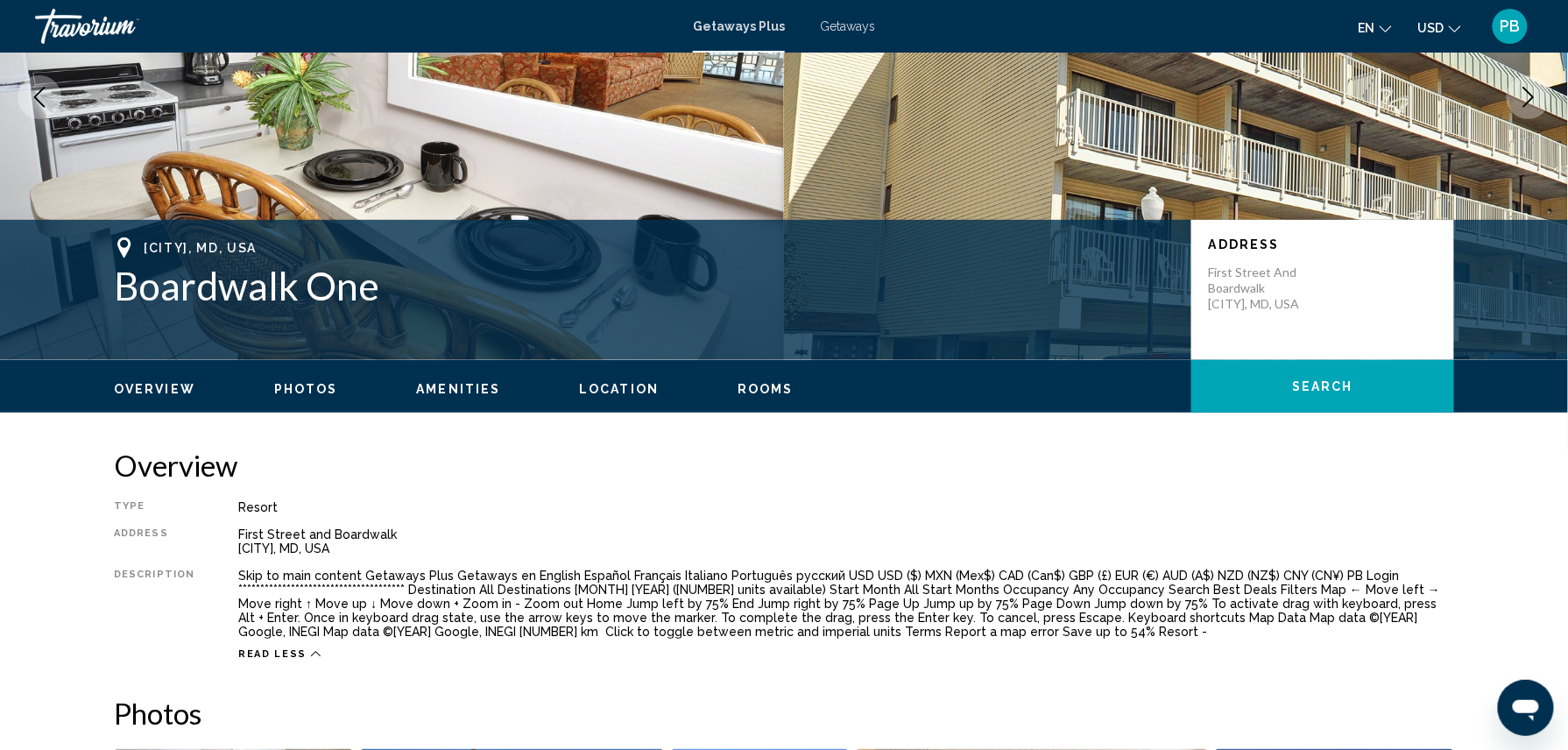 scroll, scrollTop: 204, scrollLeft: 0, axis: vertical 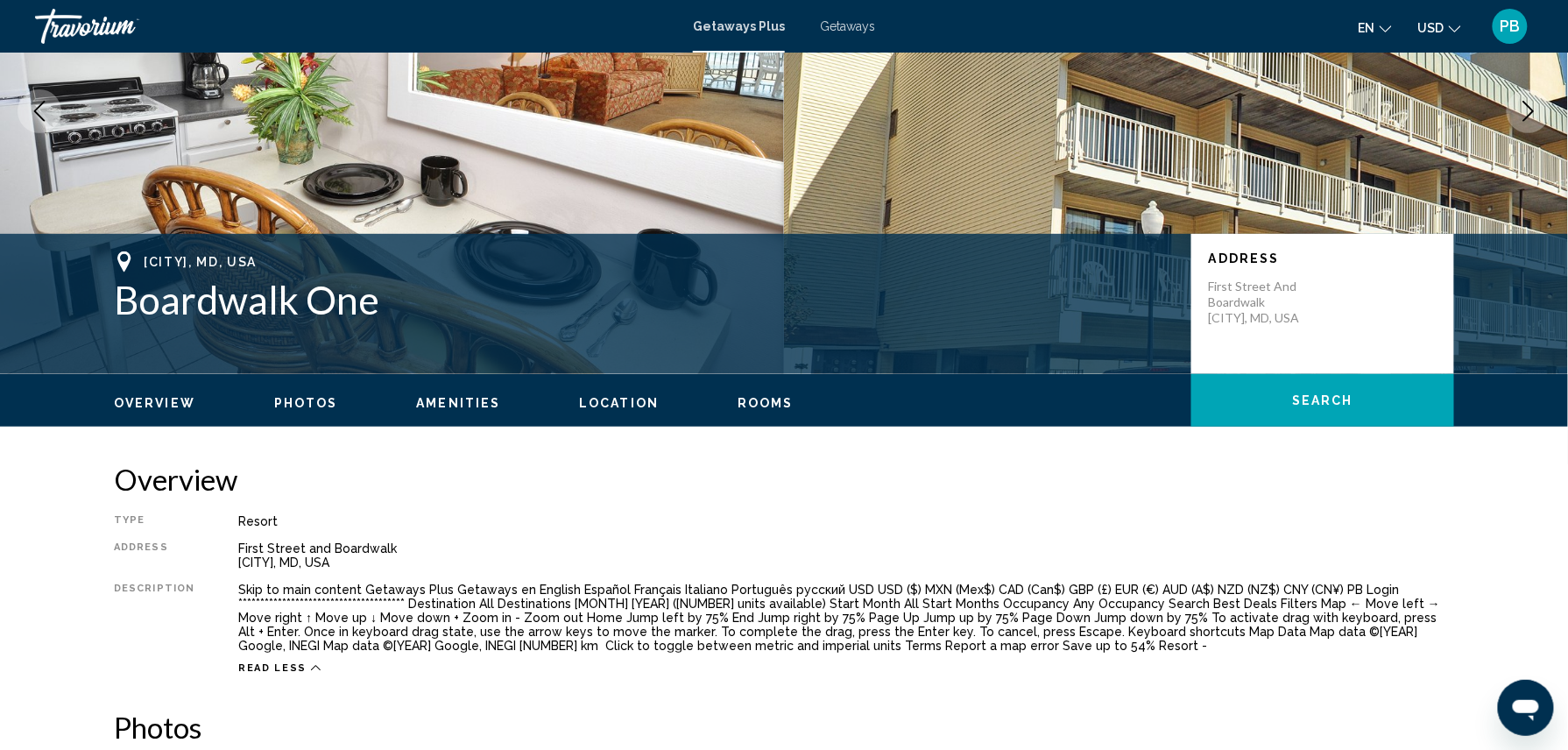 click on "Amenities" at bounding box center [458, 403] 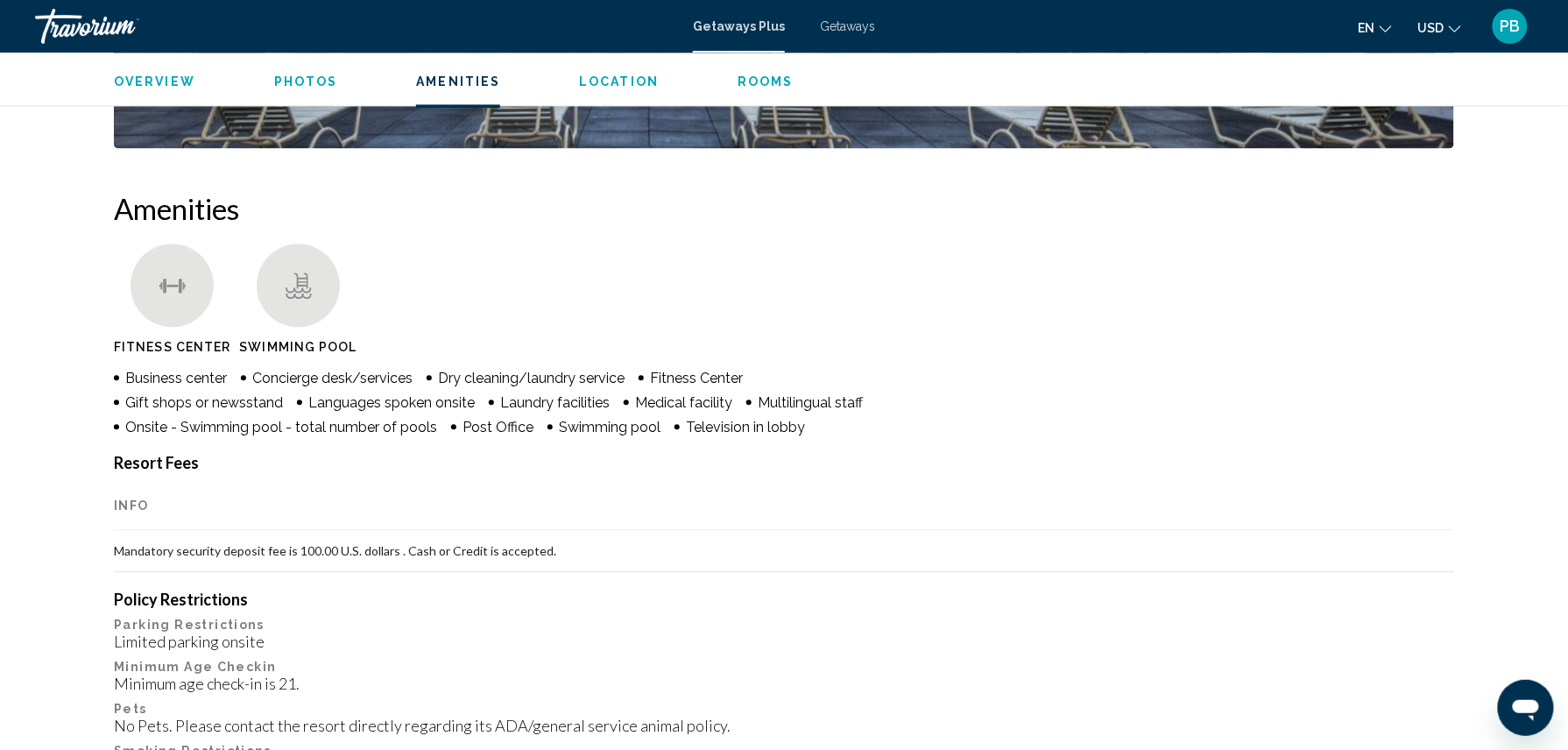 scroll, scrollTop: 1320, scrollLeft: 0, axis: vertical 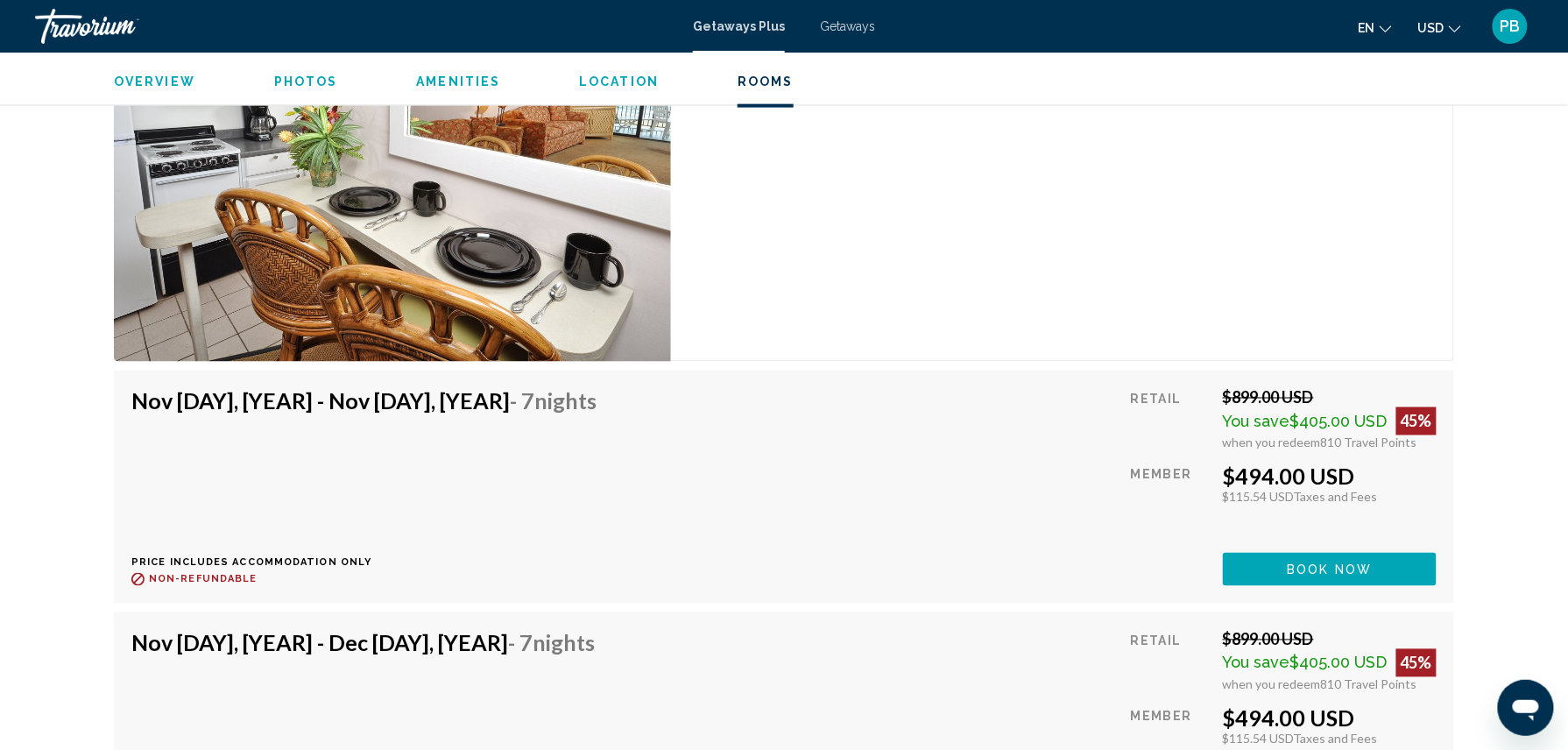 type 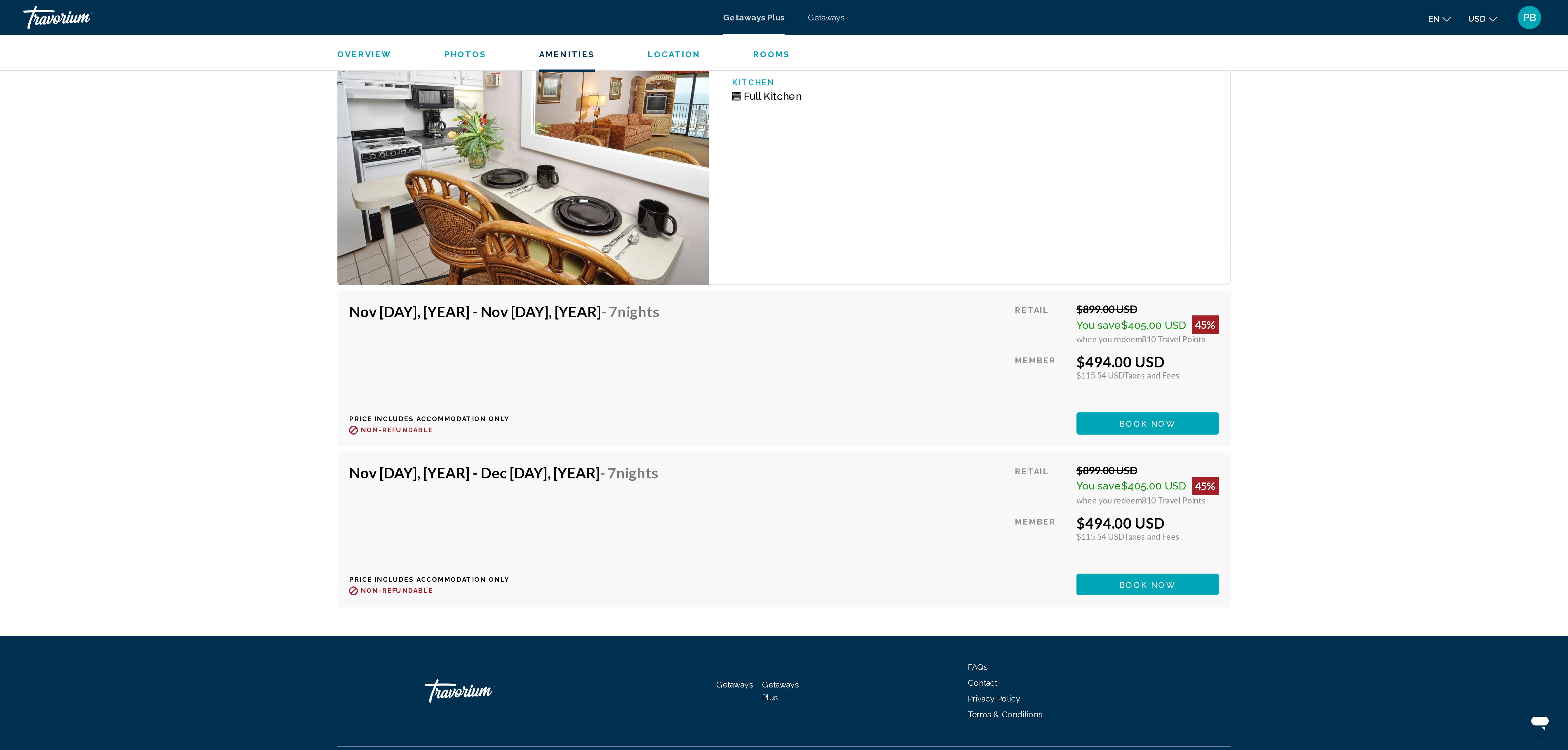 scroll, scrollTop: 652, scrollLeft: 0, axis: vertical 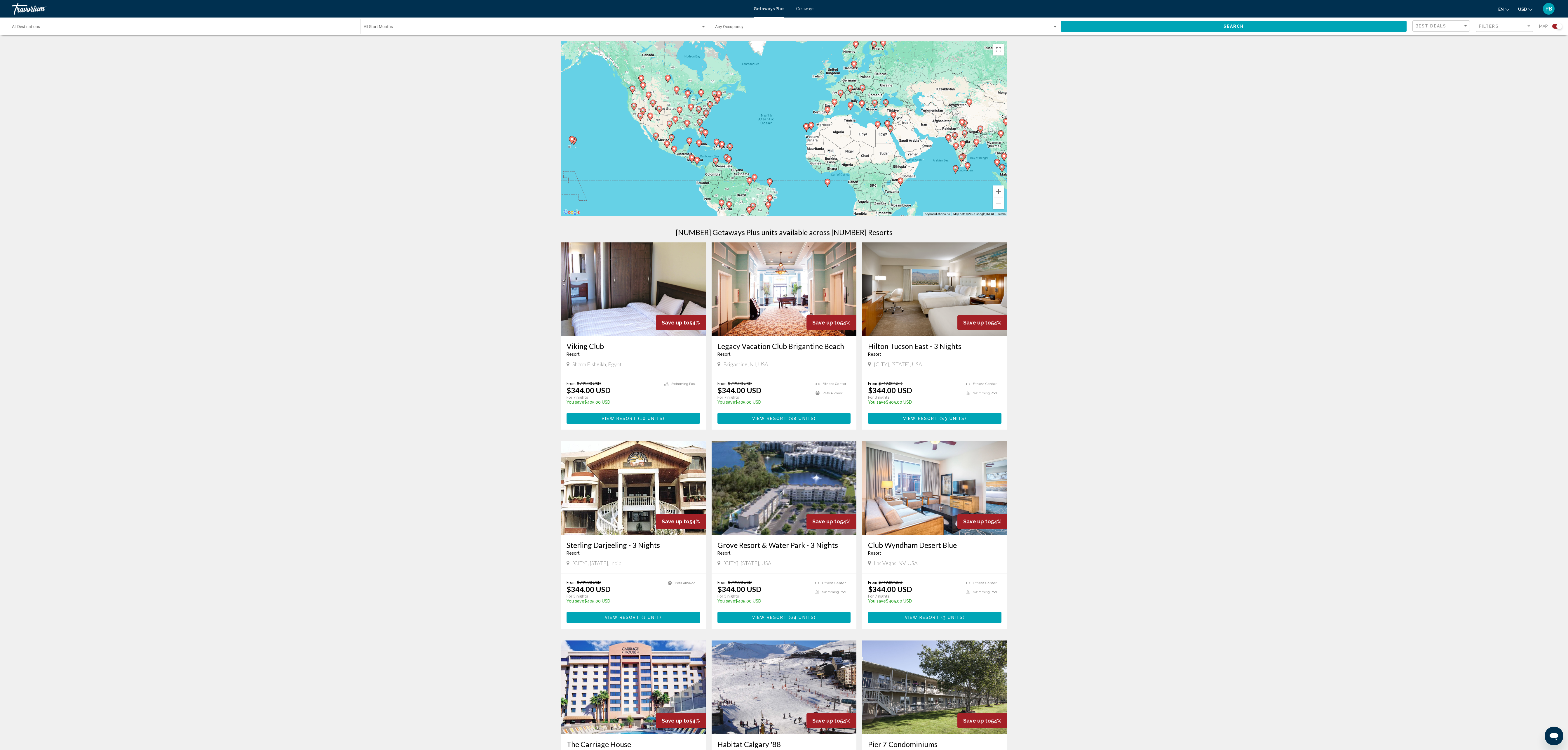 click on "← Move left → Move right ↑ Move up ↓ Move down + Zoom in - Zoom out Home Jump left by 75% End Jump right by 75% Page Up Jump up by 75% Page Down Jump down by 75% To activate drag with keyboard, press Alt + Enter. Once in keyboard drag state, use the arrow keys to move the marker. To complete the drag, press the Enter key. To cancel, press Escape. Keyboard shortcuts Map Data Map data ©[YEAR] Google, INEGI Map data ©[YEAR] Google, INEGI [NUMBER] km  Click to toggle between metric and imperial units Terms Report a map error [NUMBER] Getaways Plus units available across [NUMBER] Resorts Save up to  54%   Viking Club  Resort  -  This is an adults only resort
Sharm Elsheikh, [COUNTRY] From $[PRICE] USD $[PRICE] USD For [NUMBER] nights You save  $[PRICE] USD   temp  2
Swimming Pool View Resort    ( [NUMBER] units )  Save up to  54%   Legacy Vacation Club Brigantine Beach  Resort  -  This is an adults only resort
Brigantine, [STATE], USA From [PRICE]" at bounding box center [784, 545] 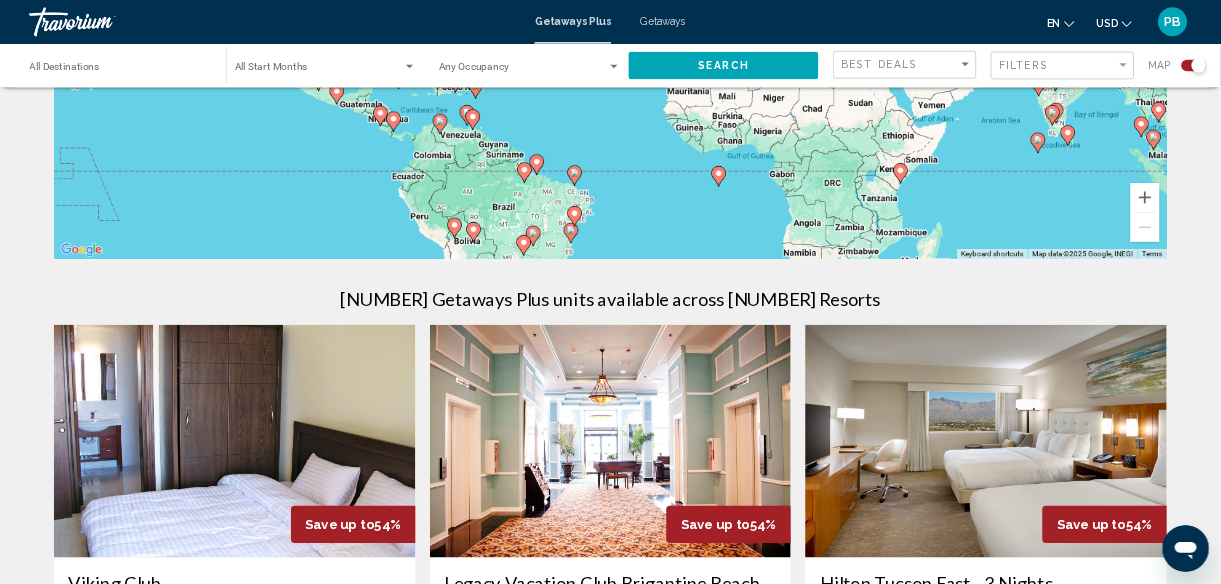 scroll, scrollTop: 384, scrollLeft: 0, axis: vertical 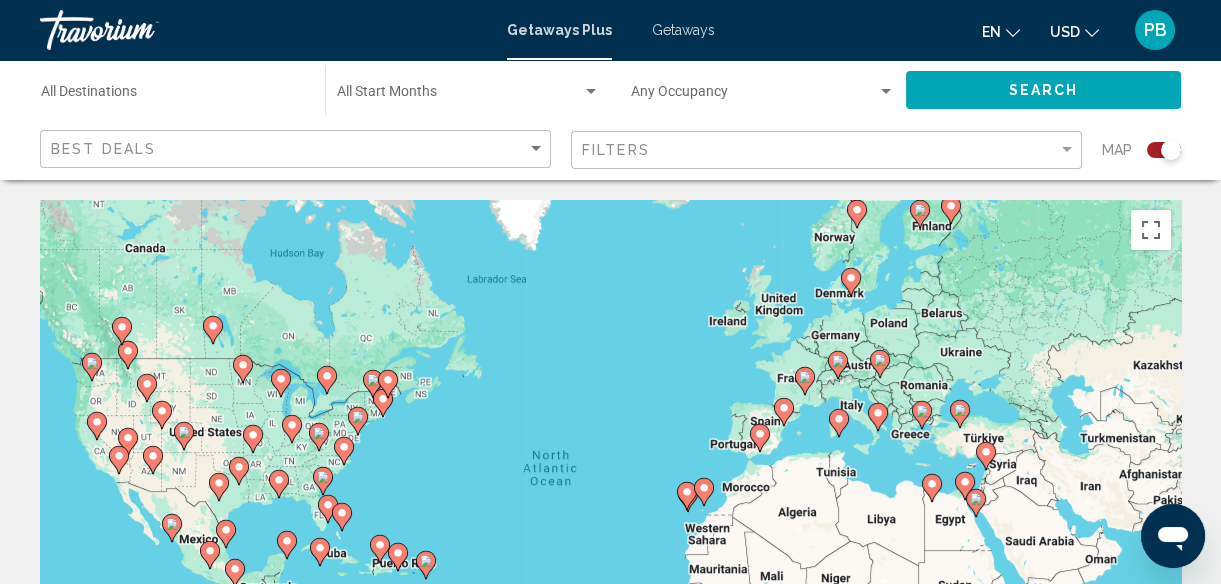 click 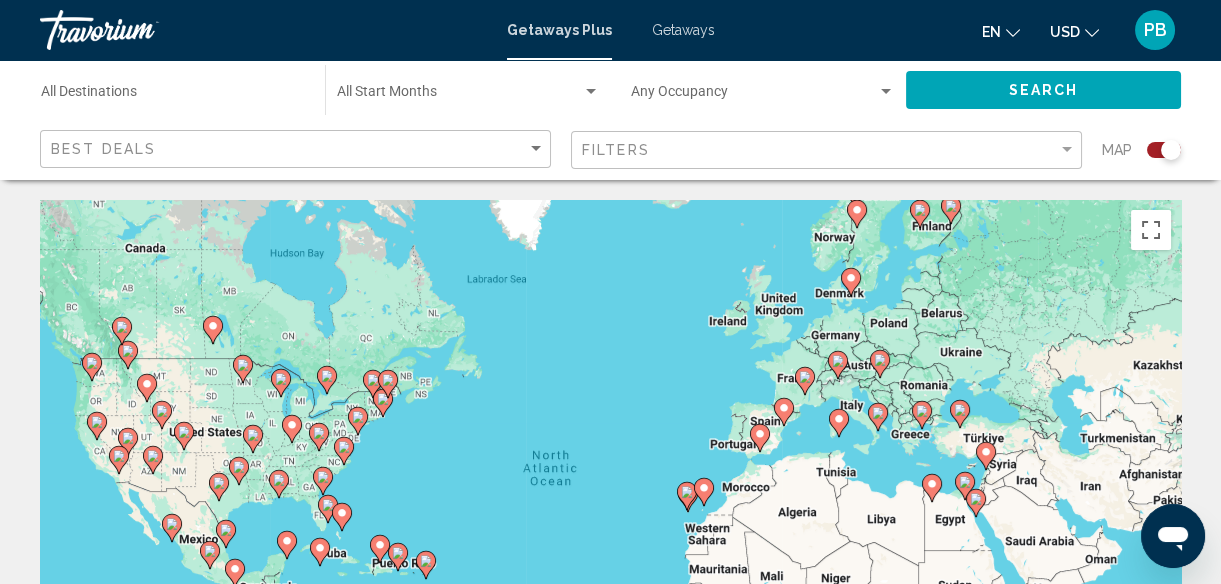 click 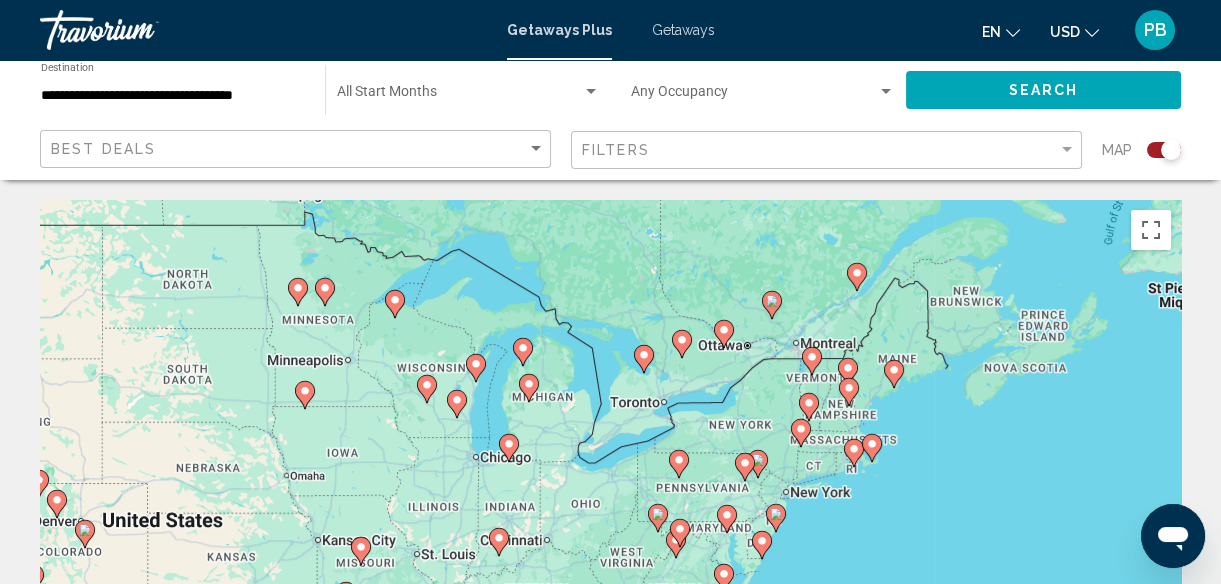 drag, startPoint x: 531, startPoint y: 439, endPoint x: 692, endPoint y: 482, distance: 166.64333 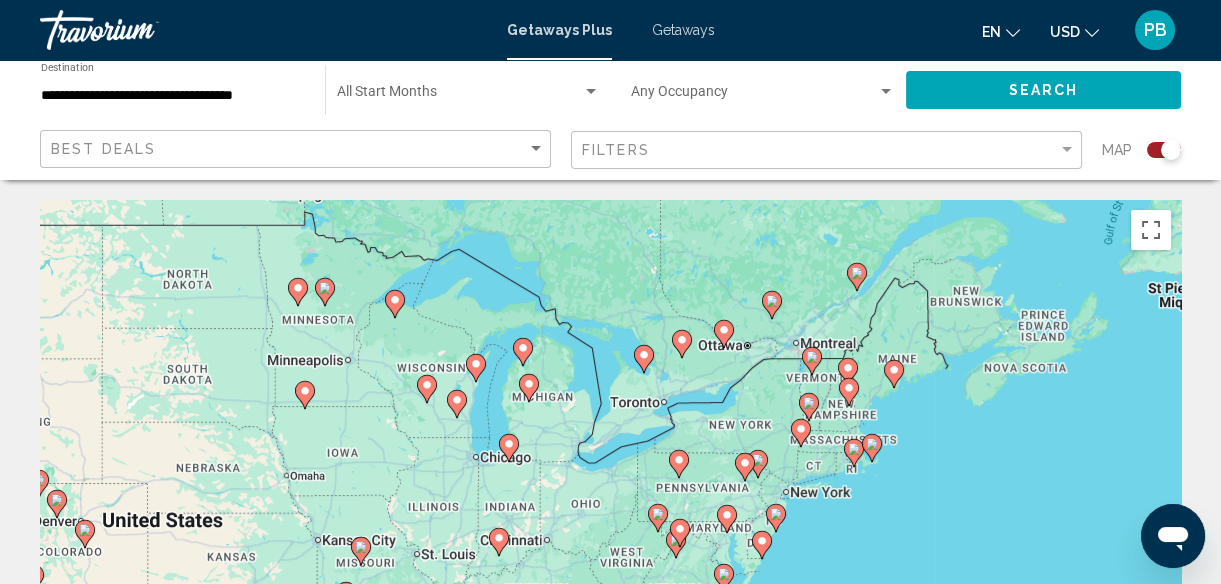 click on "To navigate, press the arrow keys.  To activate drag with keyboard, press Alt + Enter. Once in keyboard drag state, use the arrow keys to move the marker. To complete the drag, press the Enter key. To cancel, press Escape." at bounding box center [610, 500] 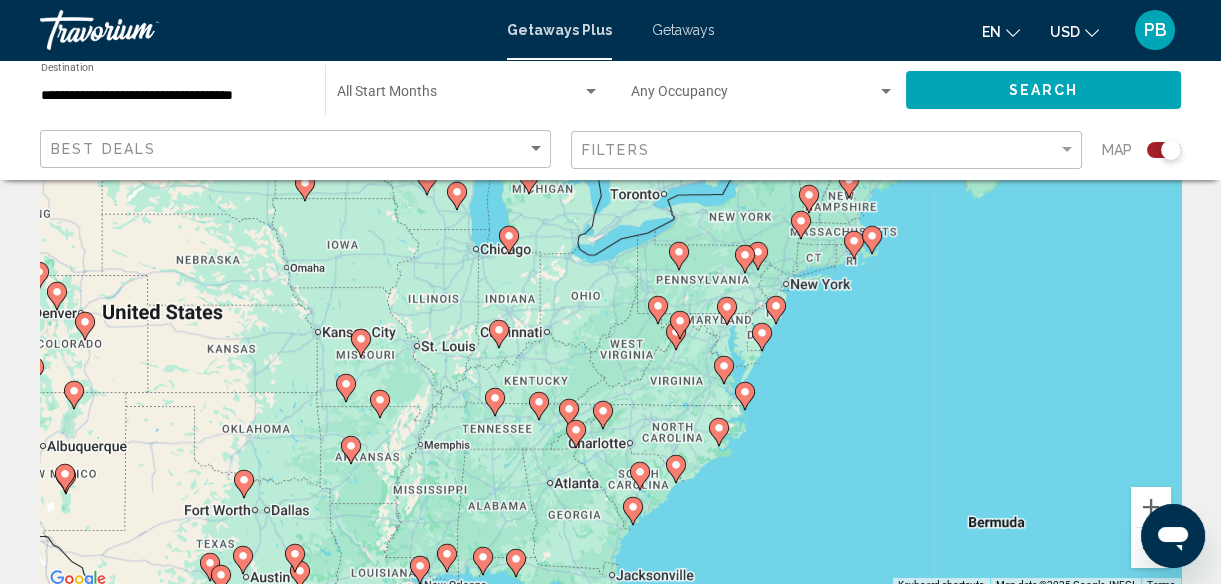 scroll, scrollTop: 200, scrollLeft: 0, axis: vertical 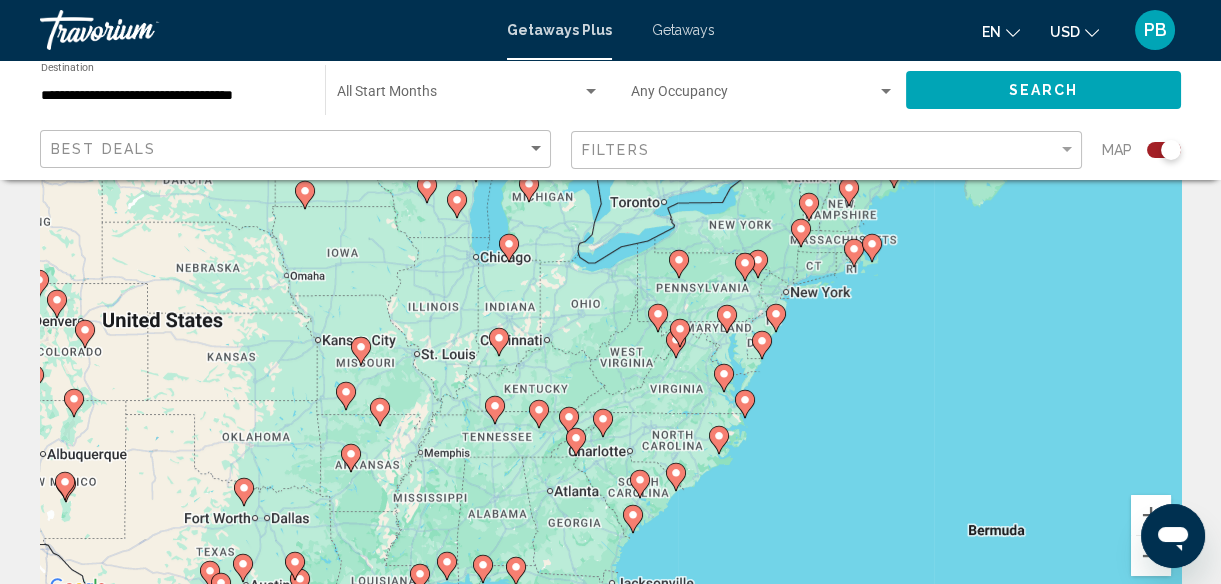 click 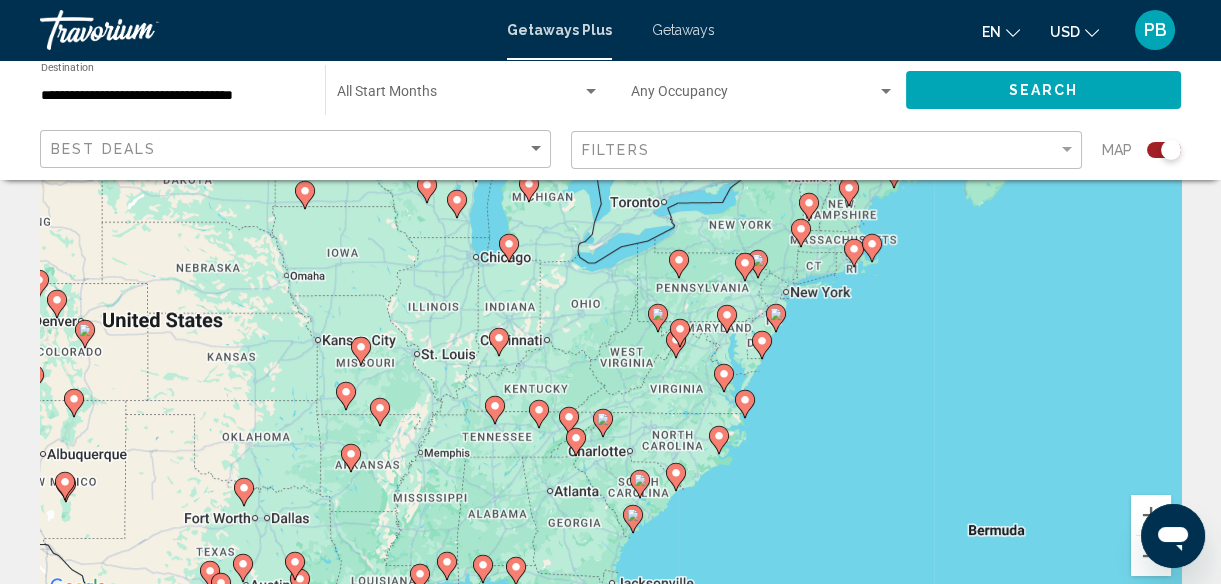 type on "**********" 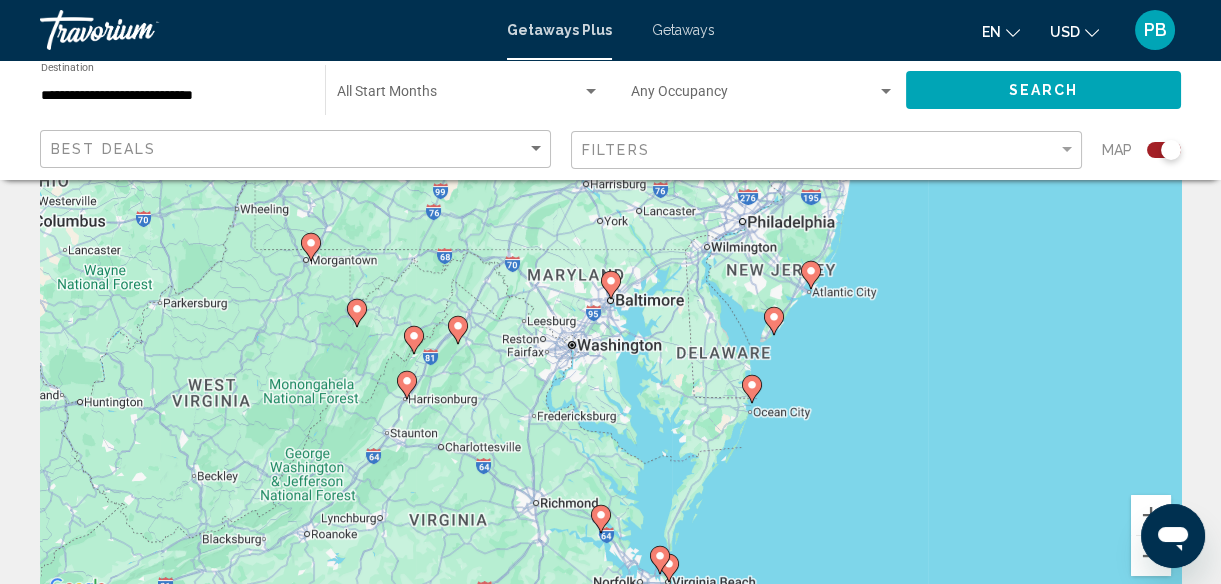click 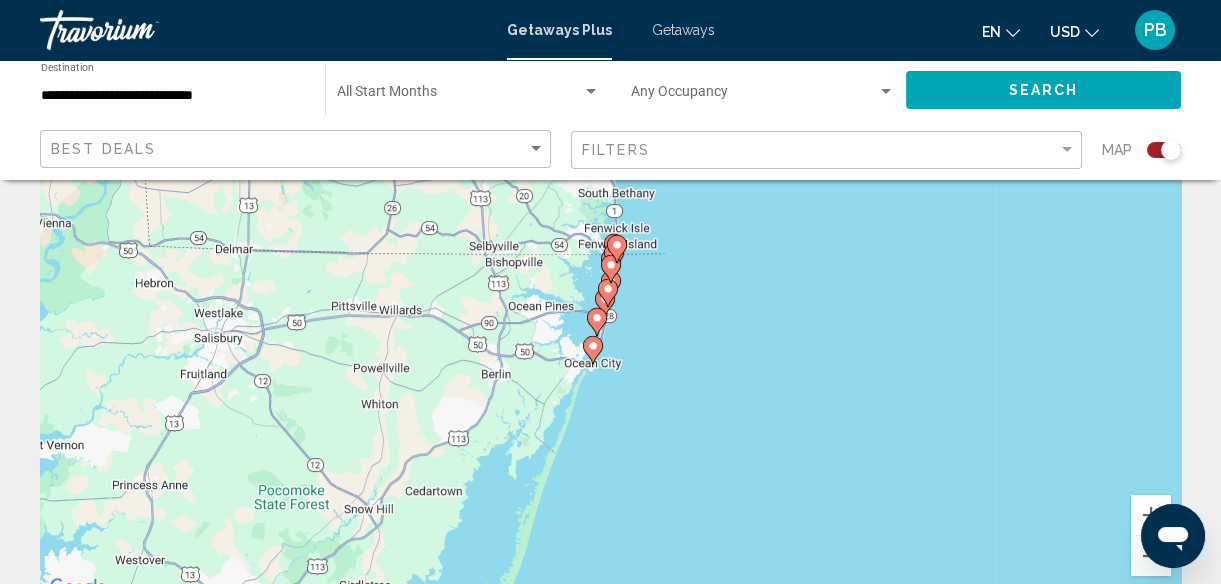 click 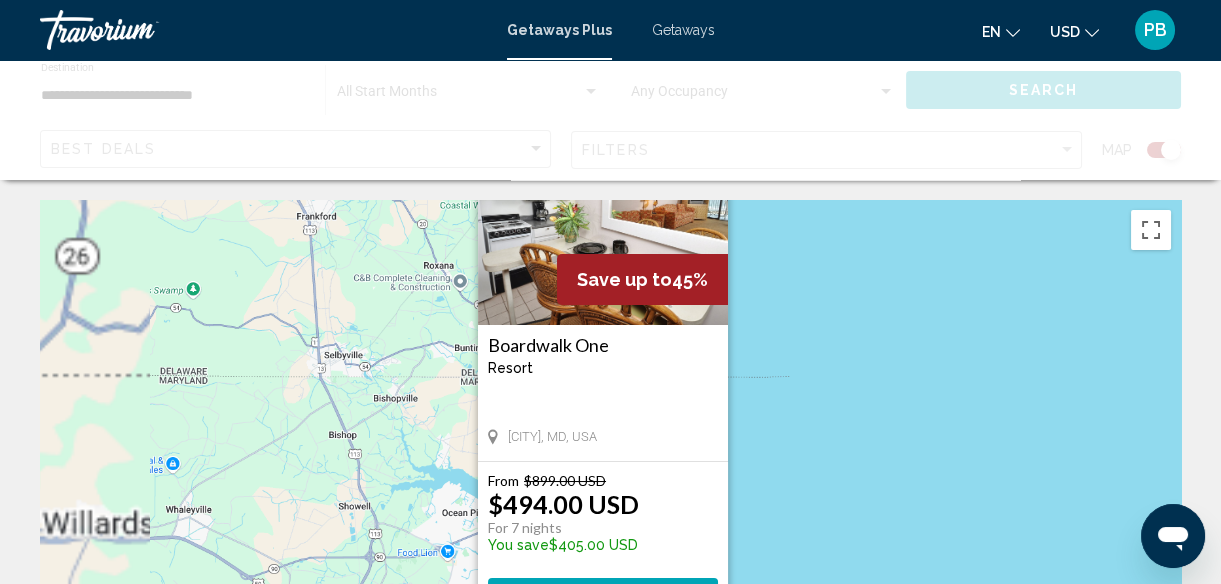 scroll, scrollTop: 0, scrollLeft: 0, axis: both 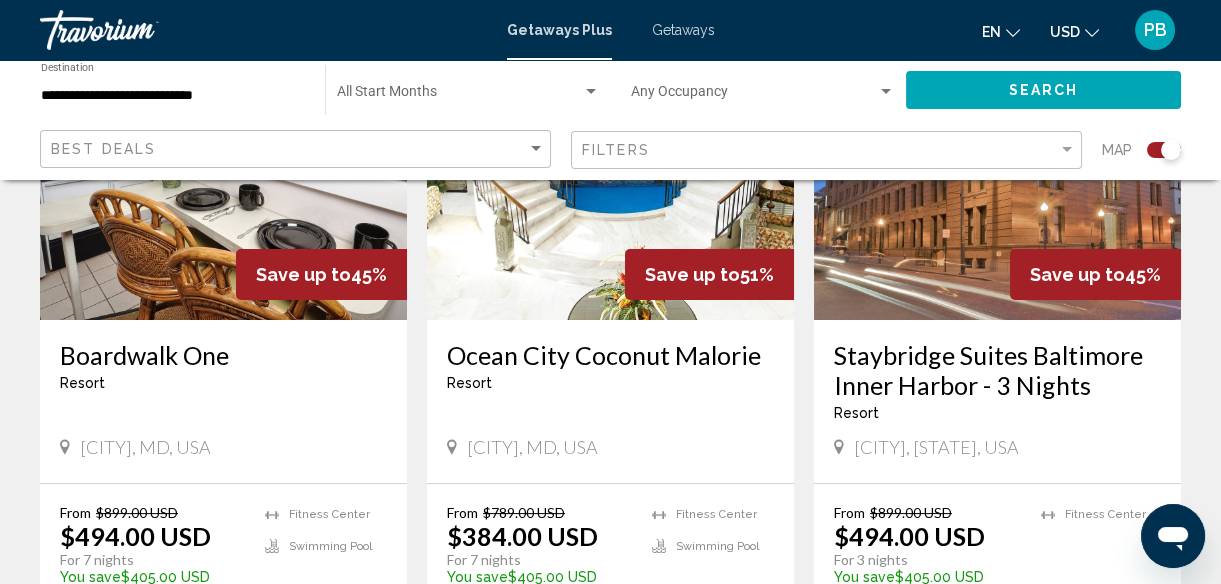 click at bounding box center (610, 160) 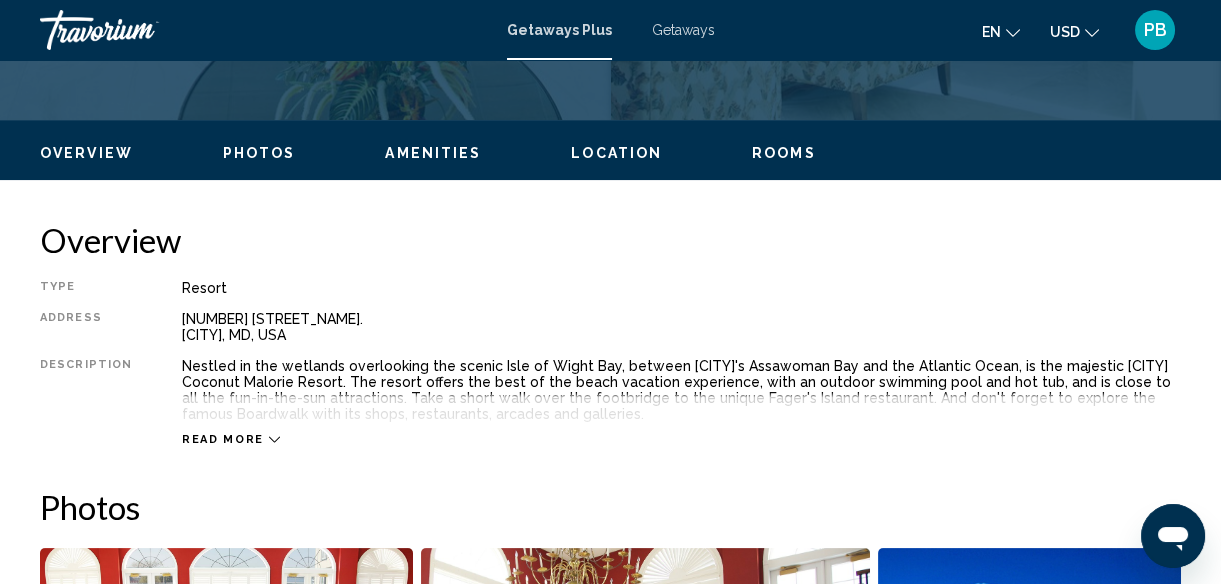 scroll, scrollTop: 242, scrollLeft: 0, axis: vertical 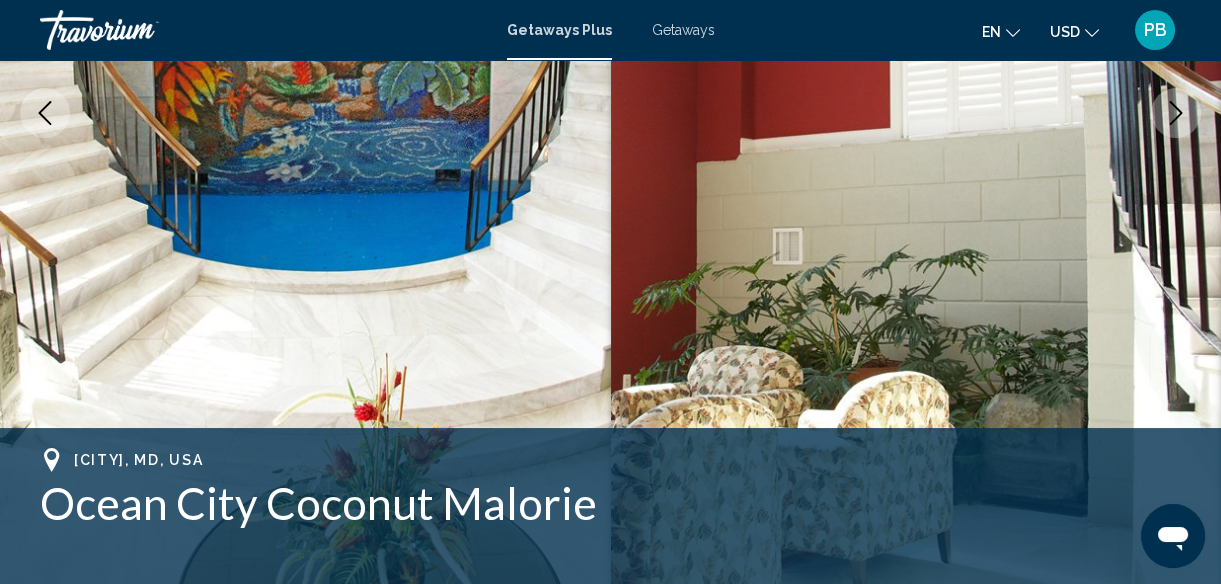 click at bounding box center (916, 113) 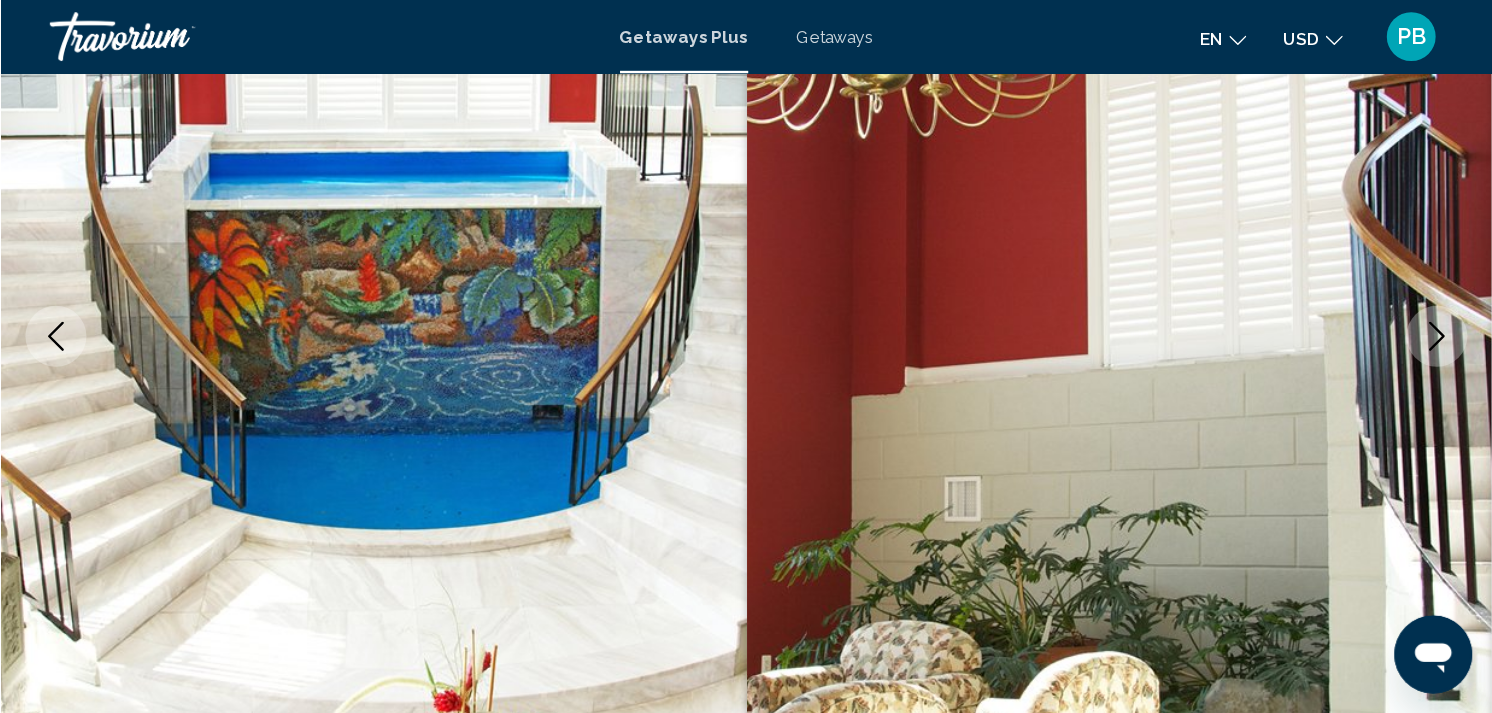 scroll, scrollTop: 0, scrollLeft: 0, axis: both 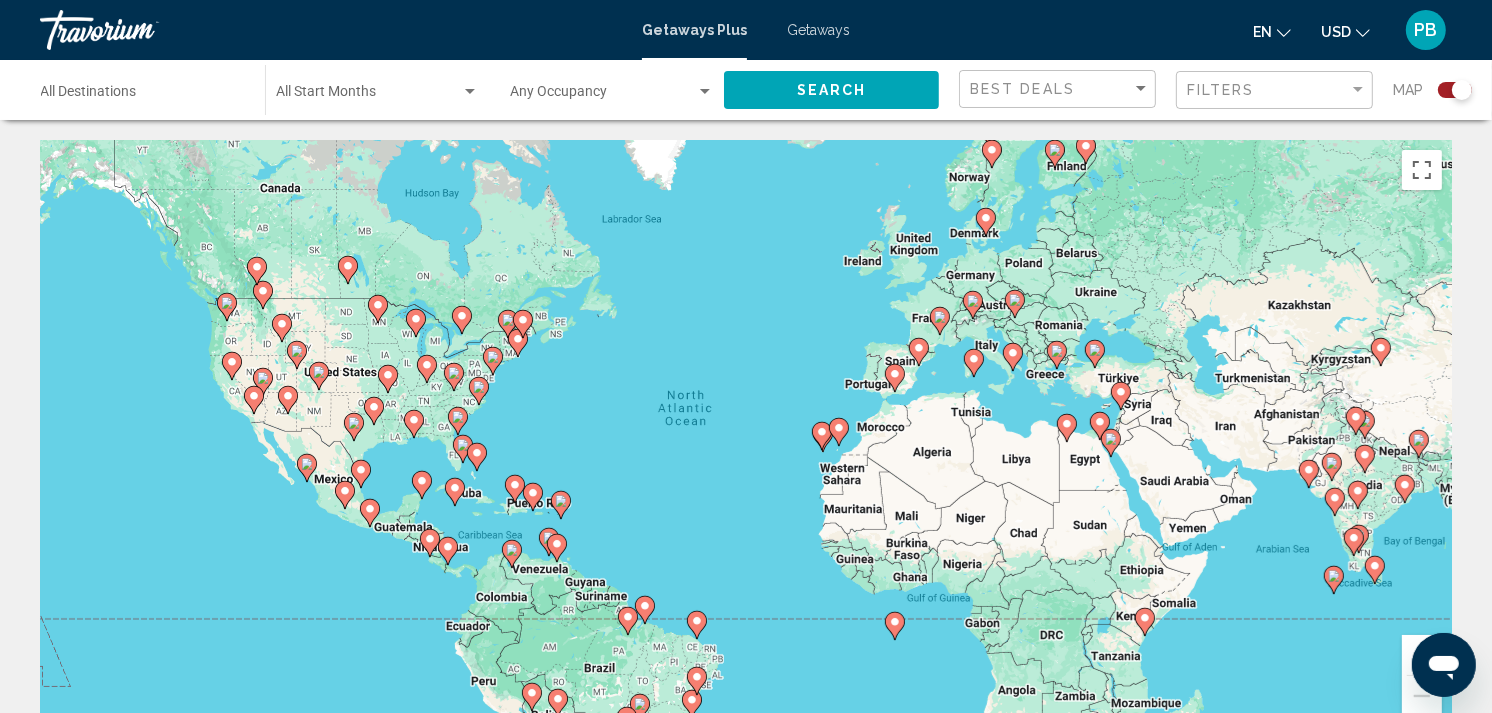click at bounding box center [479, 391] 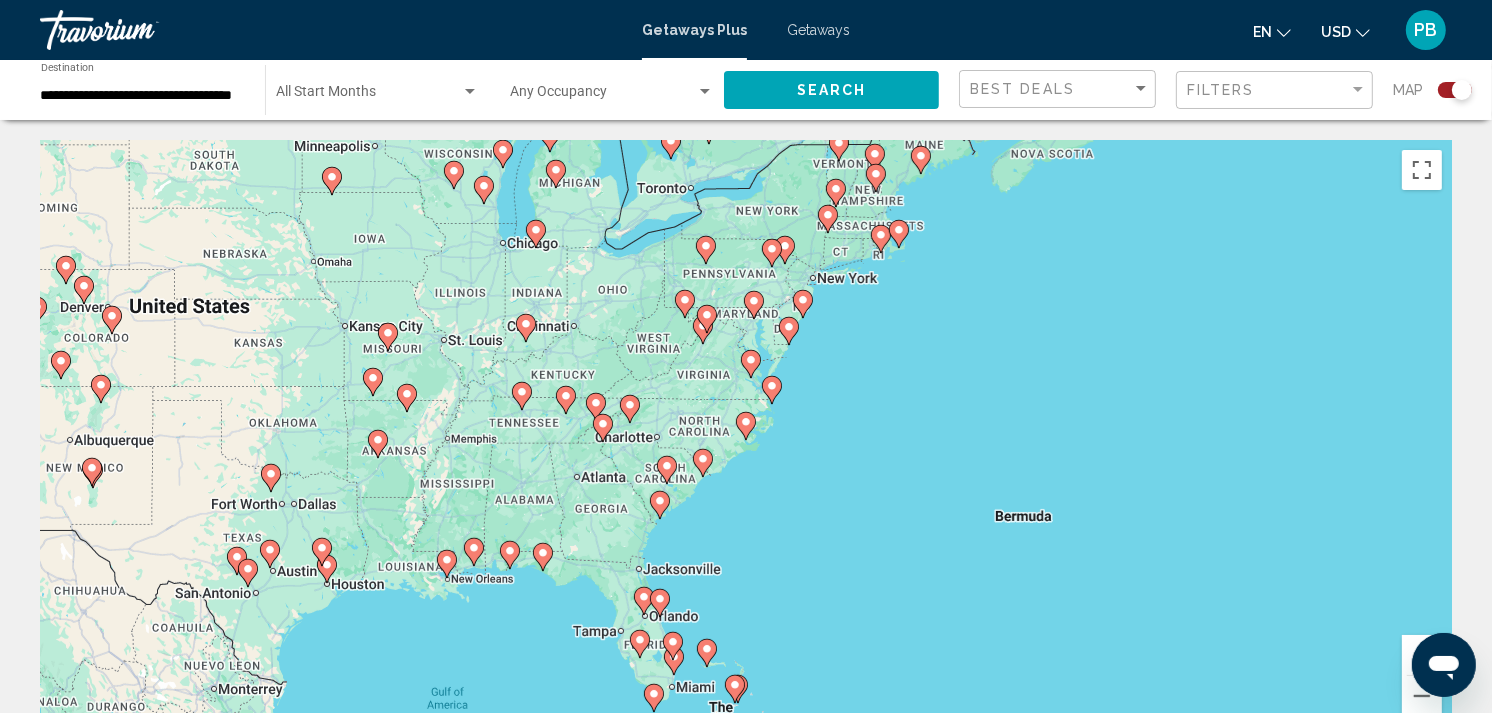 click on "Start Month All Start Months" 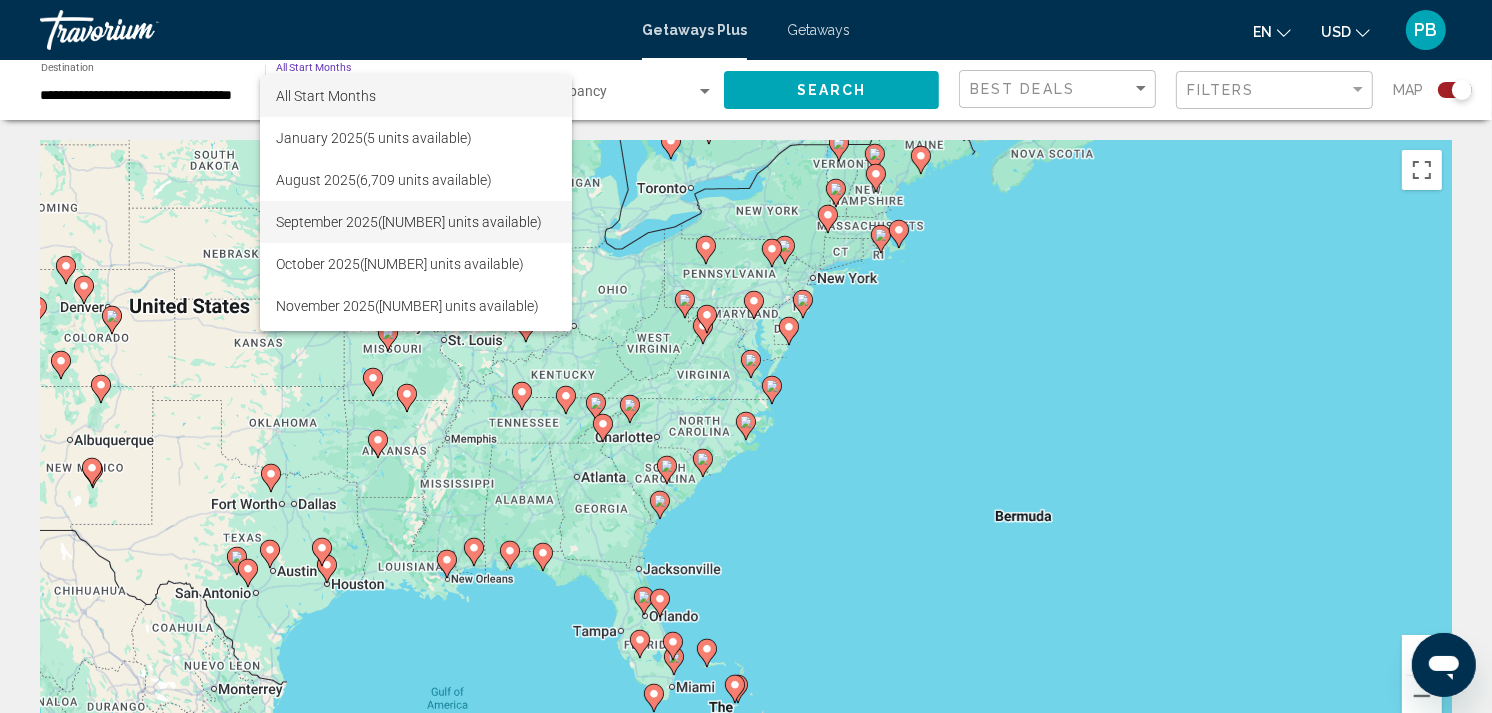 click on "[MONTH] [YEAR]  ([NUMBER] units available)" at bounding box center [416, 222] 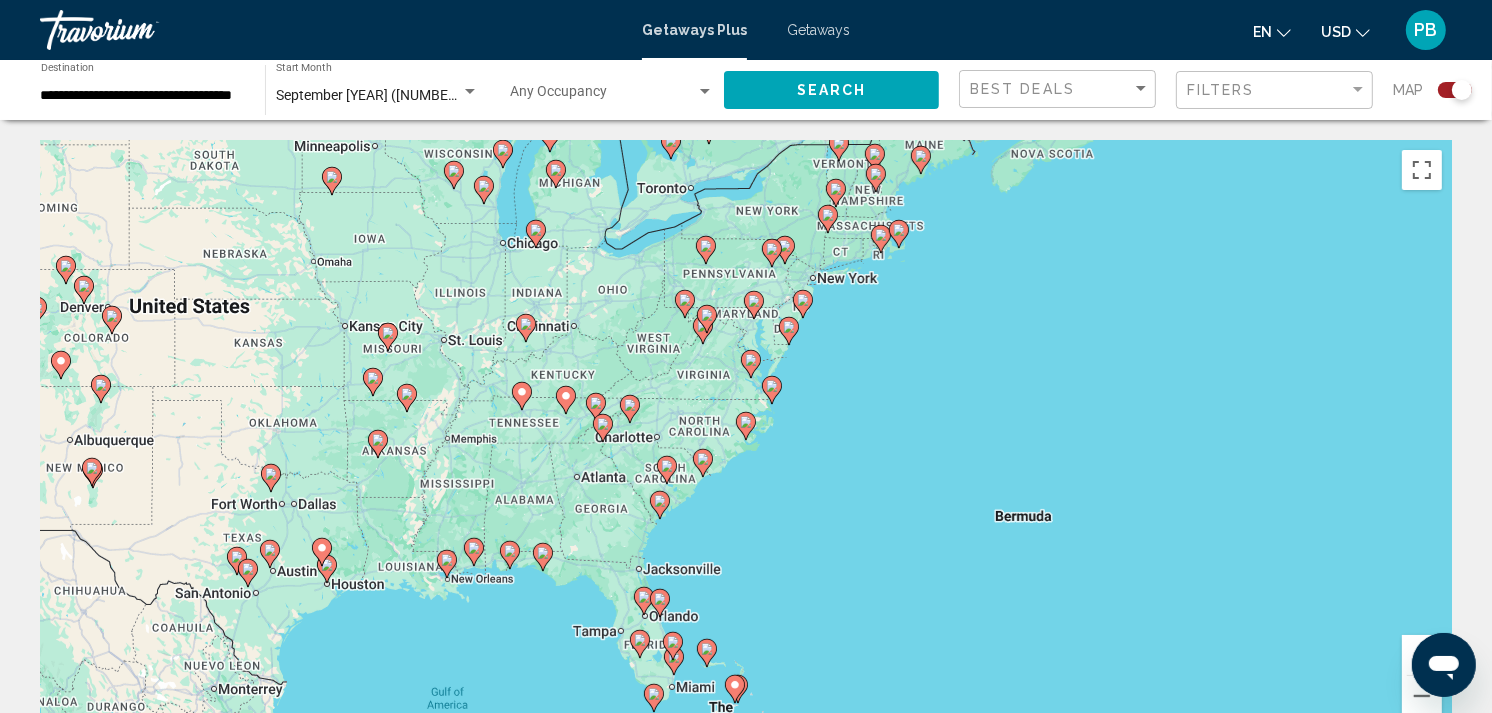 click 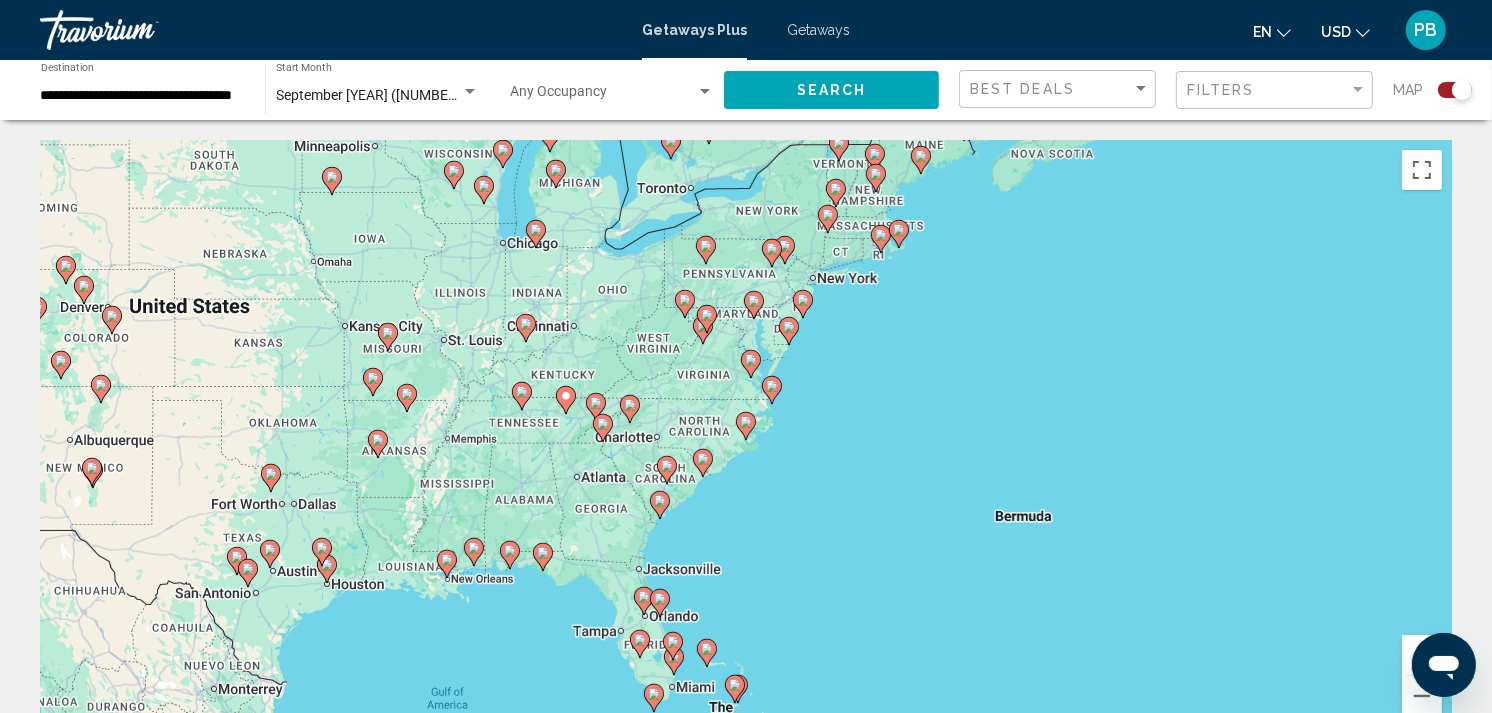 type on "**********" 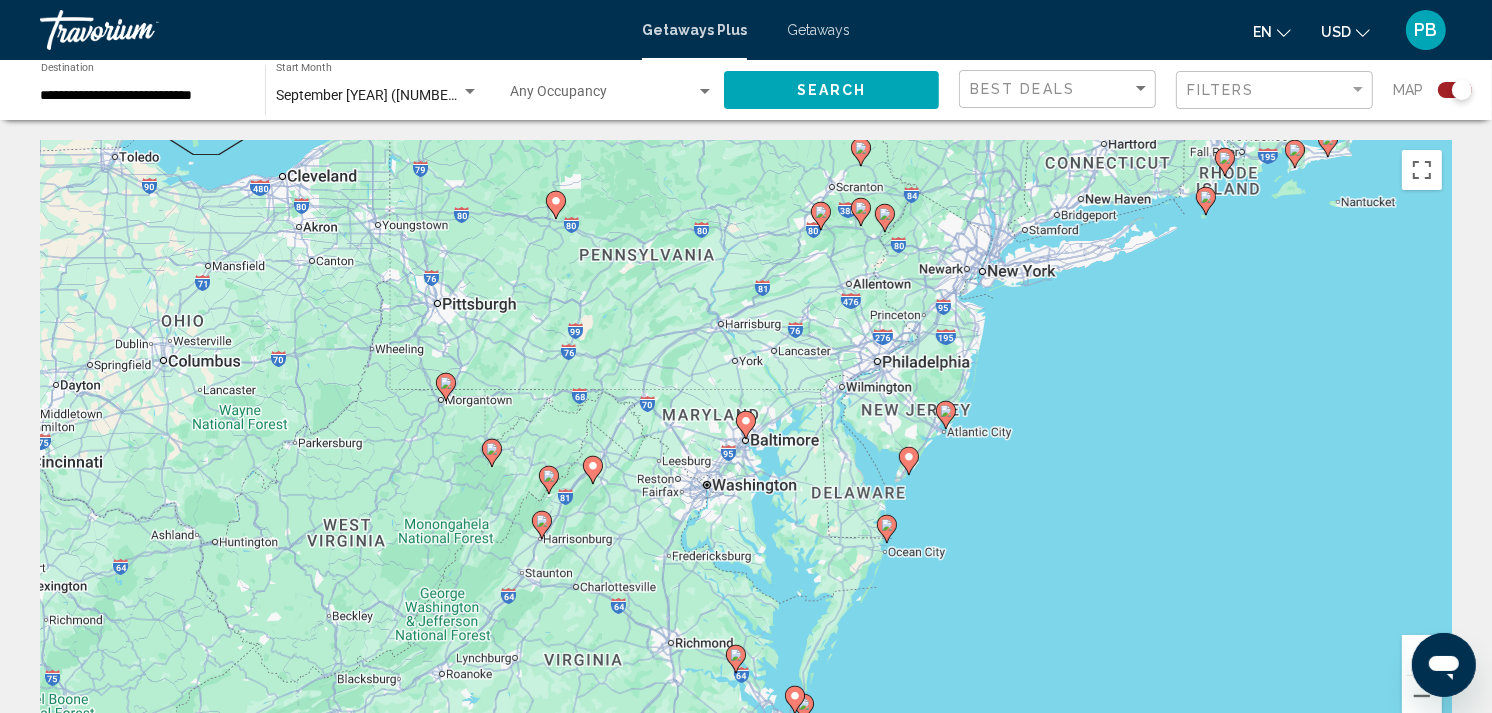 click 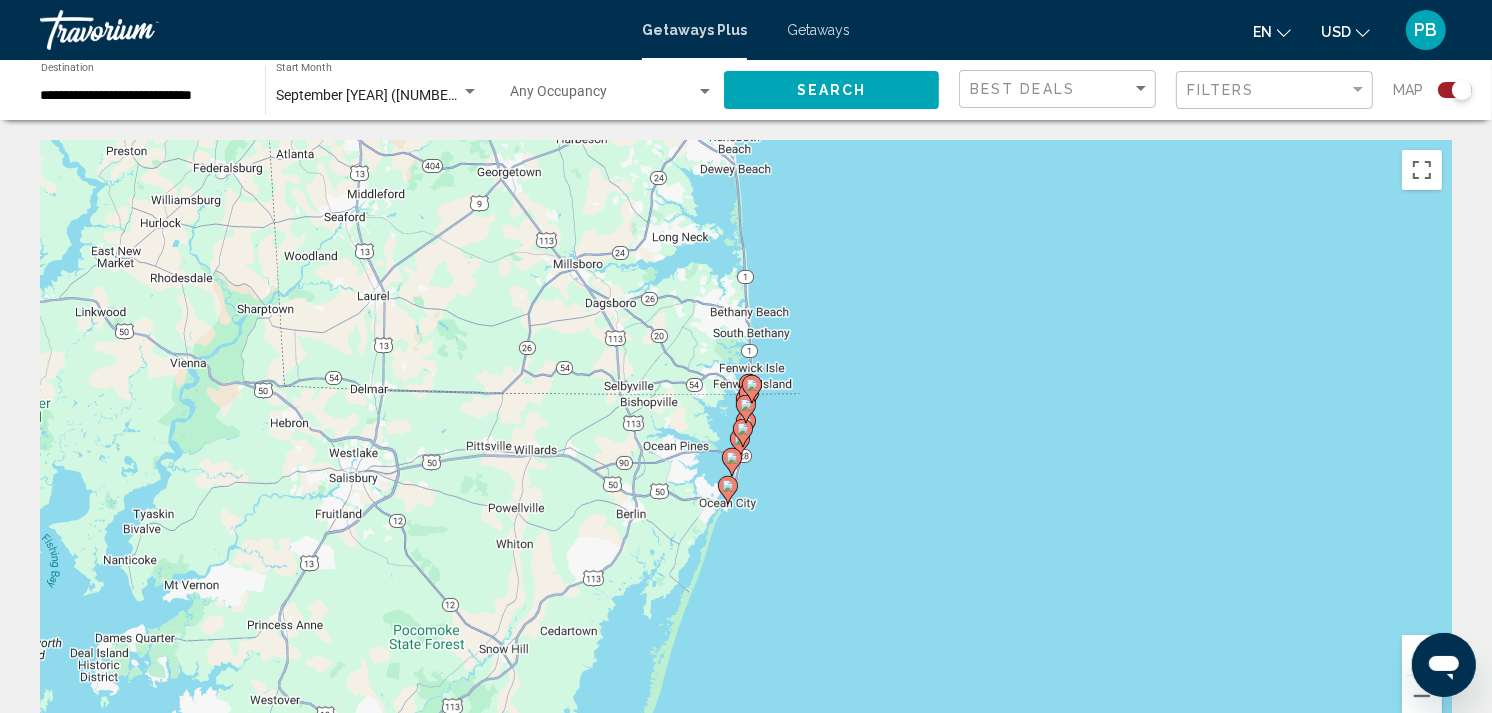 click at bounding box center (752, 389) 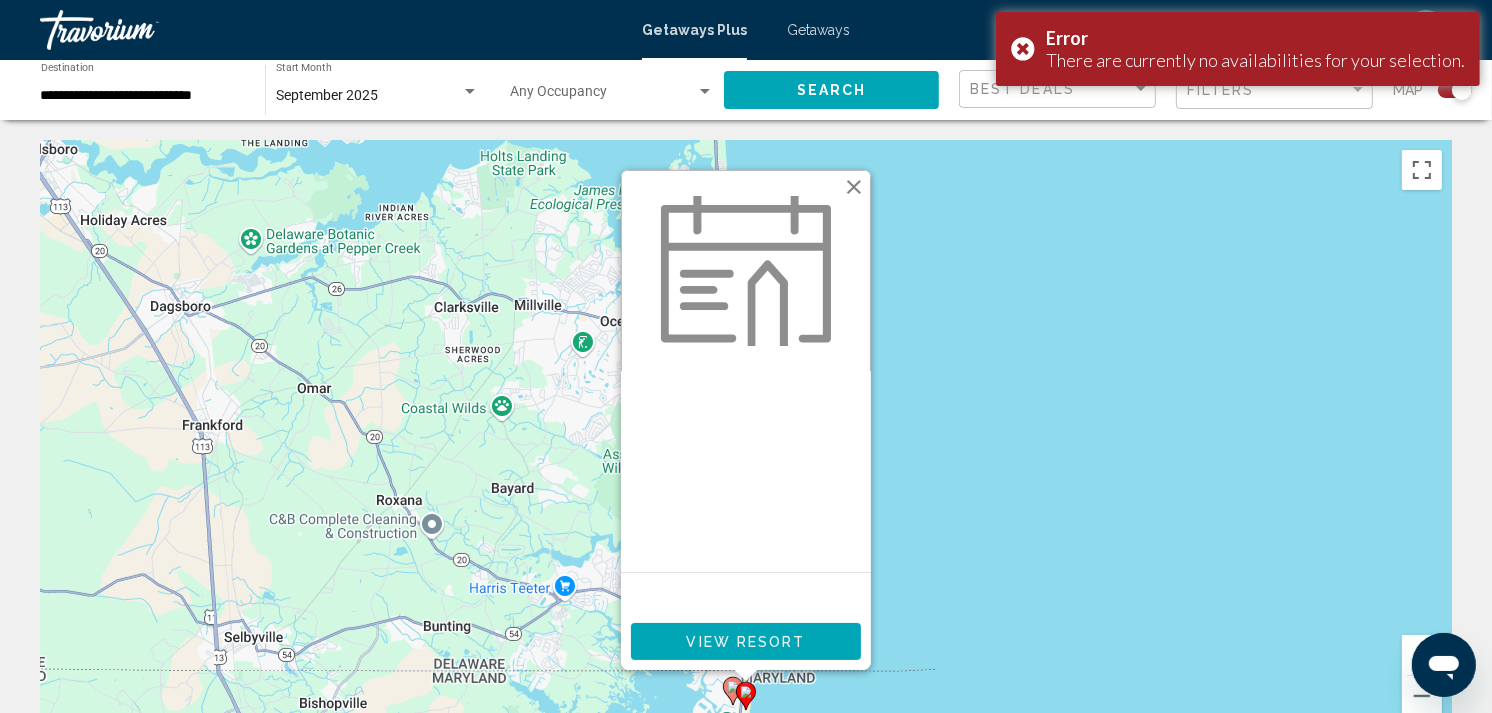 click at bounding box center (854, 187) 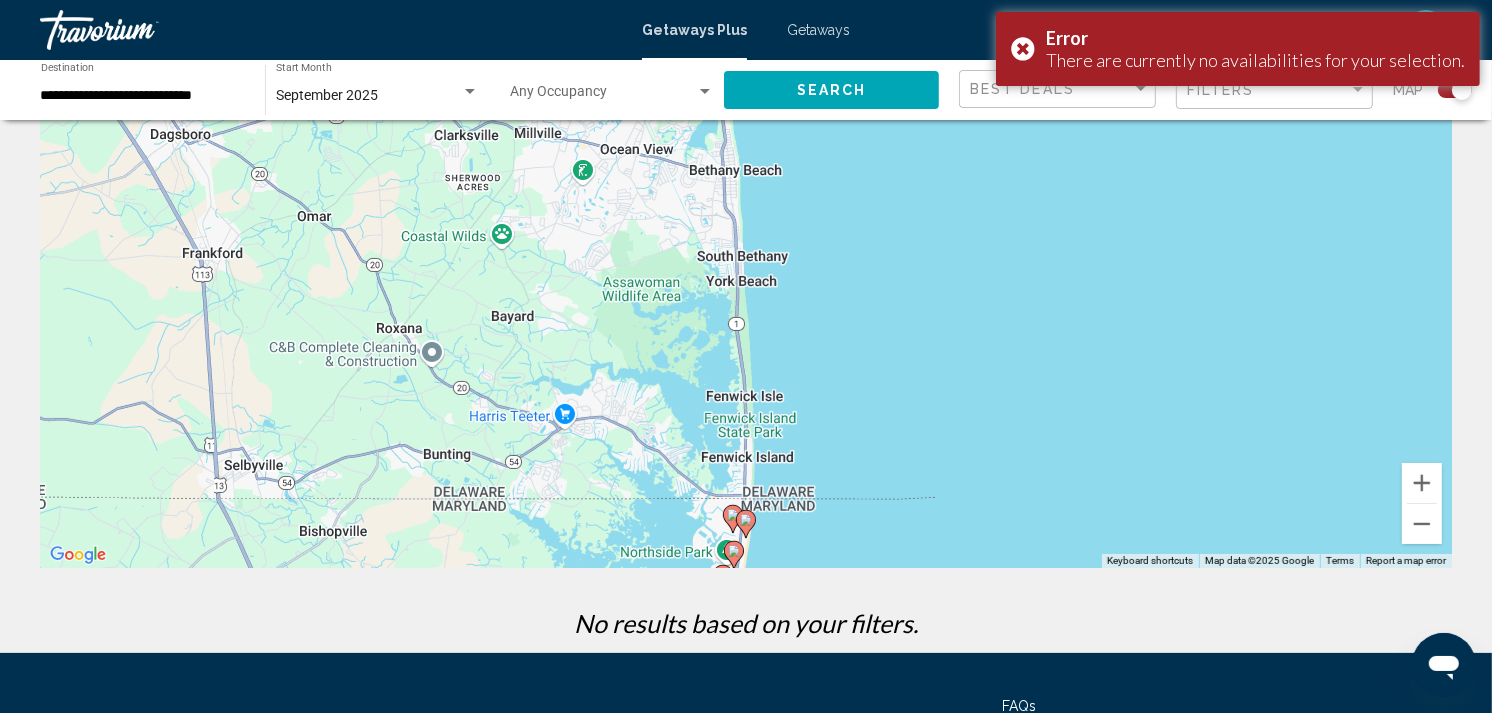 scroll, scrollTop: 181, scrollLeft: 0, axis: vertical 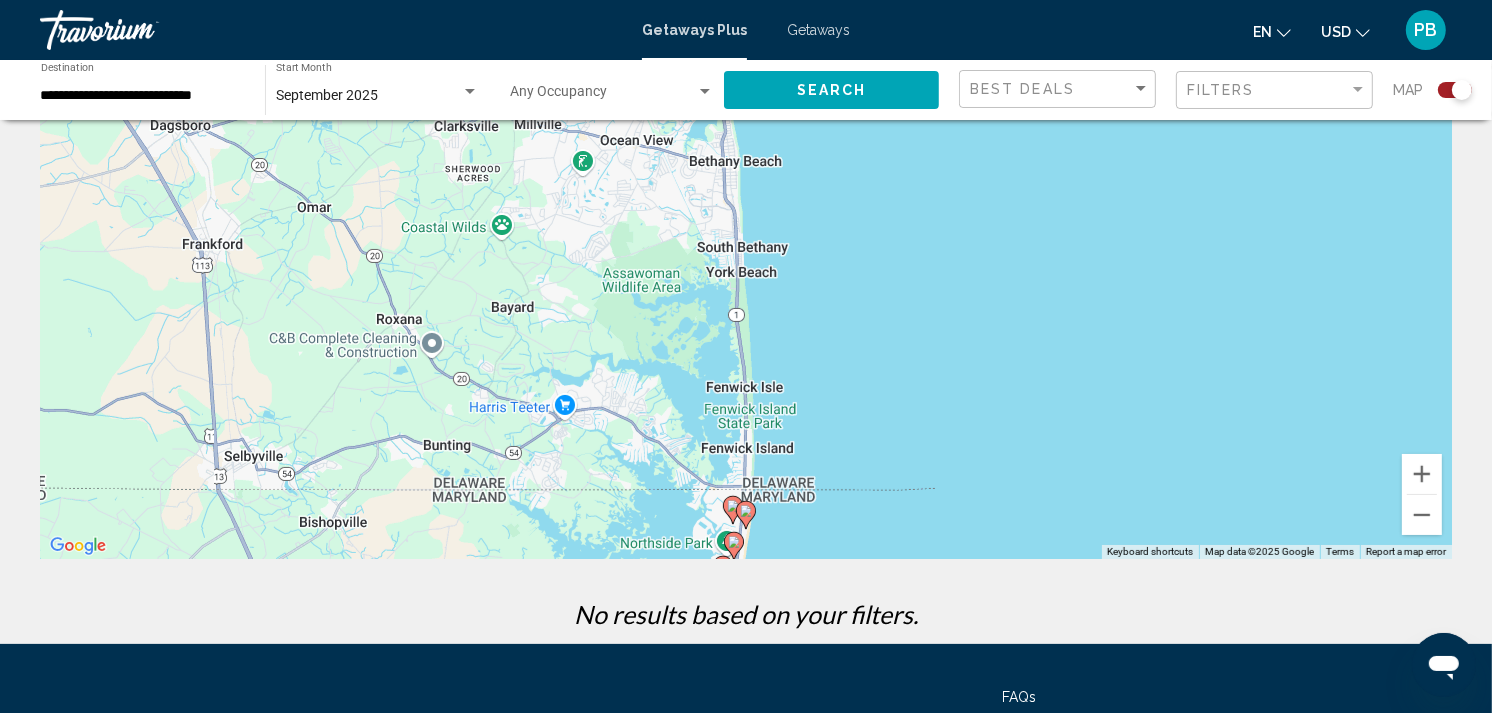 click 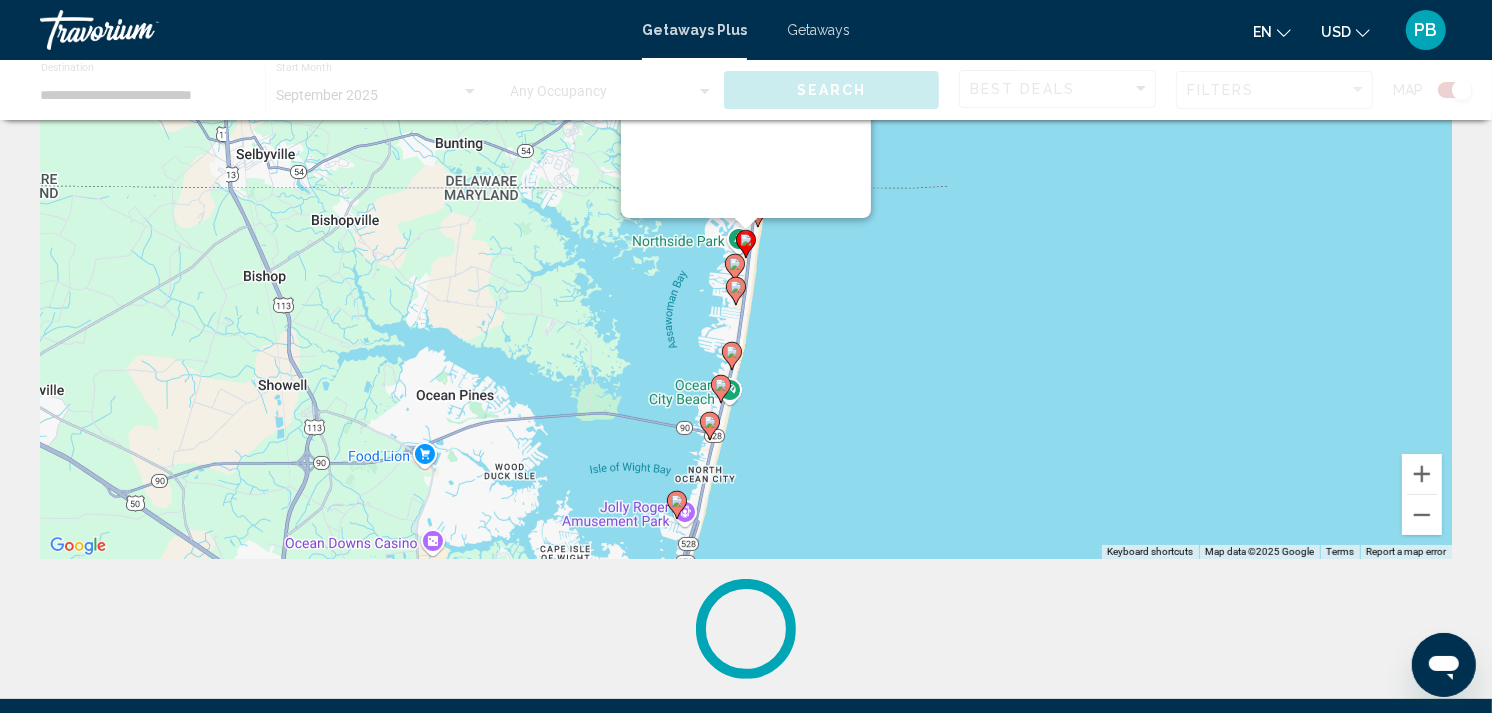 scroll, scrollTop: 103, scrollLeft: 0, axis: vertical 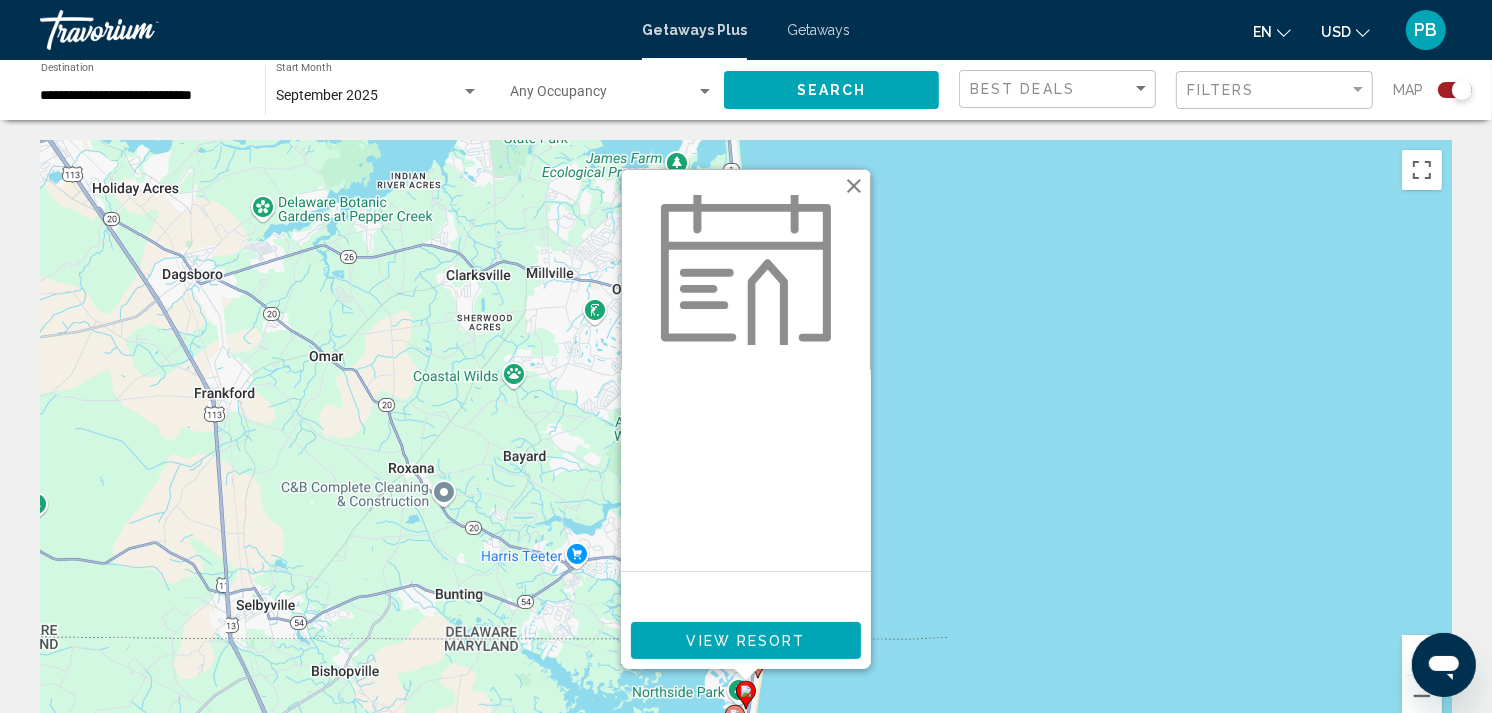 click at bounding box center [854, 186] 